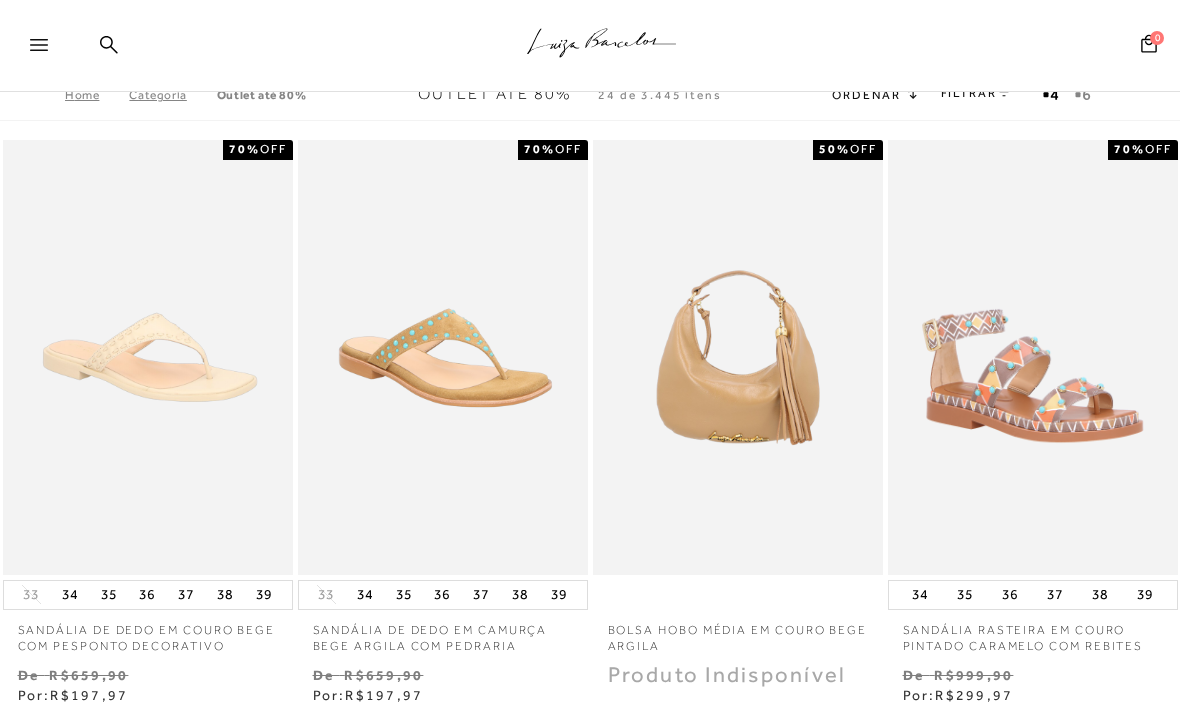 scroll, scrollTop: 0, scrollLeft: 0, axis: both 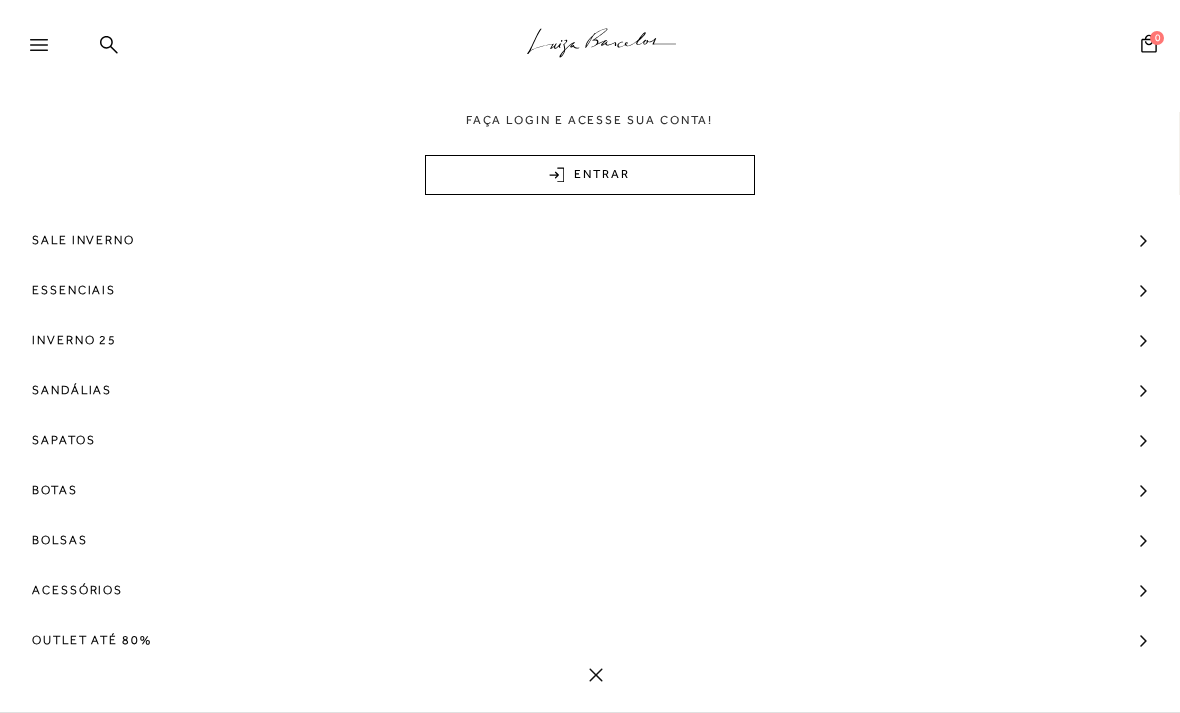 click on "Sapatos" at bounding box center [63, 440] 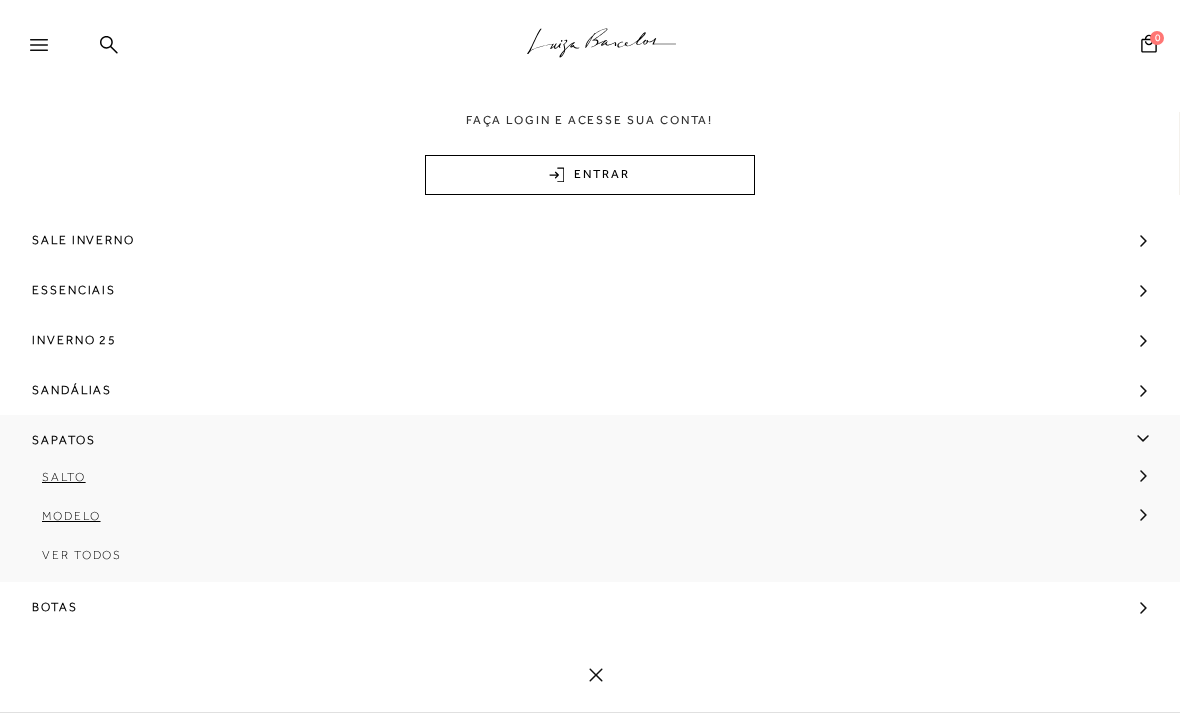 click on "Modelo" at bounding box center [71, 516] 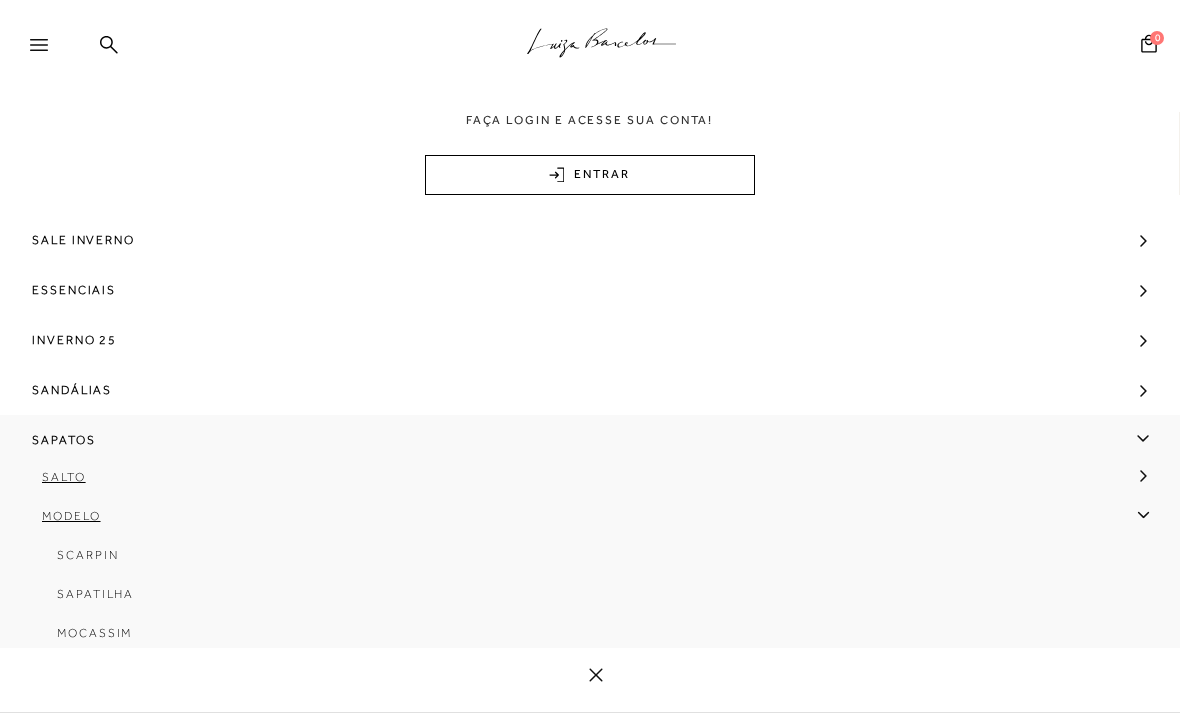click on "Scarpin" at bounding box center (87, 555) 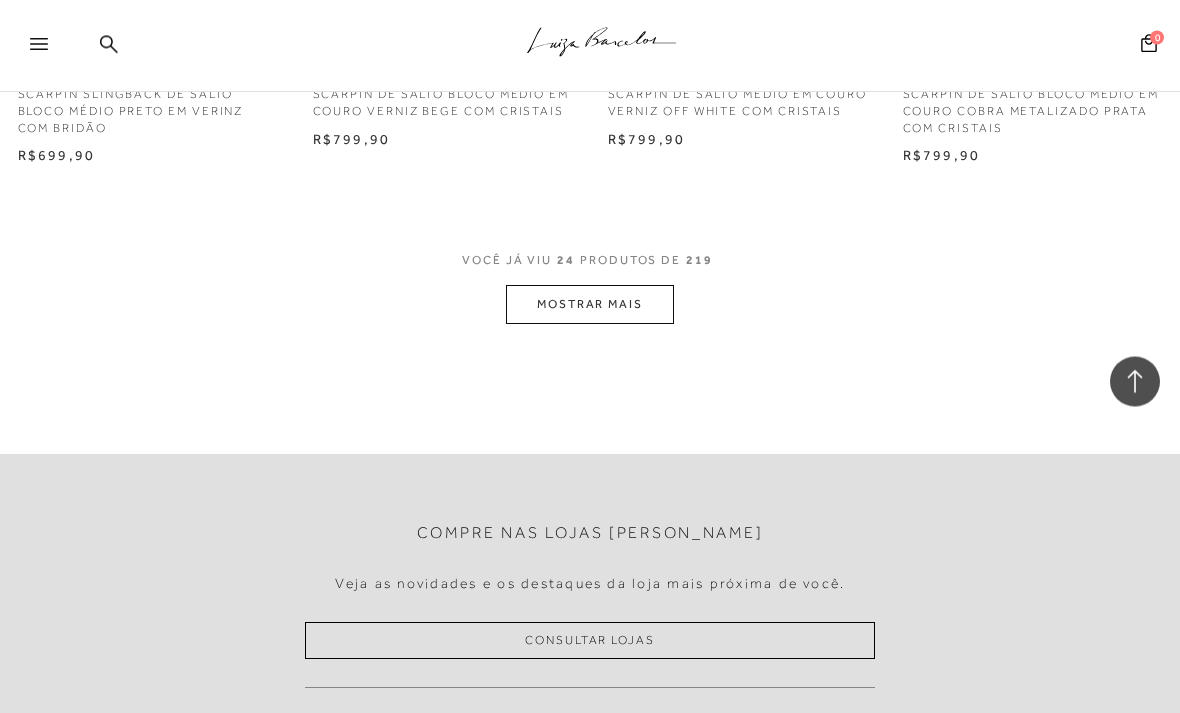 scroll, scrollTop: 3395, scrollLeft: 0, axis: vertical 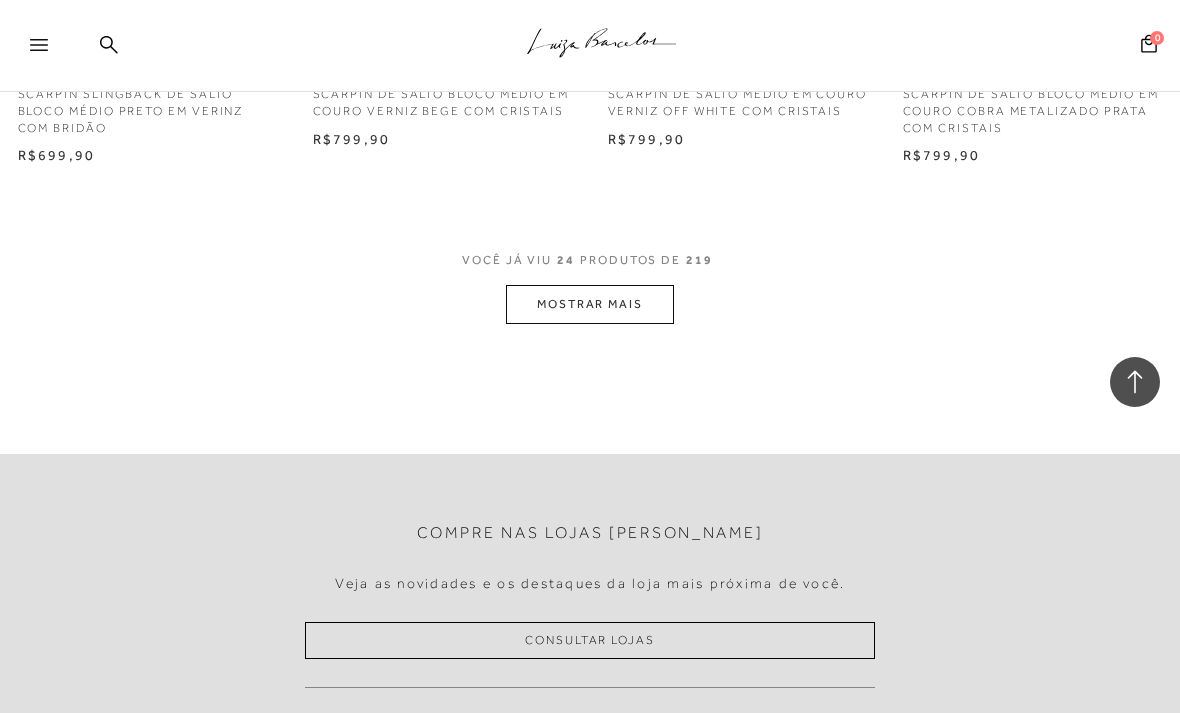 click on "MOSTRAR MAIS" at bounding box center [590, 304] 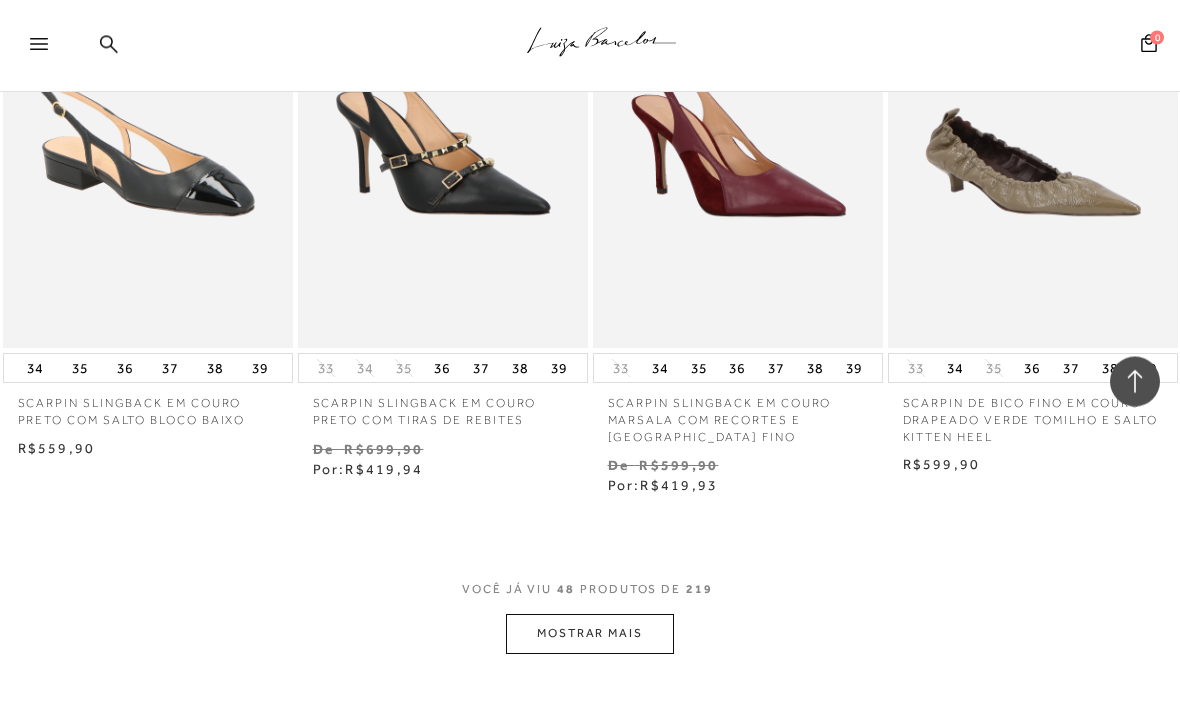 scroll, scrollTop: 6683, scrollLeft: 0, axis: vertical 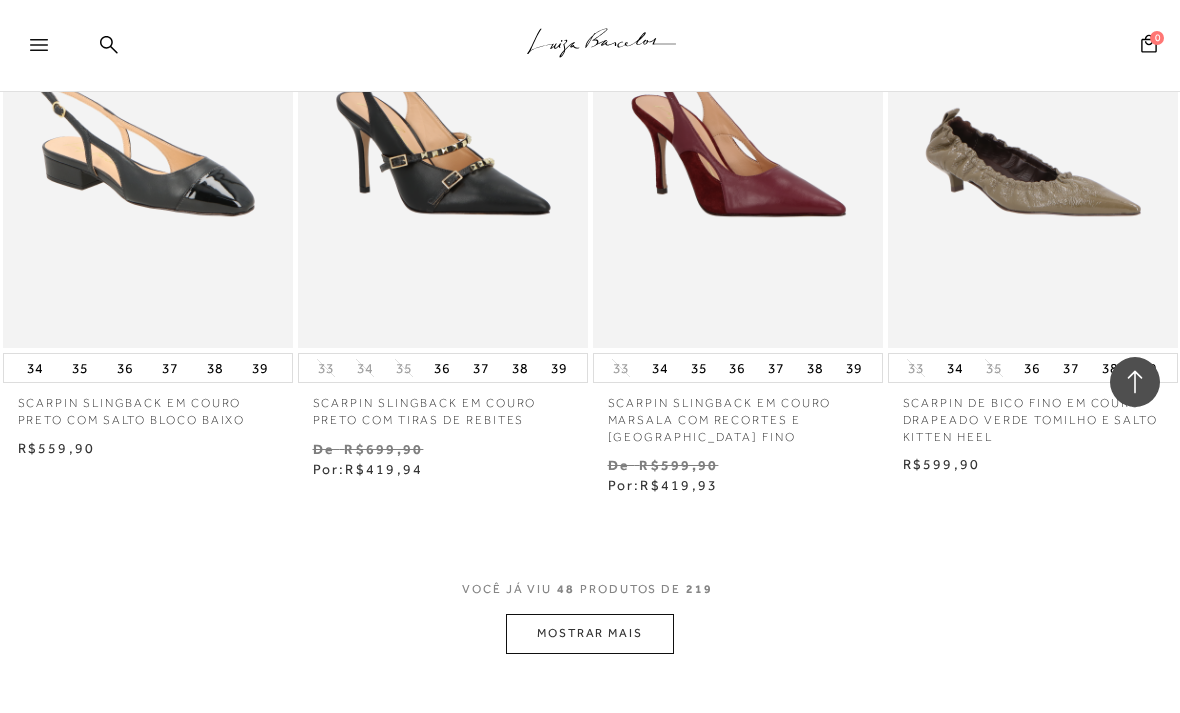 click on "MOSTRAR MAIS" at bounding box center [590, 633] 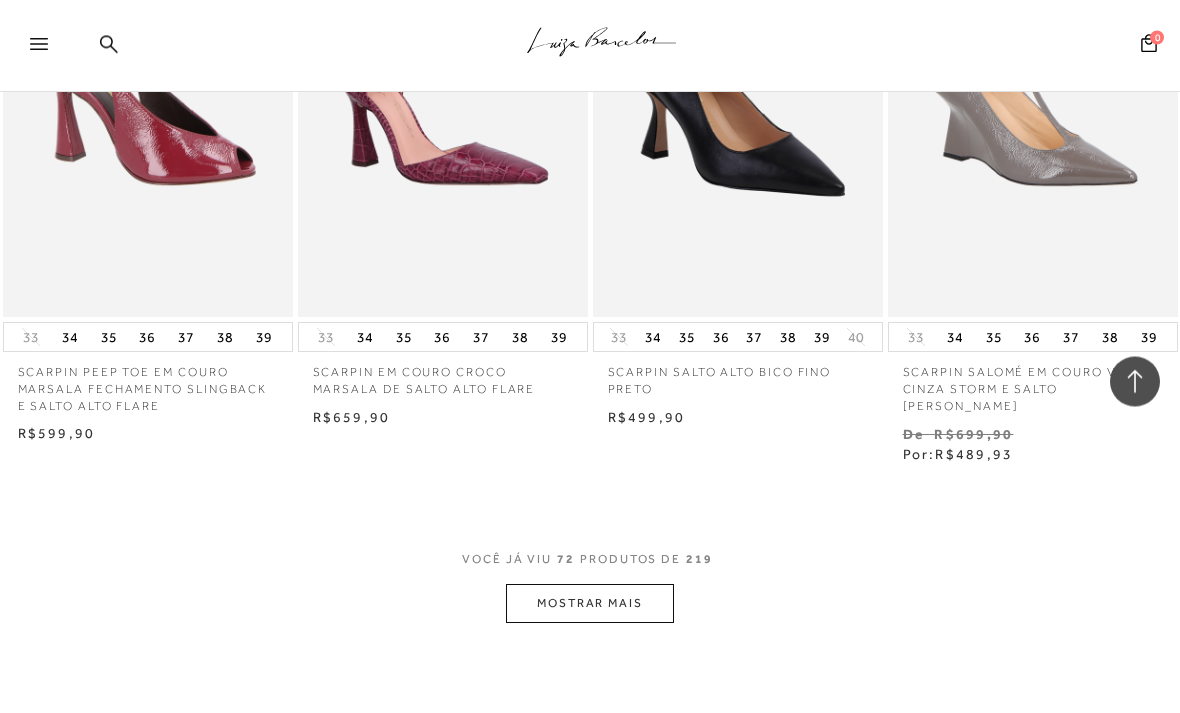 scroll, scrollTop: 10315, scrollLeft: 0, axis: vertical 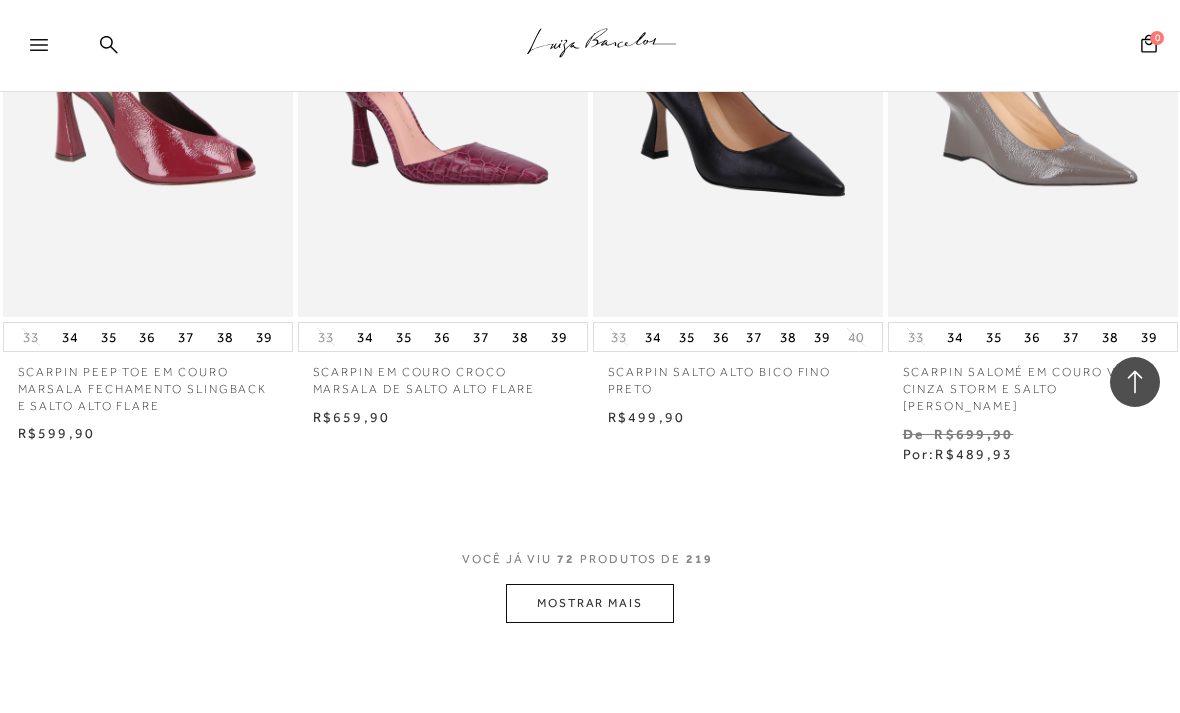 click on "MOSTRAR MAIS" at bounding box center [590, 603] 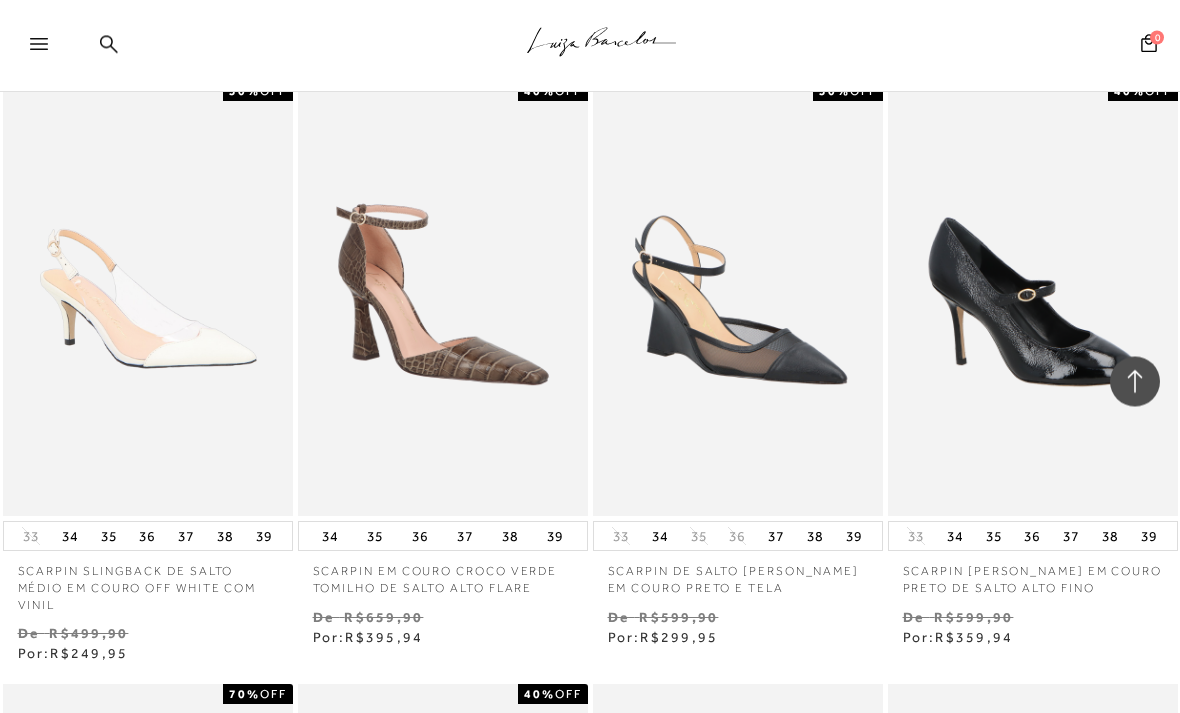 scroll, scrollTop: 11322, scrollLeft: 0, axis: vertical 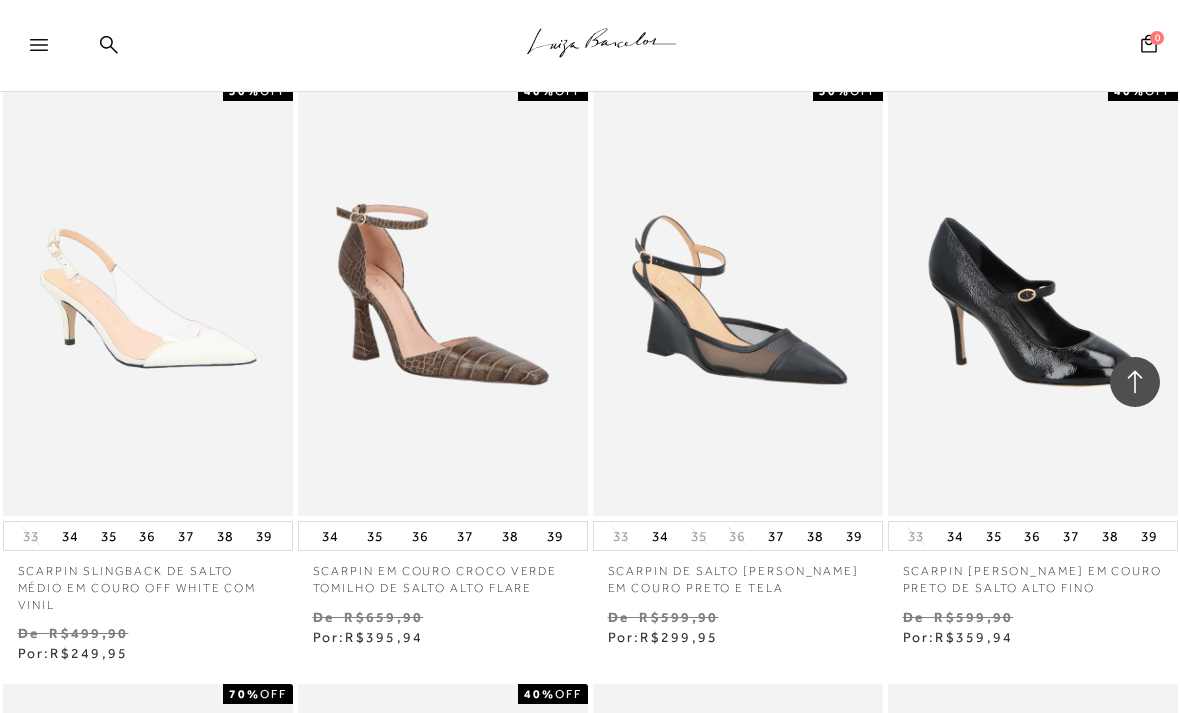 click on "35" at bounding box center [375, 536] 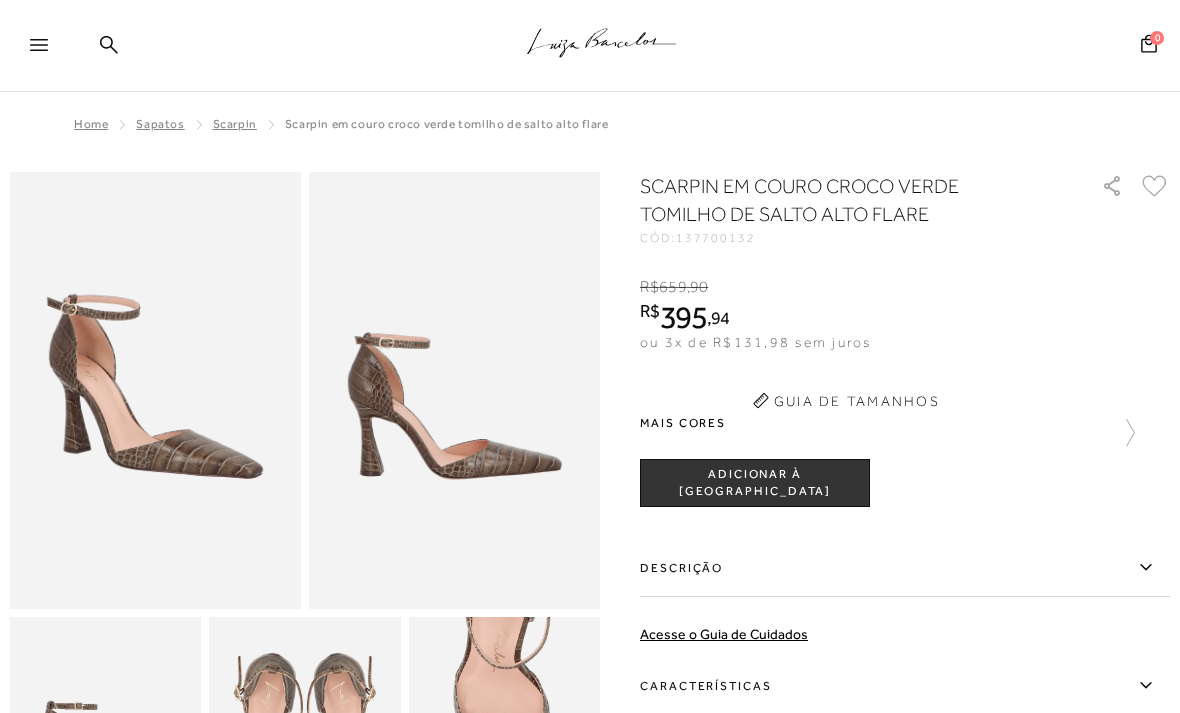 scroll, scrollTop: 0, scrollLeft: 0, axis: both 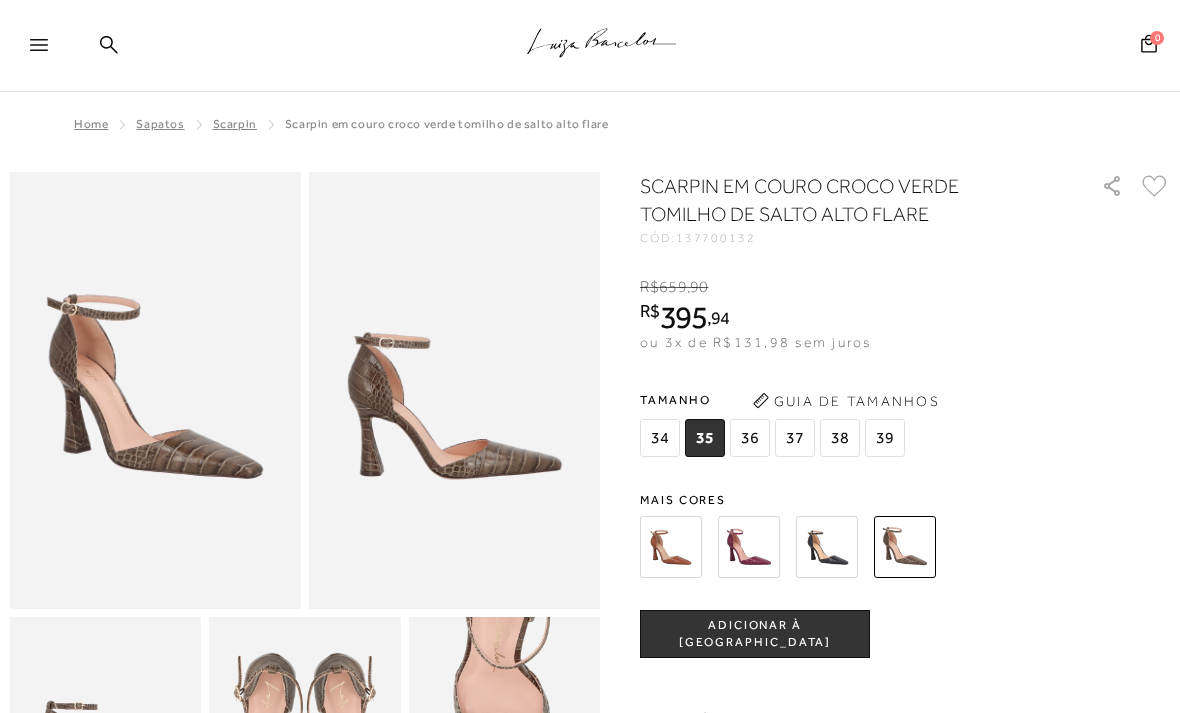 click on "ADICIONAR À SACOLA" at bounding box center (755, 634) 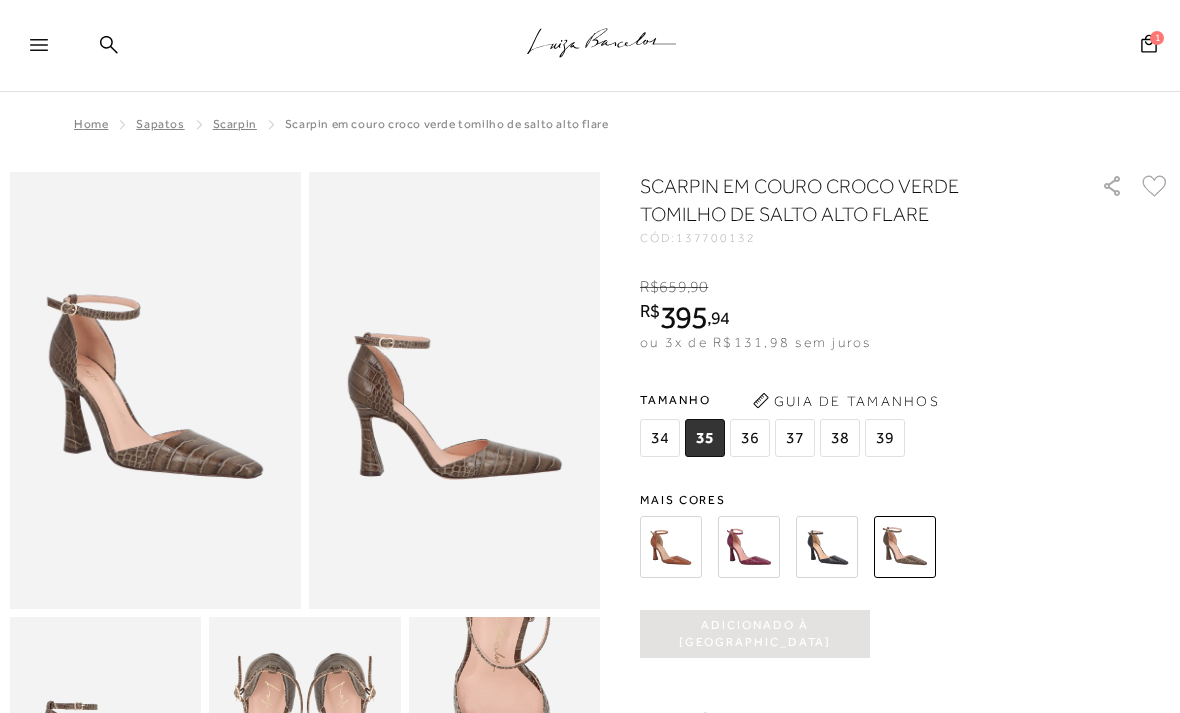scroll, scrollTop: 0, scrollLeft: 0, axis: both 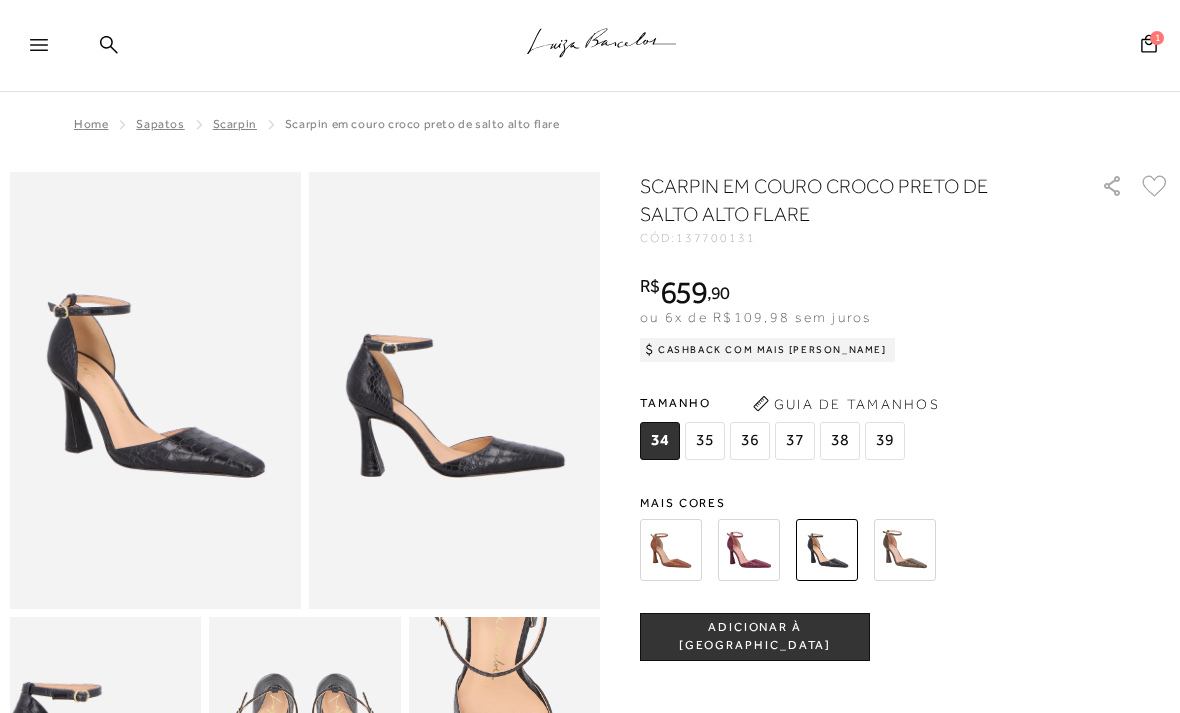 click at bounding box center [671, 550] 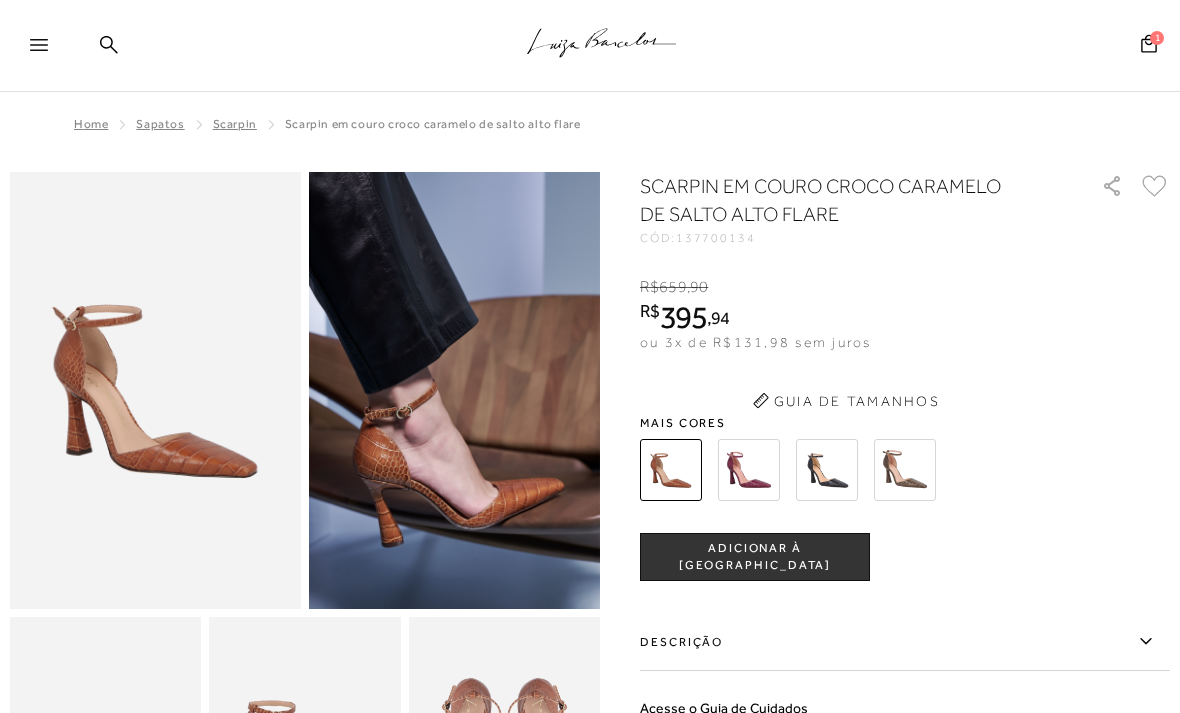 scroll, scrollTop: 0, scrollLeft: 0, axis: both 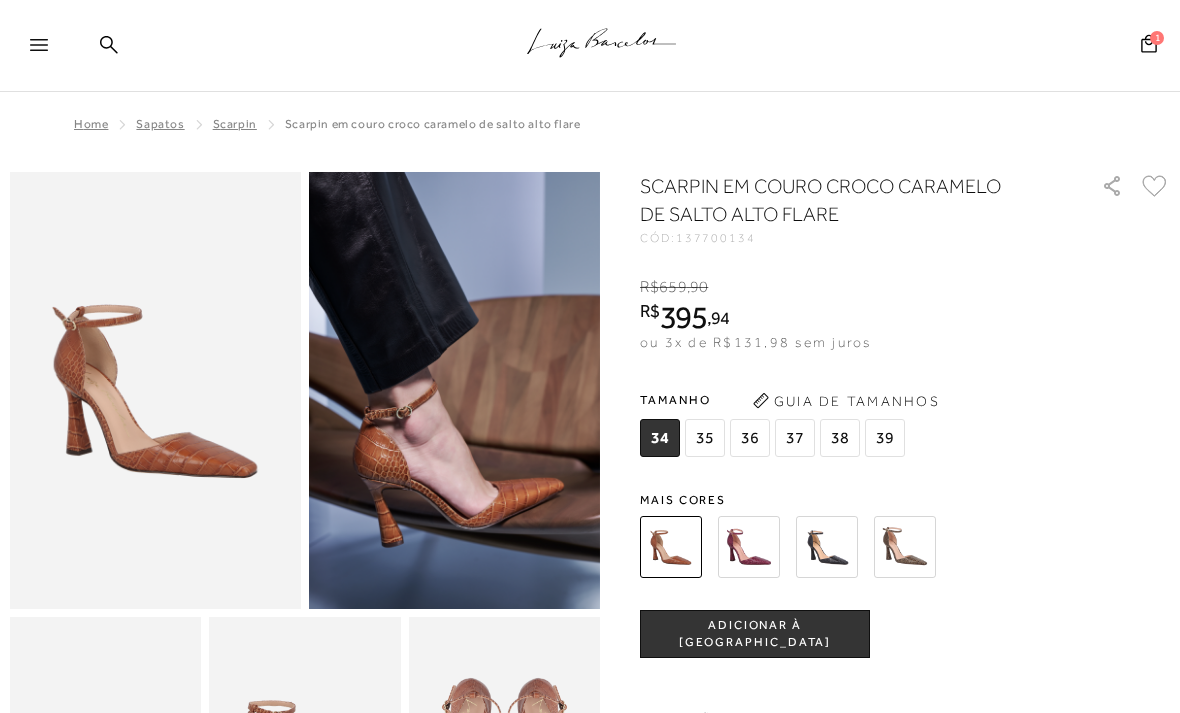 click at bounding box center (749, 547) 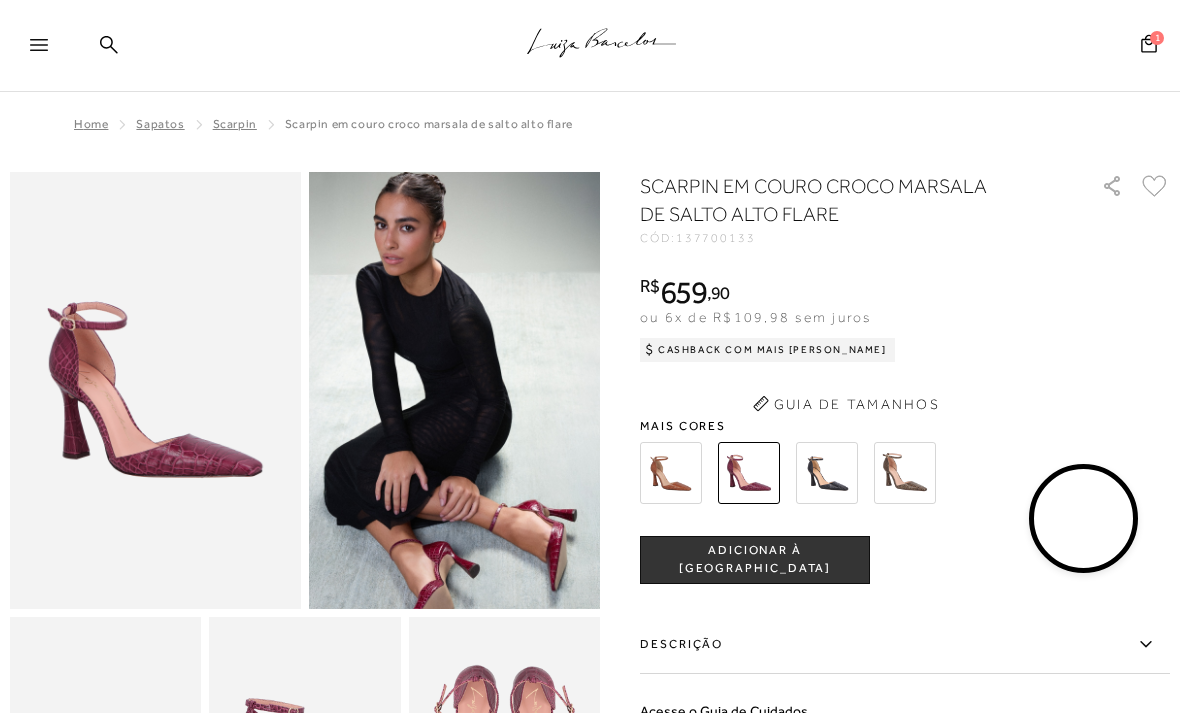 scroll, scrollTop: 0, scrollLeft: 0, axis: both 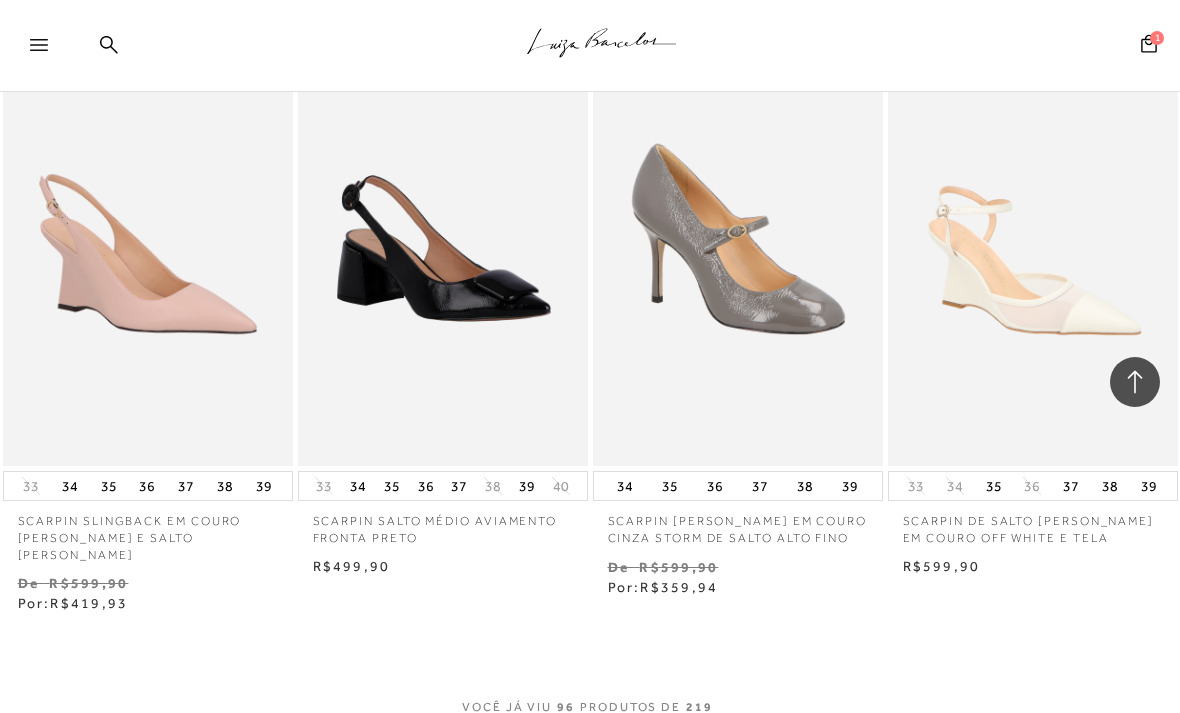 click on "MOSTRAR MAIS" at bounding box center [590, 751] 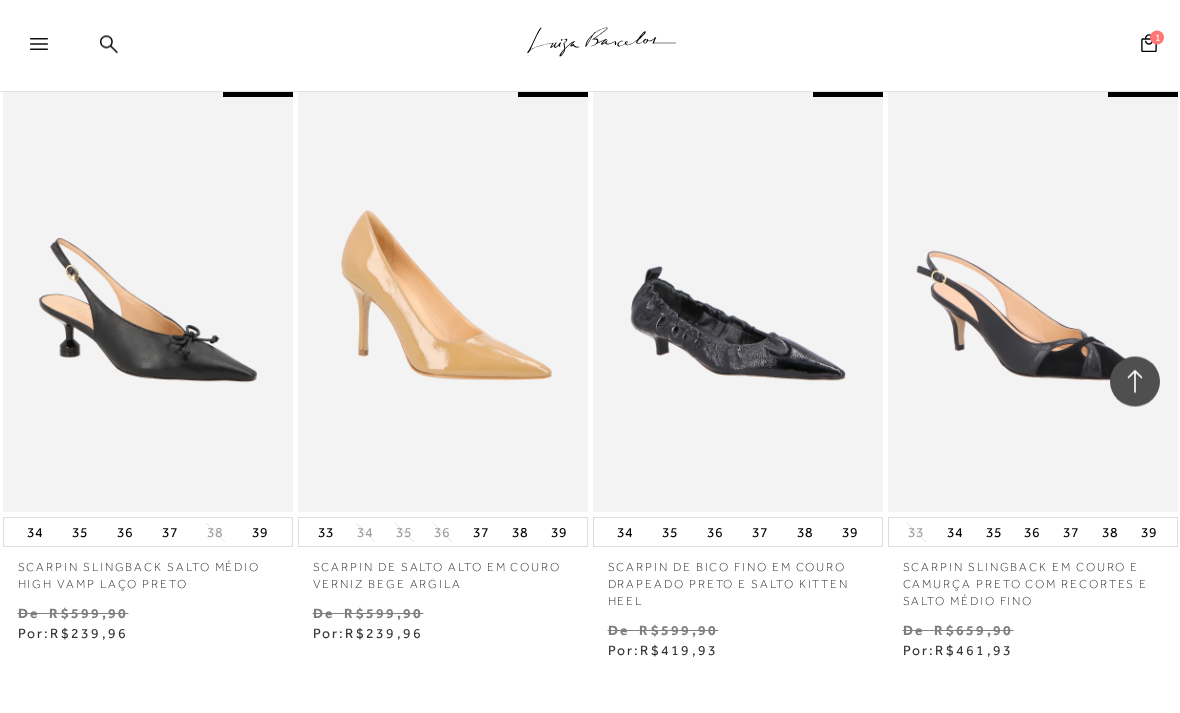 scroll, scrollTop: 17322, scrollLeft: 0, axis: vertical 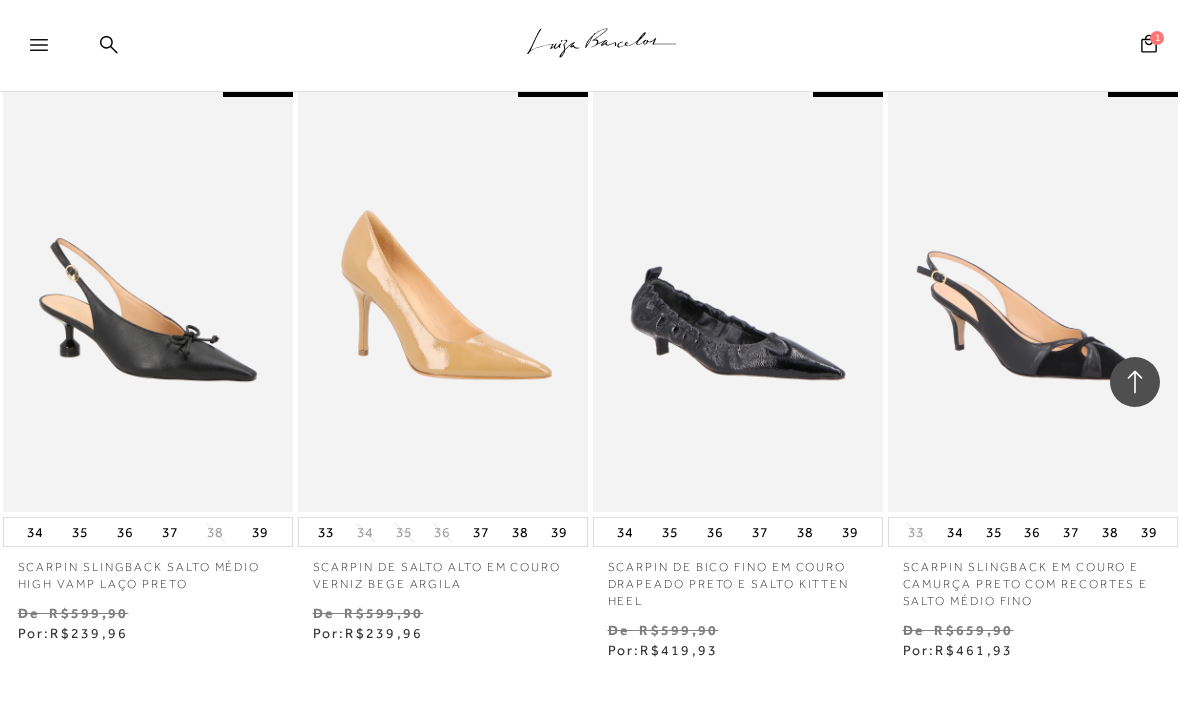 click on "MOSTRAR MAIS" at bounding box center (590, 798) 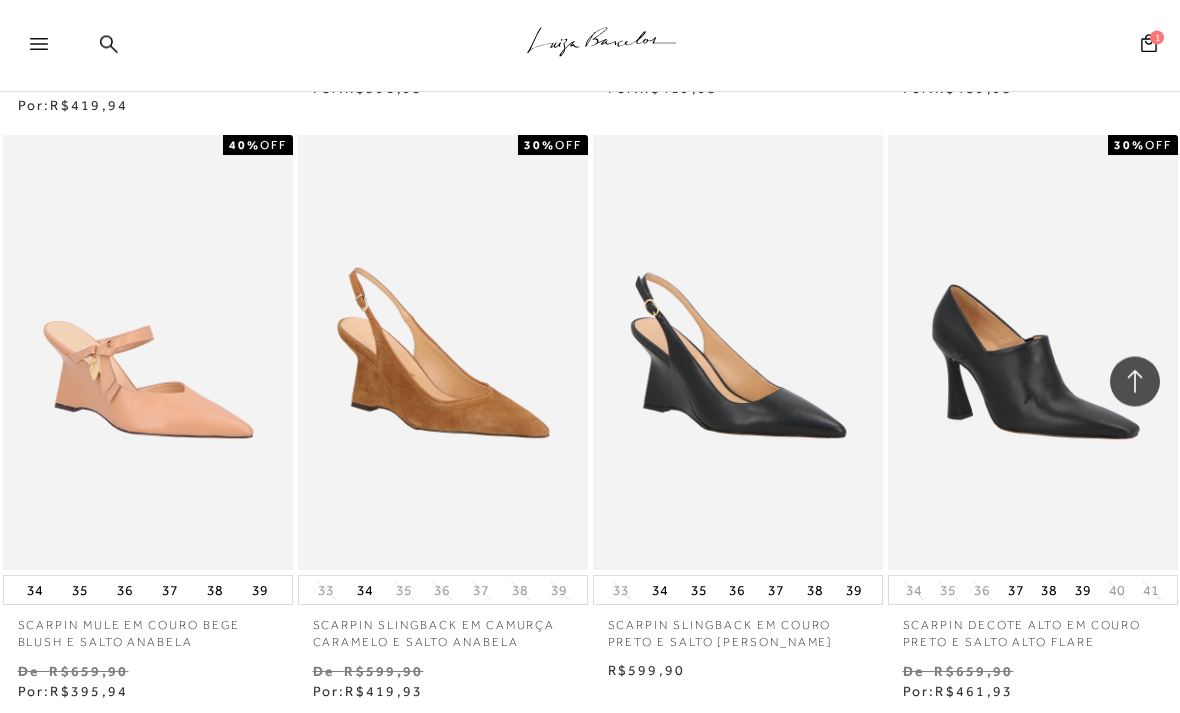 scroll, scrollTop: 20865, scrollLeft: 0, axis: vertical 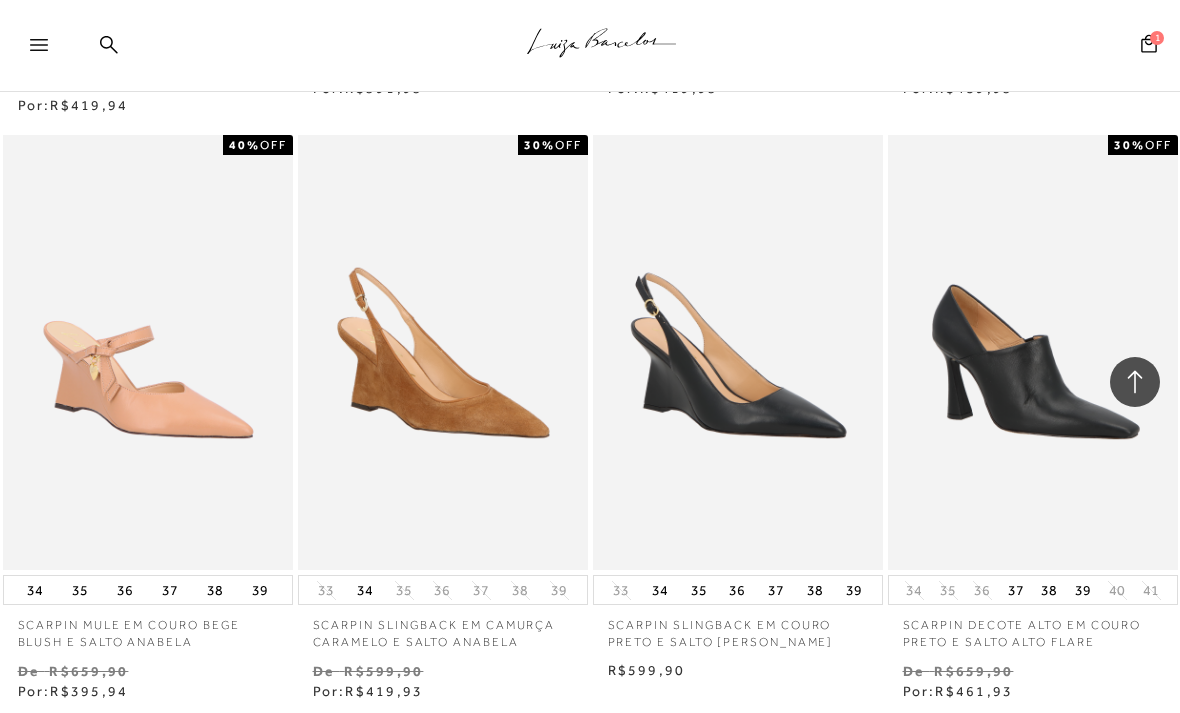 click on "MOSTRAR MAIS" at bounding box center [590, 839] 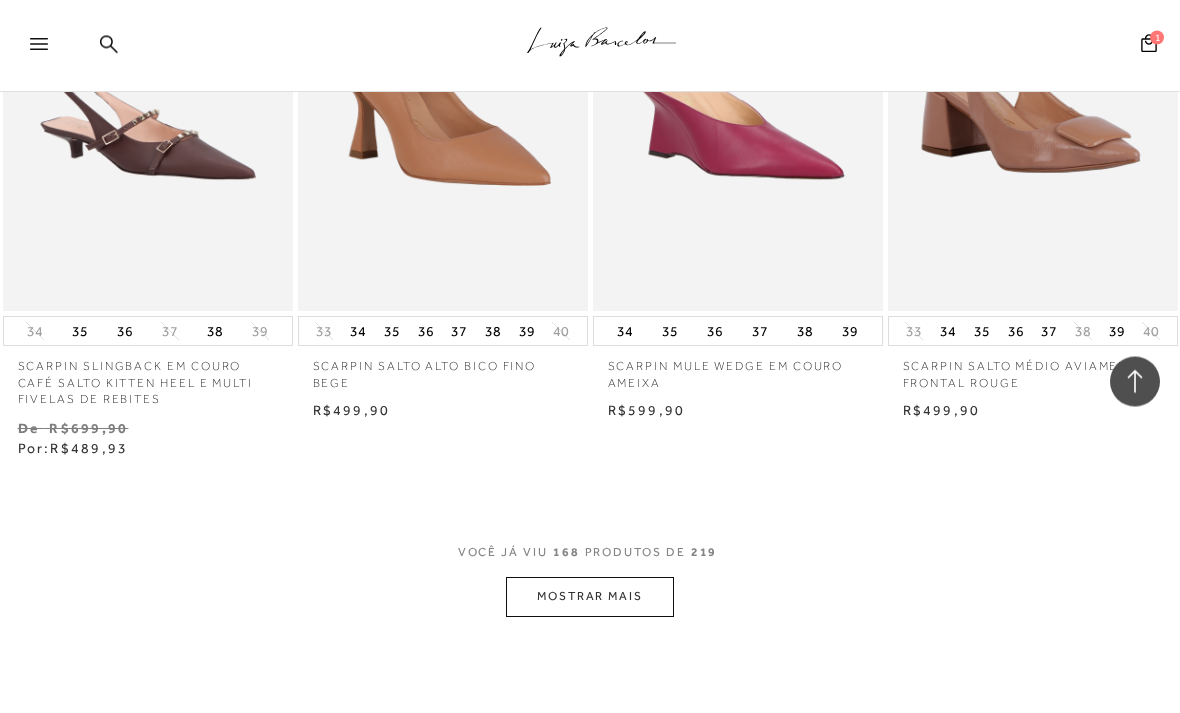 scroll, scrollTop: 24696, scrollLeft: 0, axis: vertical 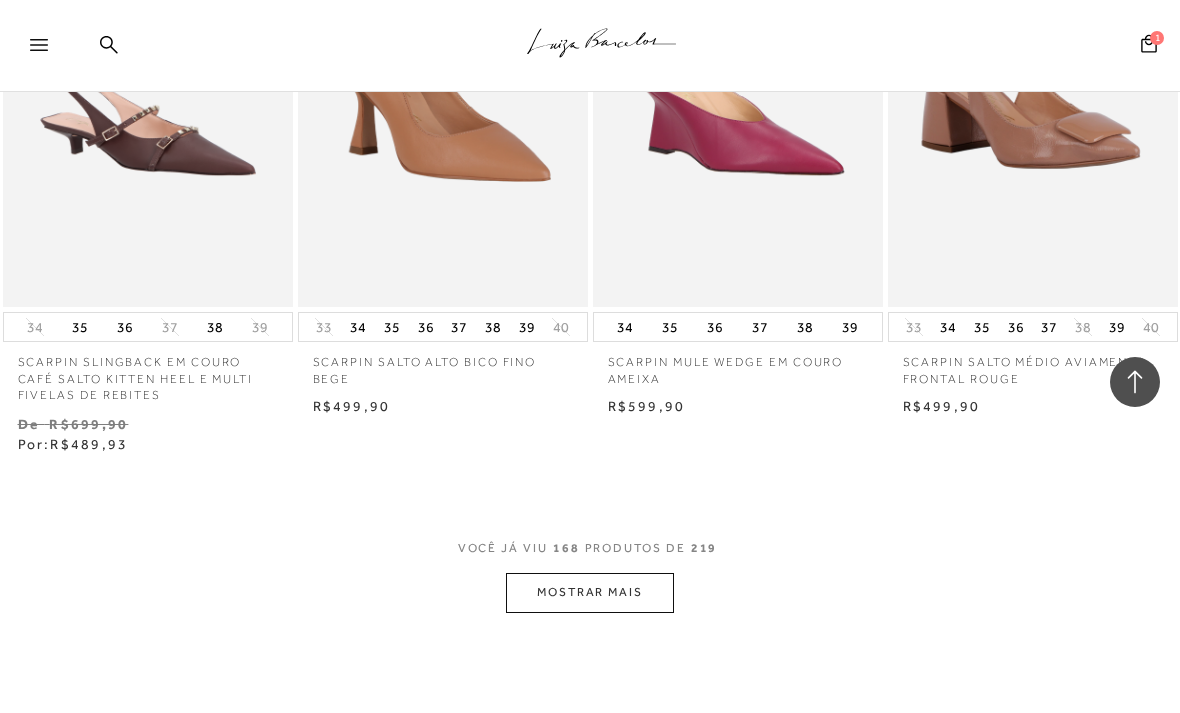 click on "MOSTRAR MAIS" at bounding box center [590, 592] 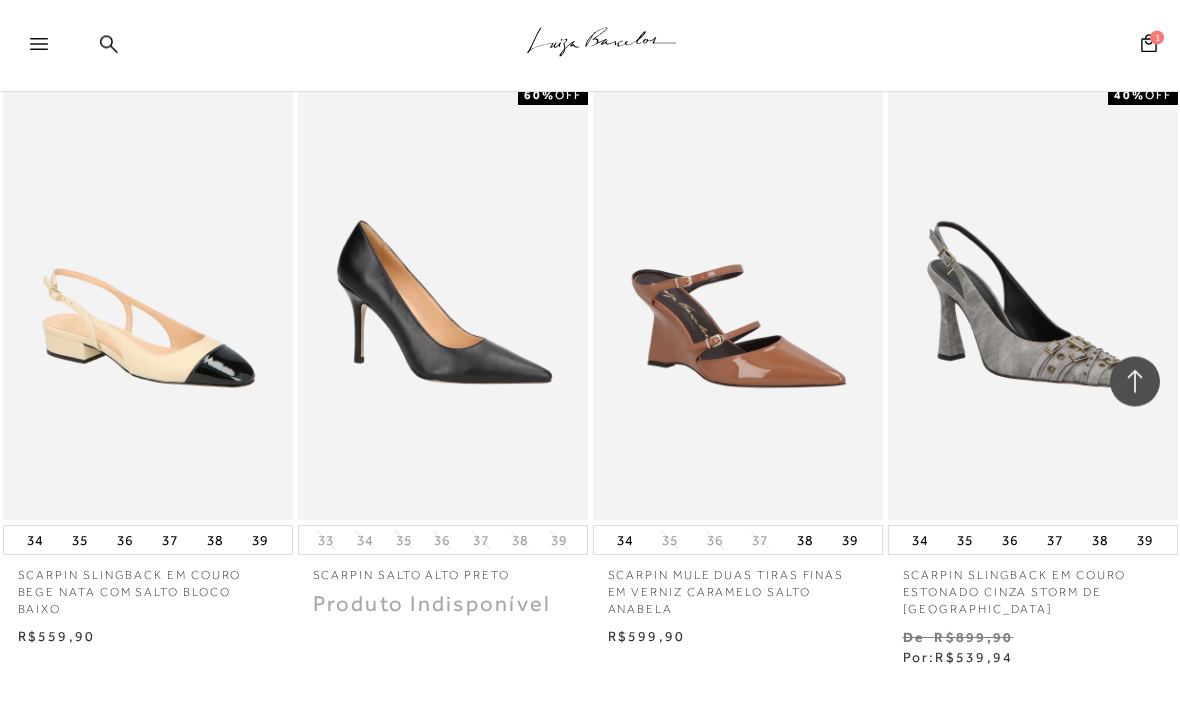scroll, scrollTop: 28094, scrollLeft: 0, axis: vertical 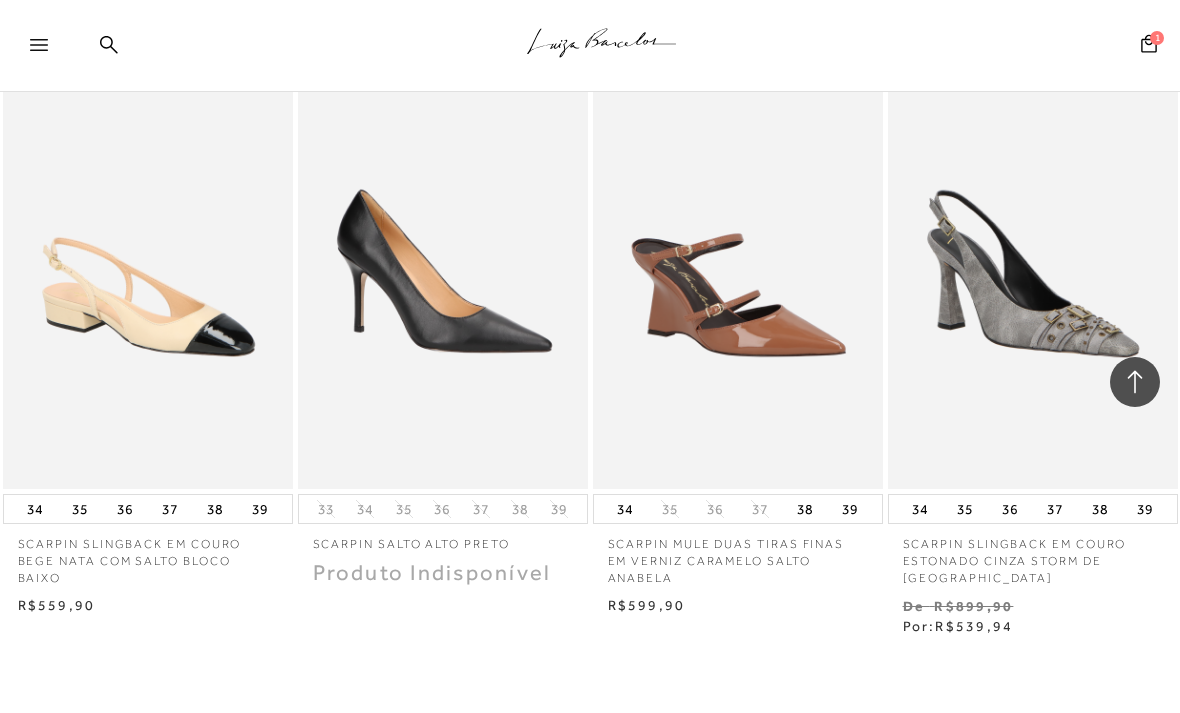 click on "MOSTRAR MAIS" at bounding box center (590, 774) 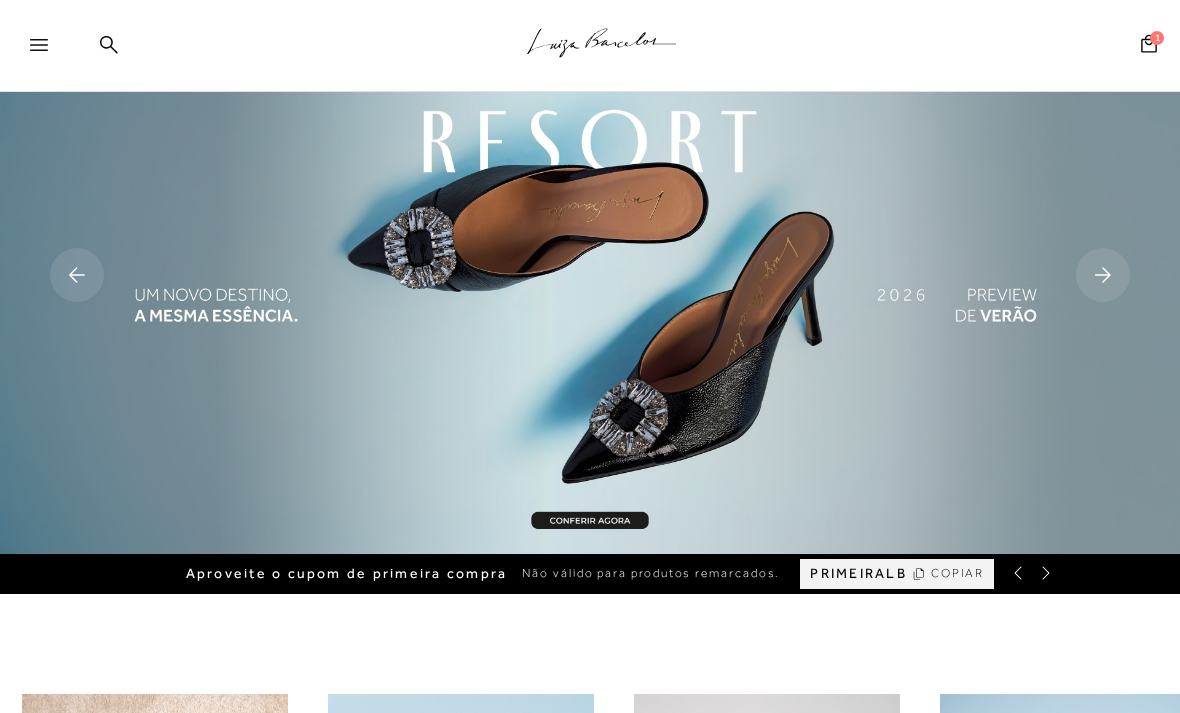 scroll, scrollTop: 125, scrollLeft: 0, axis: vertical 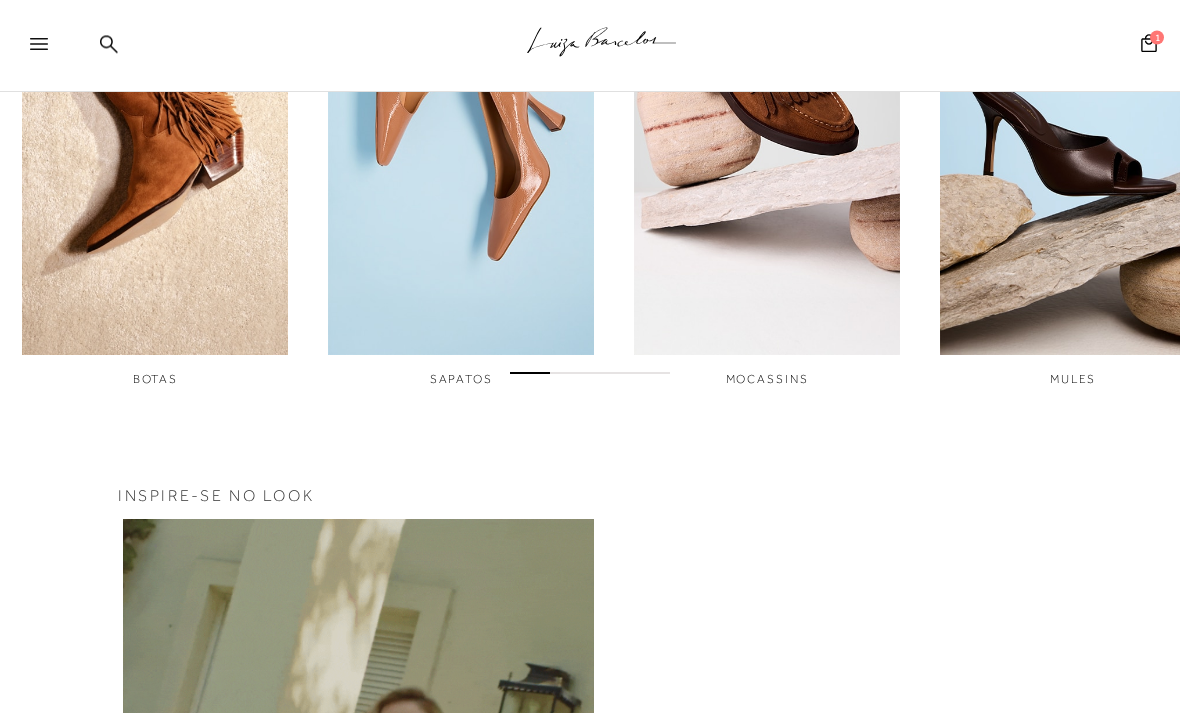 click at bounding box center [461, 107] 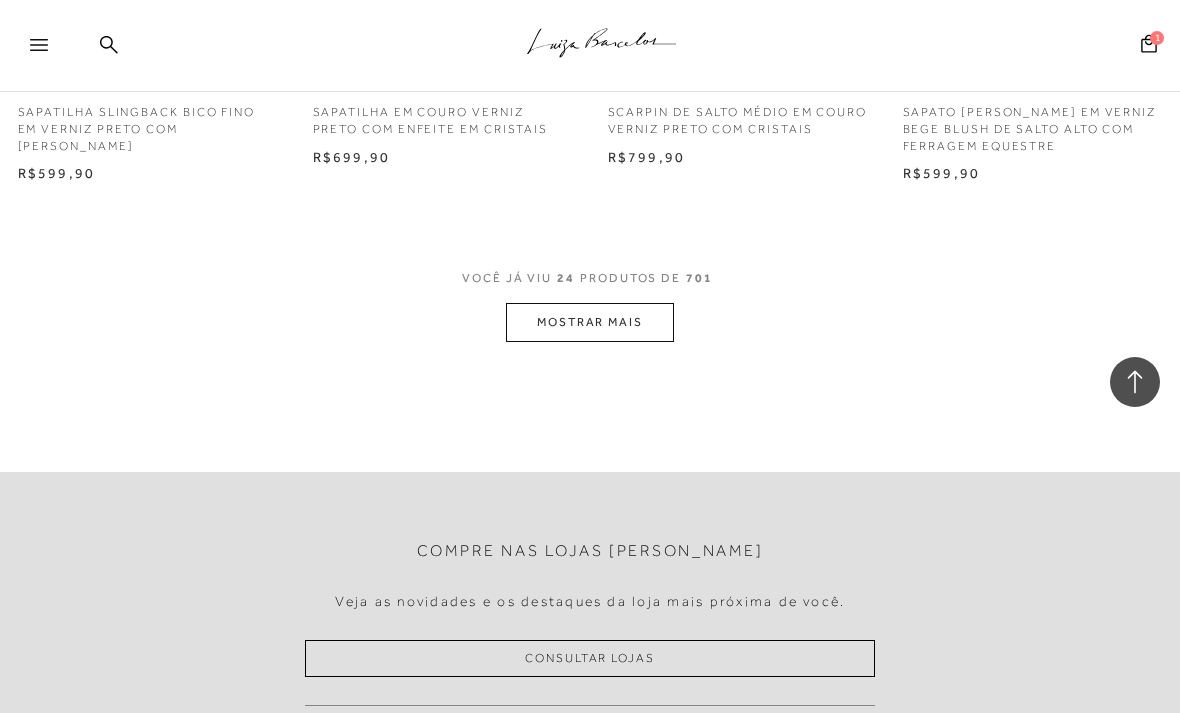 scroll, scrollTop: 3402, scrollLeft: 0, axis: vertical 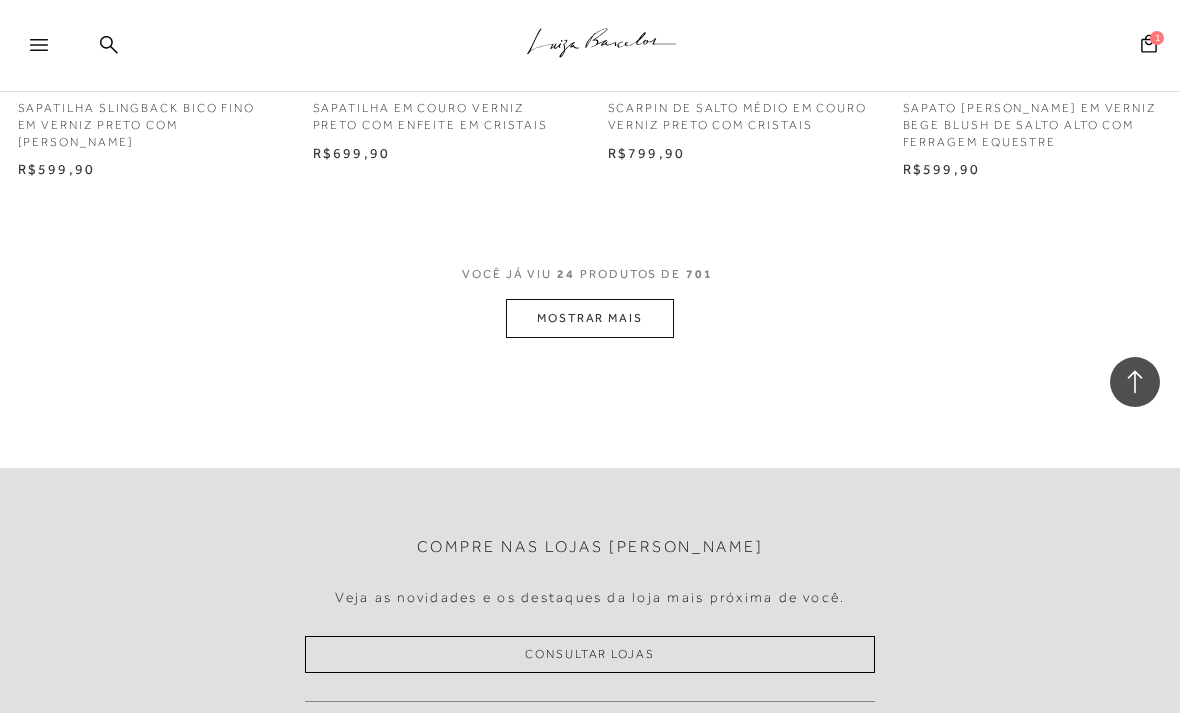 click on "MOSTRAR MAIS" at bounding box center (590, 318) 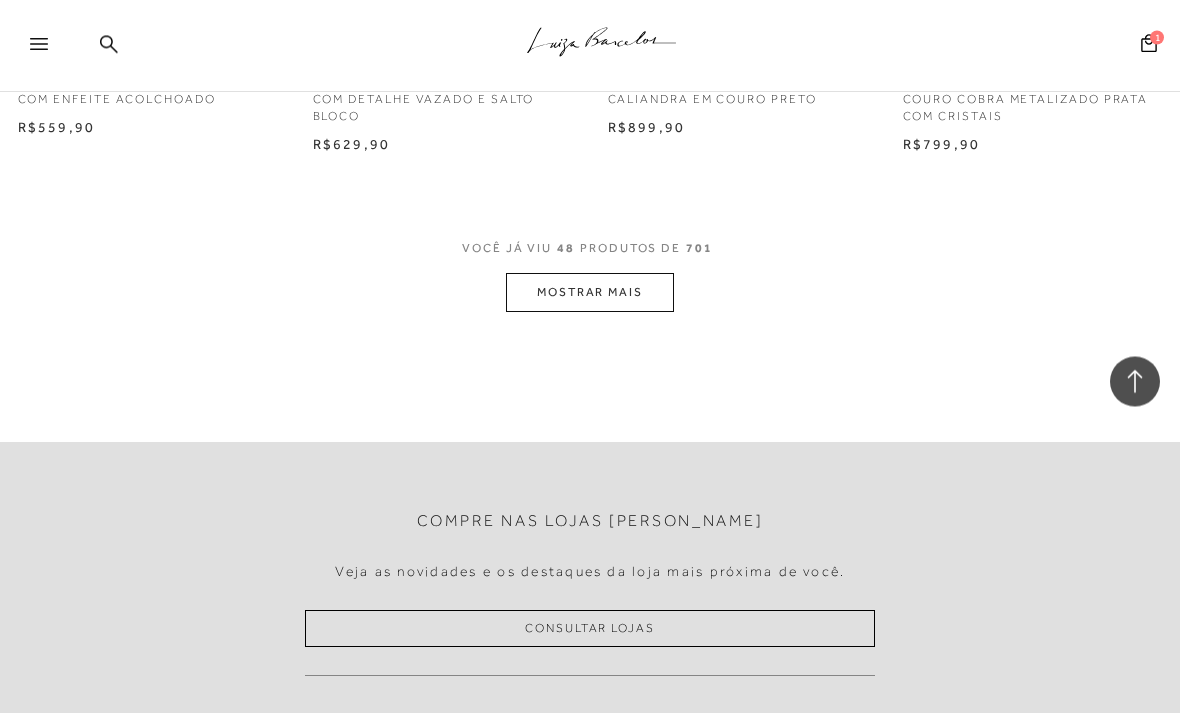 scroll, scrollTop: 6886, scrollLeft: 0, axis: vertical 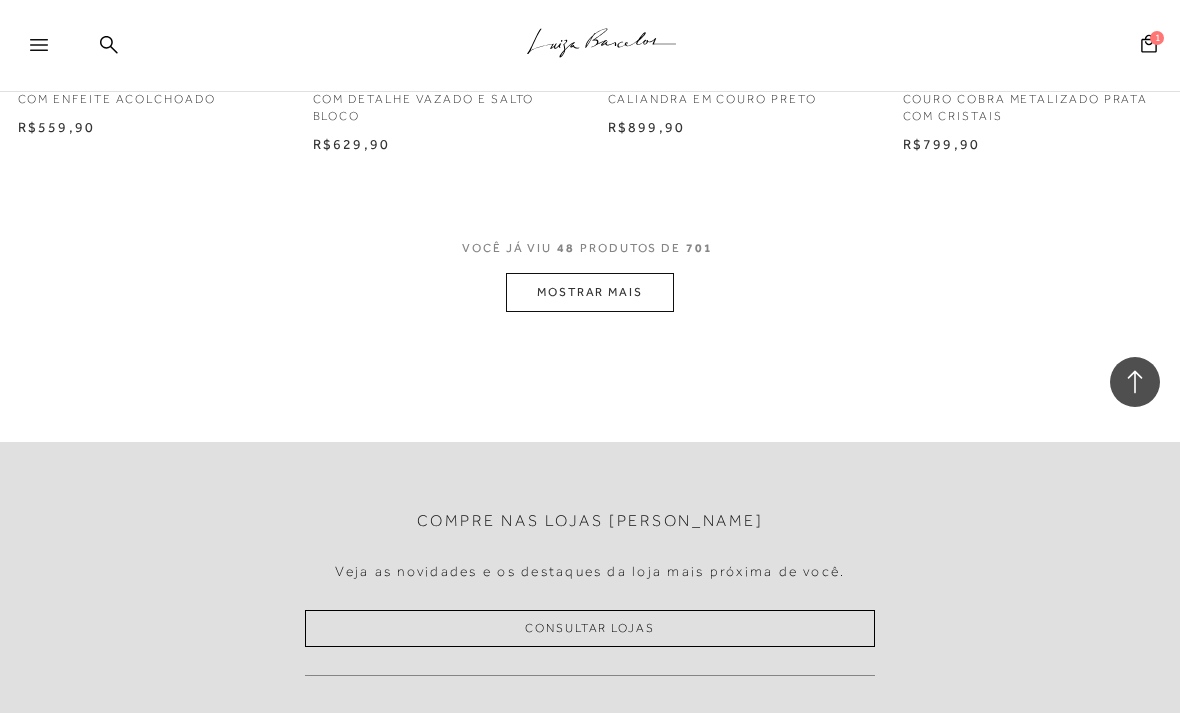 click on "MOSTRAR MAIS" at bounding box center [590, 292] 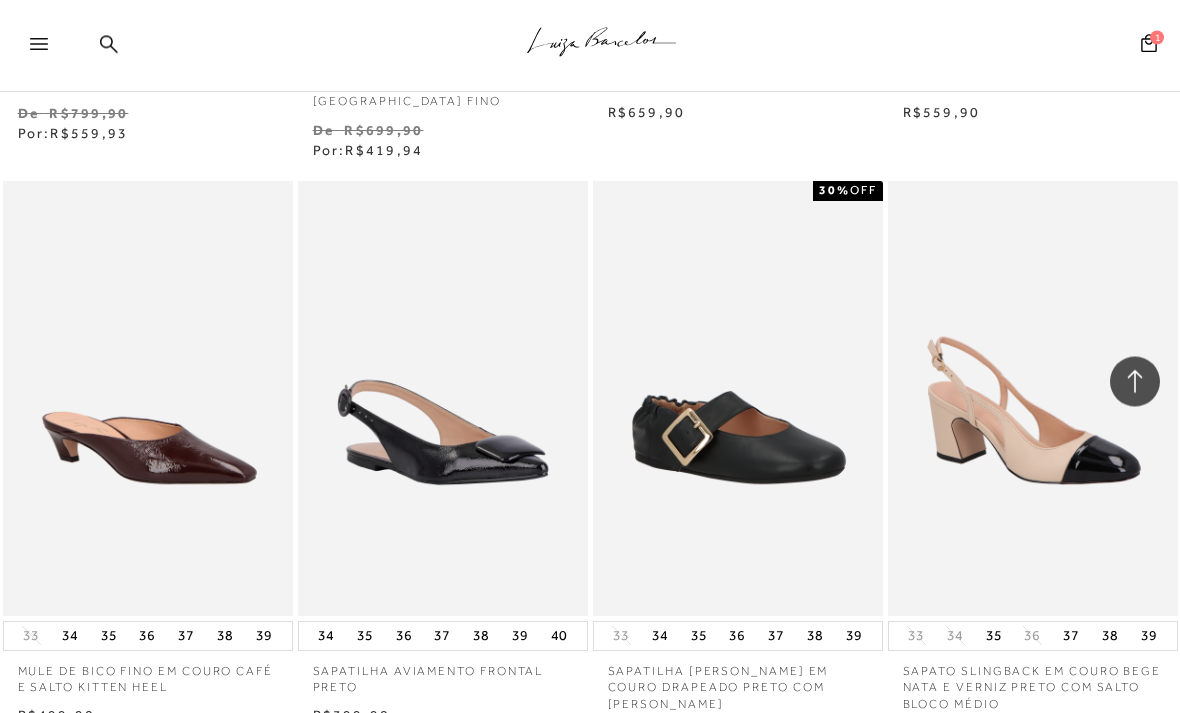 scroll, scrollTop: 8655, scrollLeft: 0, axis: vertical 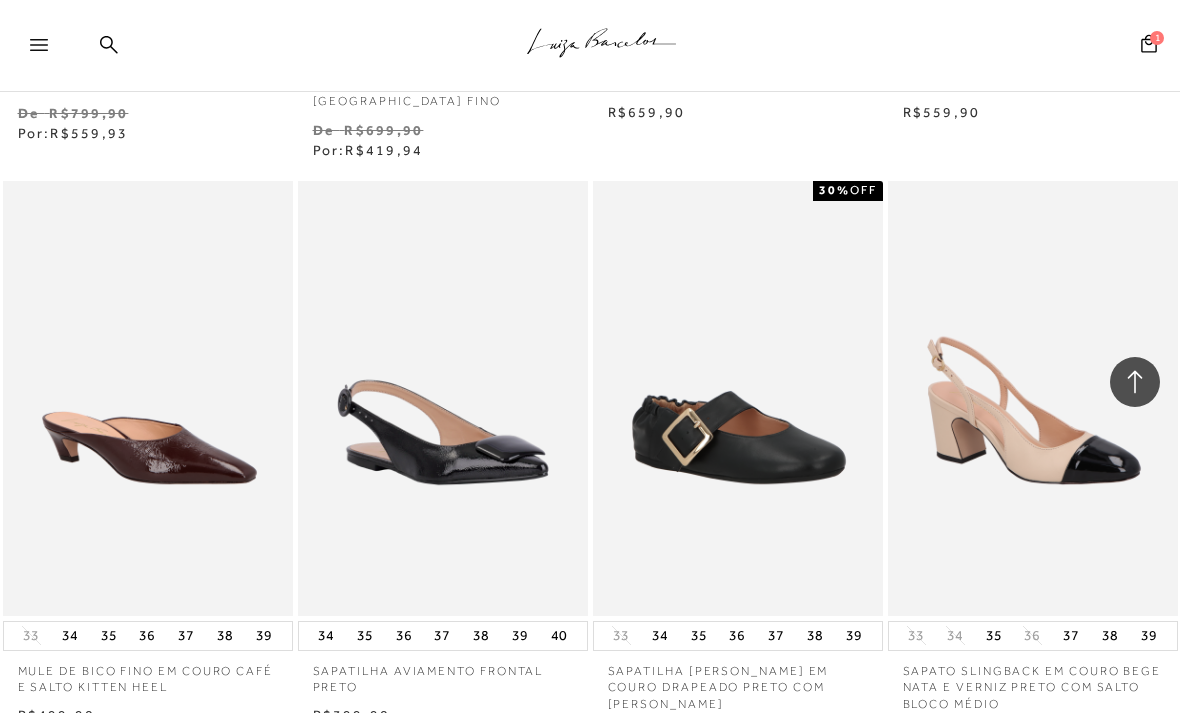 click 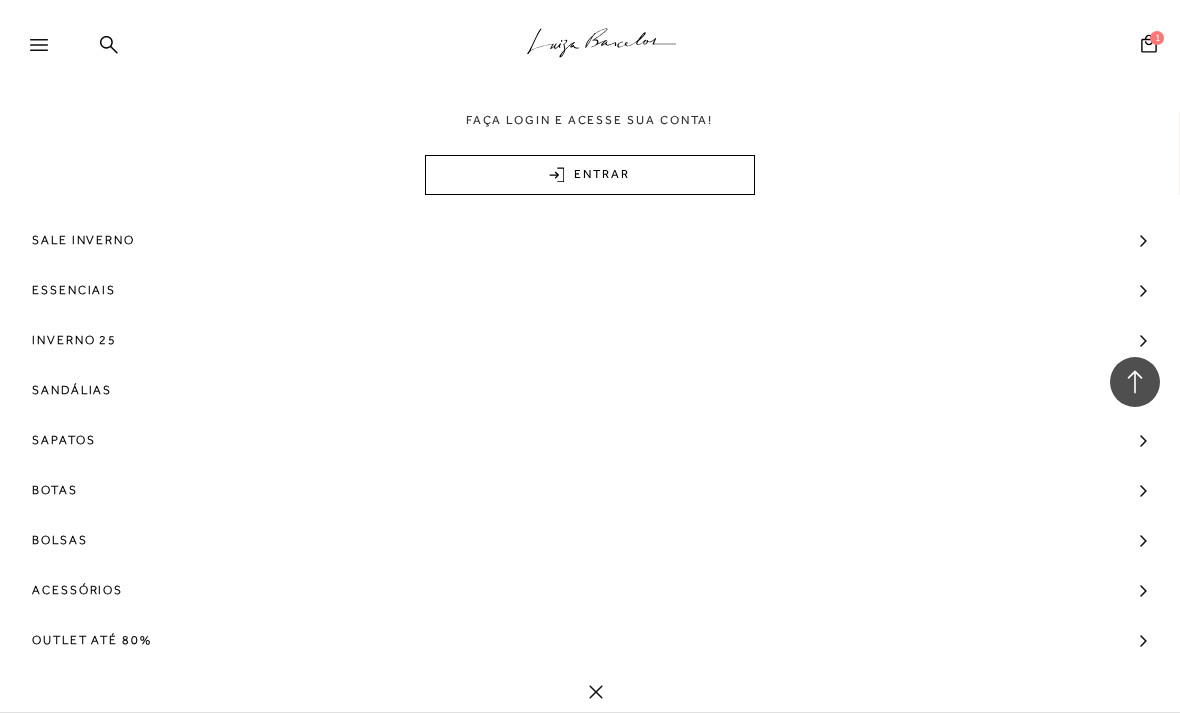 click on "Sapatos" at bounding box center (63, 440) 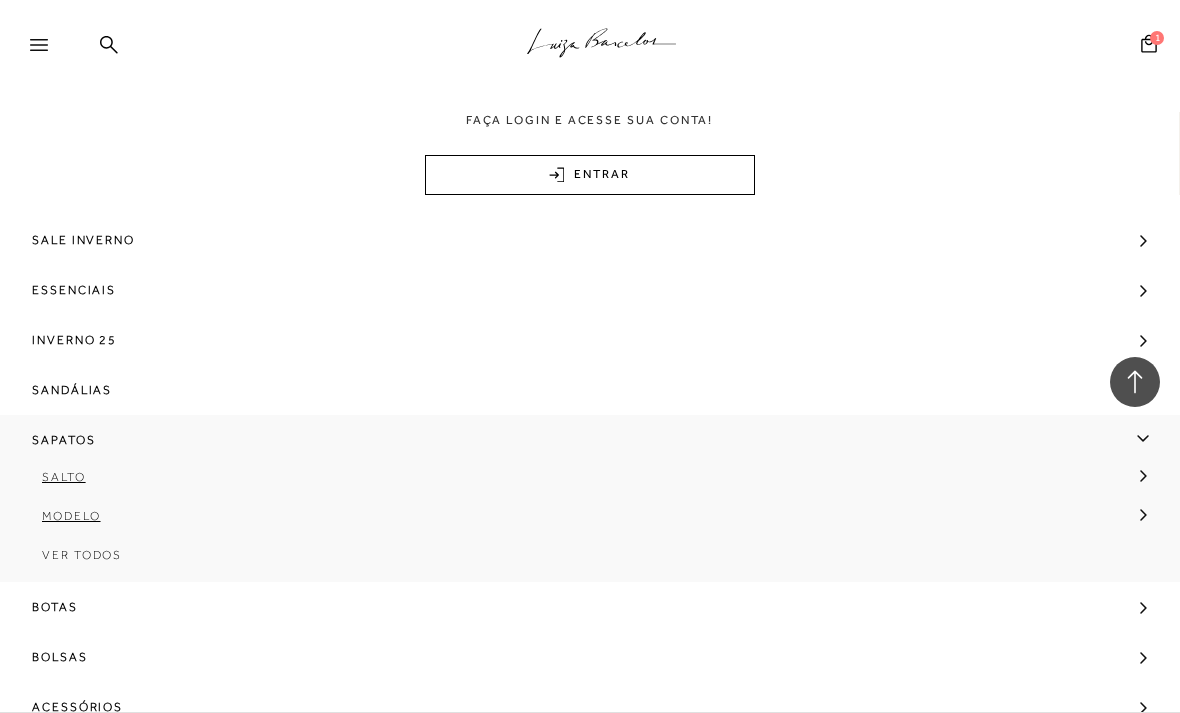 click on "Modelo" at bounding box center (71, 516) 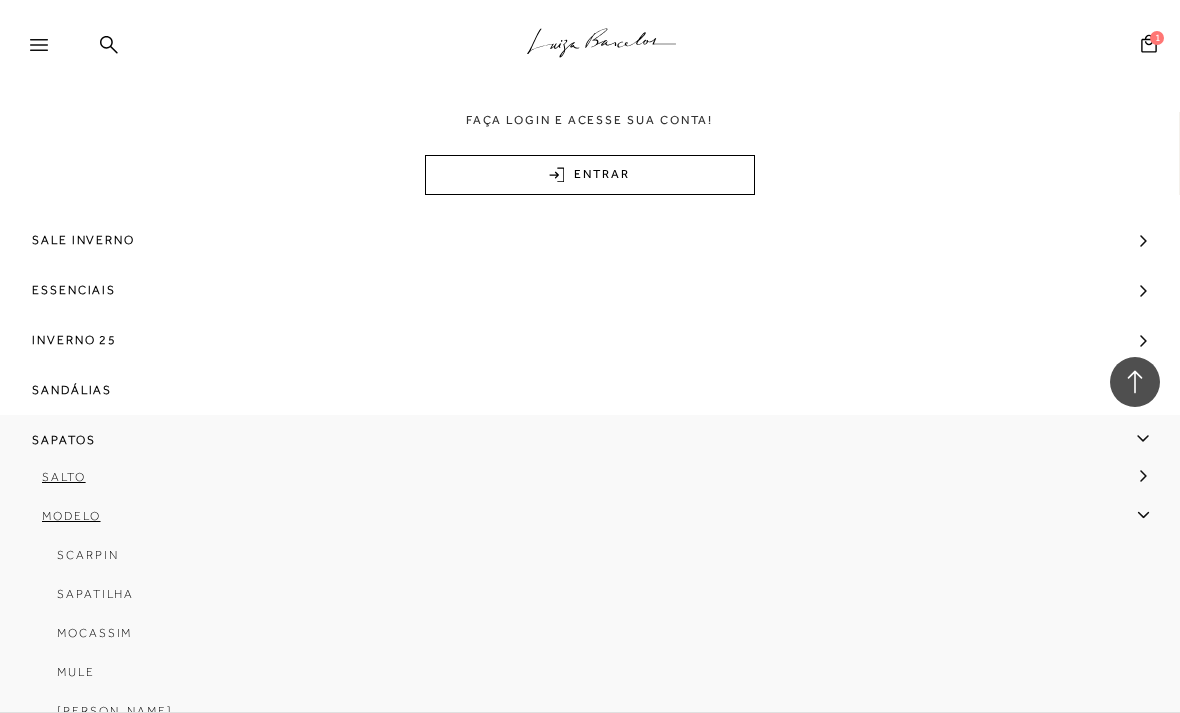 click on "Scarpin" at bounding box center (87, 555) 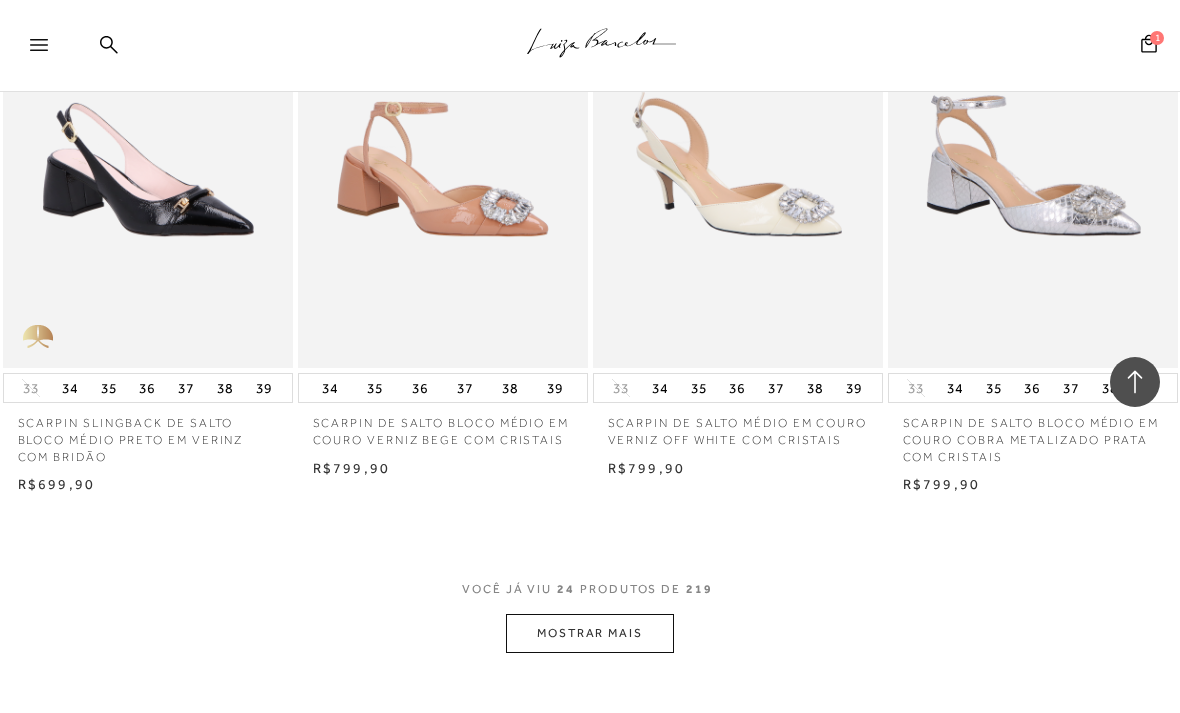scroll, scrollTop: 3074, scrollLeft: 0, axis: vertical 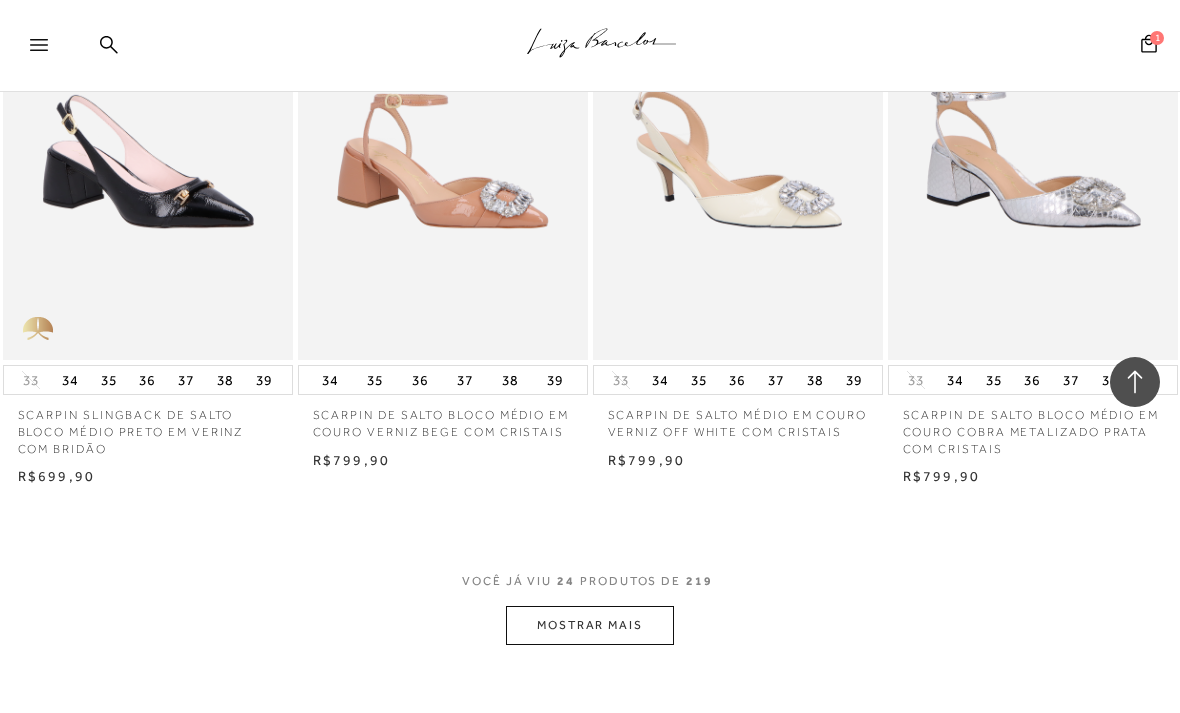 click on "MOSTRAR MAIS" at bounding box center [590, 625] 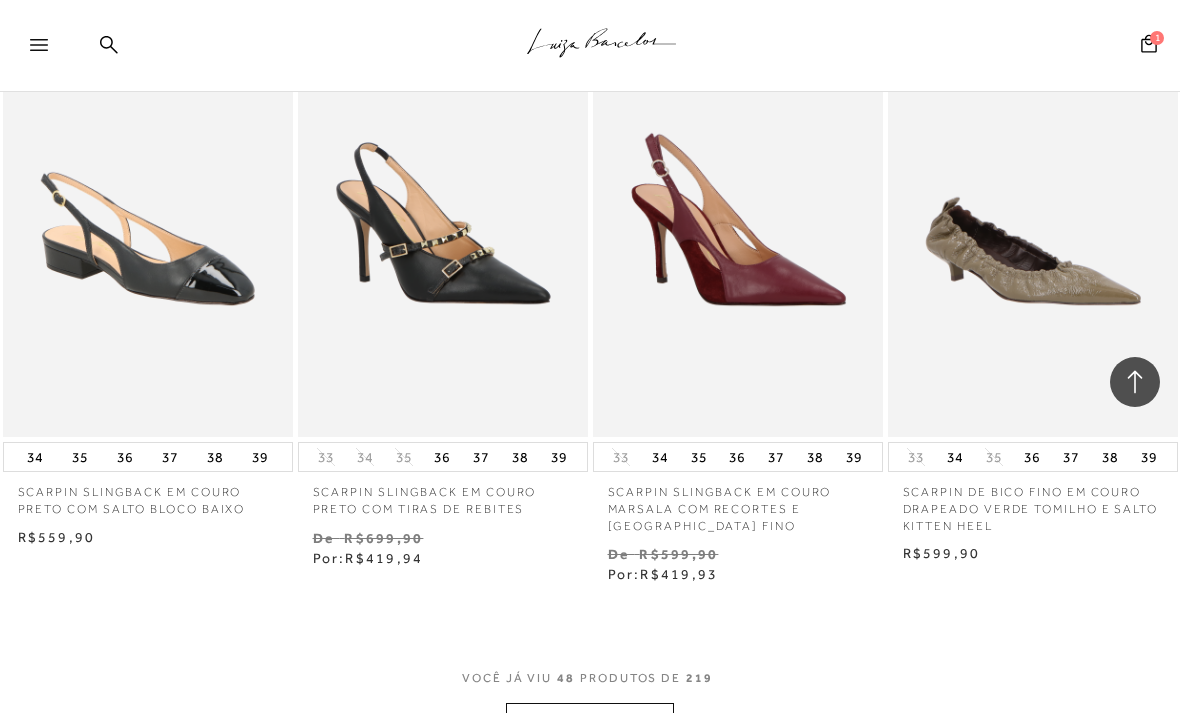 scroll, scrollTop: 6599, scrollLeft: 0, axis: vertical 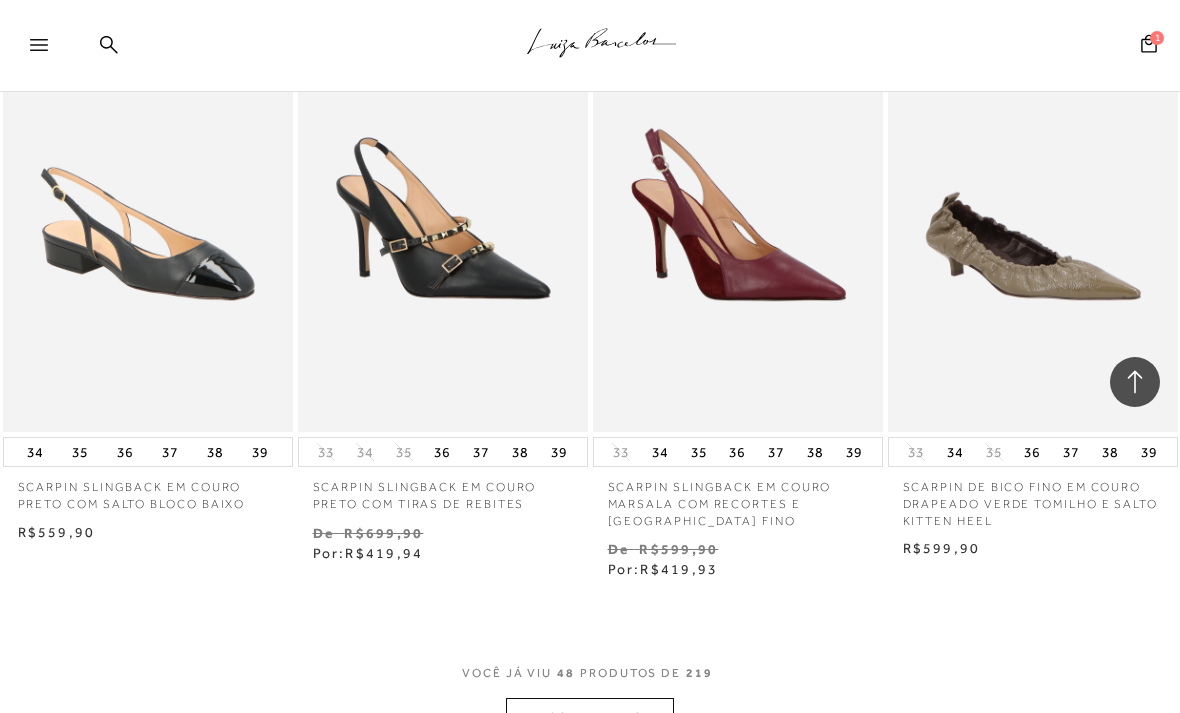 click on "MOSTRAR MAIS" at bounding box center (590, 717) 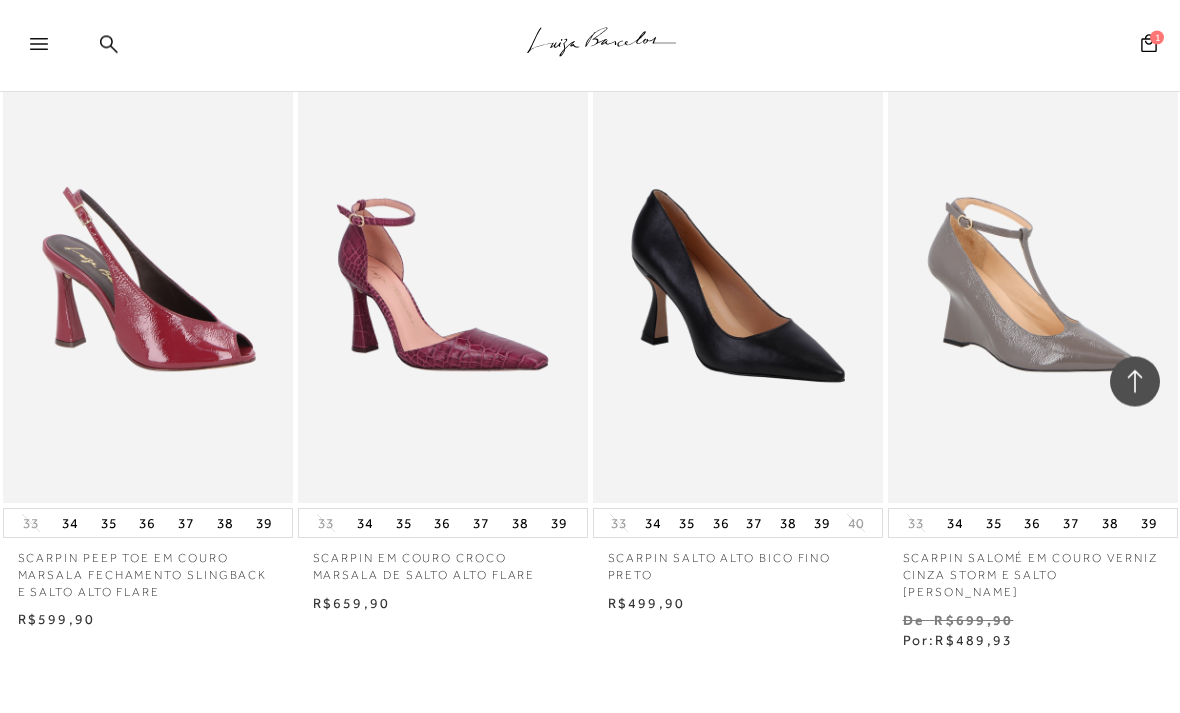 scroll, scrollTop: 10129, scrollLeft: 0, axis: vertical 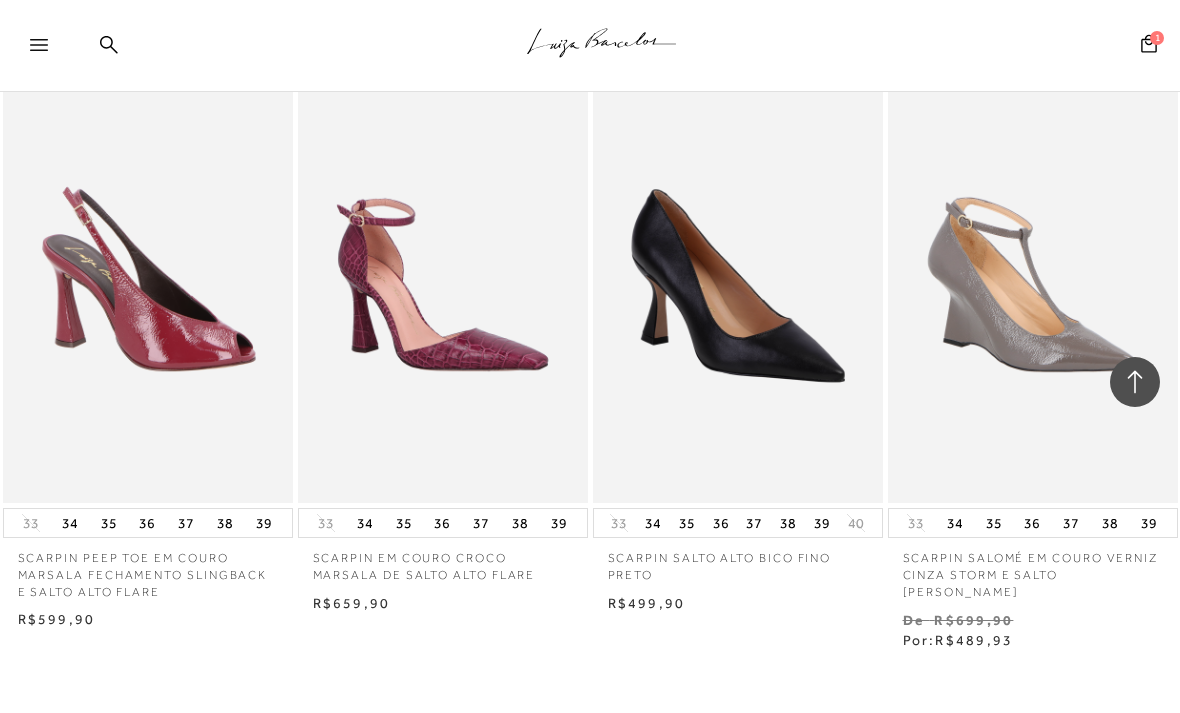 click on "MOSTRAR MAIS" at bounding box center [590, 789] 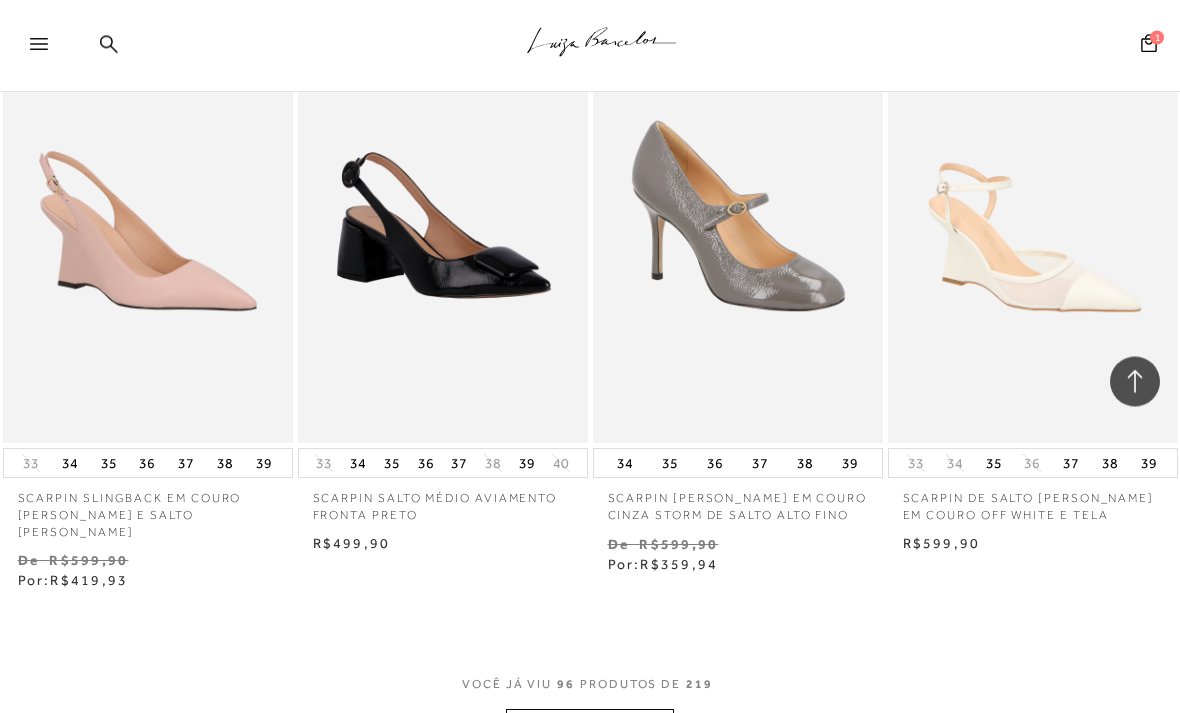 scroll, scrollTop: 13807, scrollLeft: 0, axis: vertical 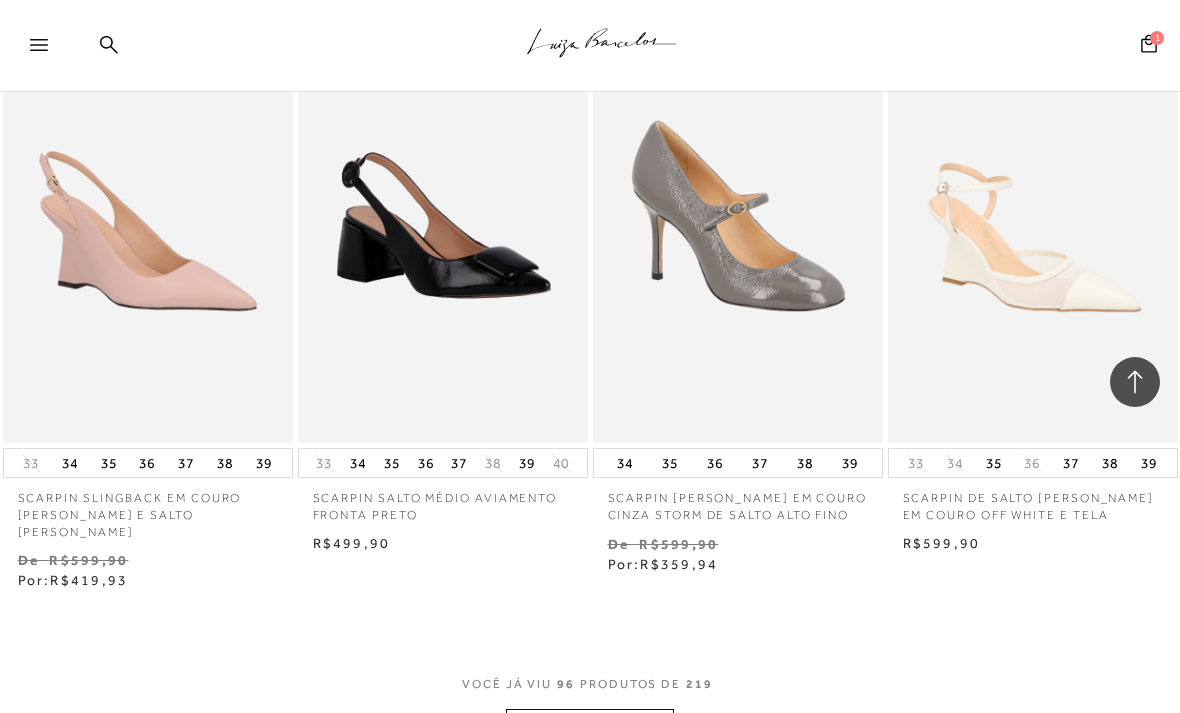 click on "MOSTRAR MAIS" at bounding box center [590, 728] 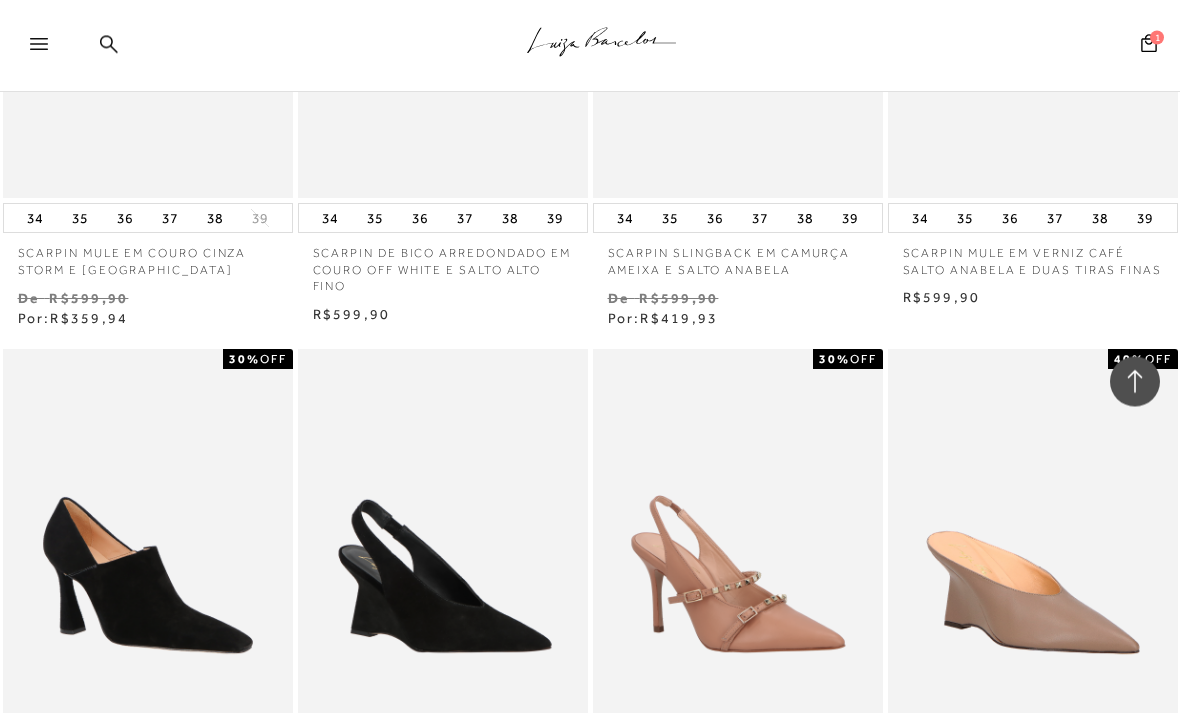 scroll, scrollTop: 16464, scrollLeft: 0, axis: vertical 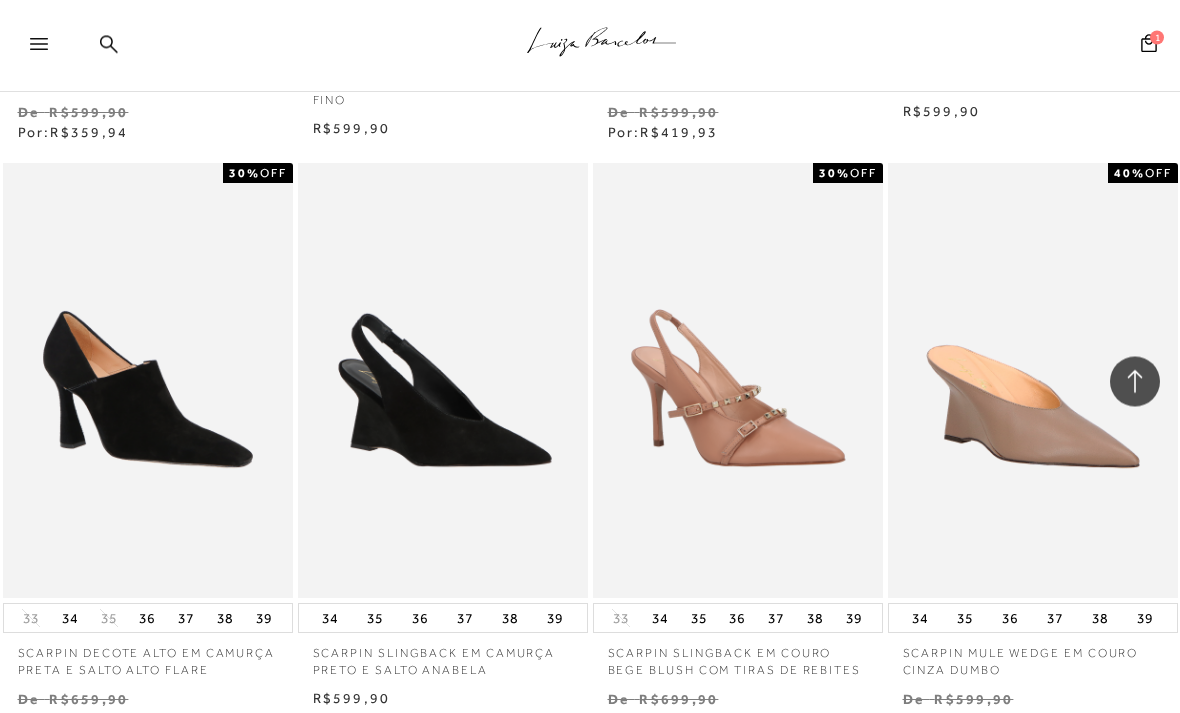 click at bounding box center (149, 381) 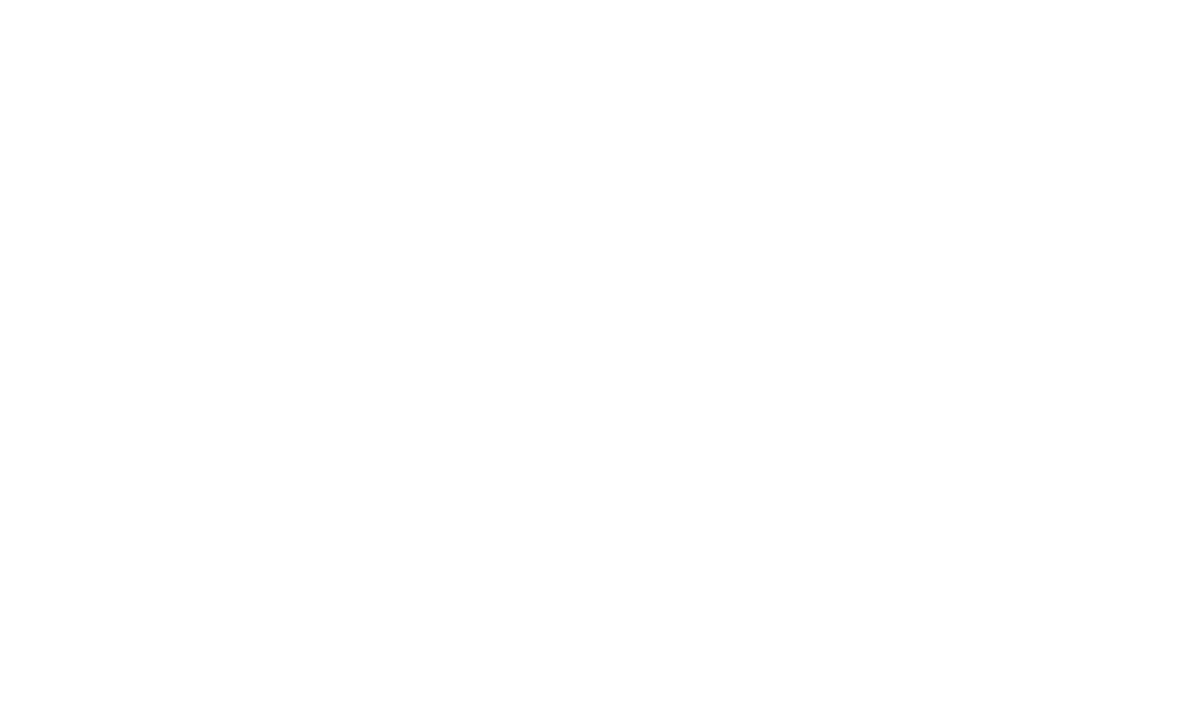 click on "notificationsNetworkError
Página de detalhes do produto de SCARPIN DECOTE ALTO EM CAMURÇA PRETA E SALTO ALTO FLARE está carregada.
Close notification
Falha ao carregar alguns recursos devido a um problema de conectividade com a Internet. Se este problema persistir, tente carregar novamente a página.
Recarregar
.a{fill-rule:evenodd;stroke:#000!important;stroke-width:0!important;}" at bounding box center [590, 232] 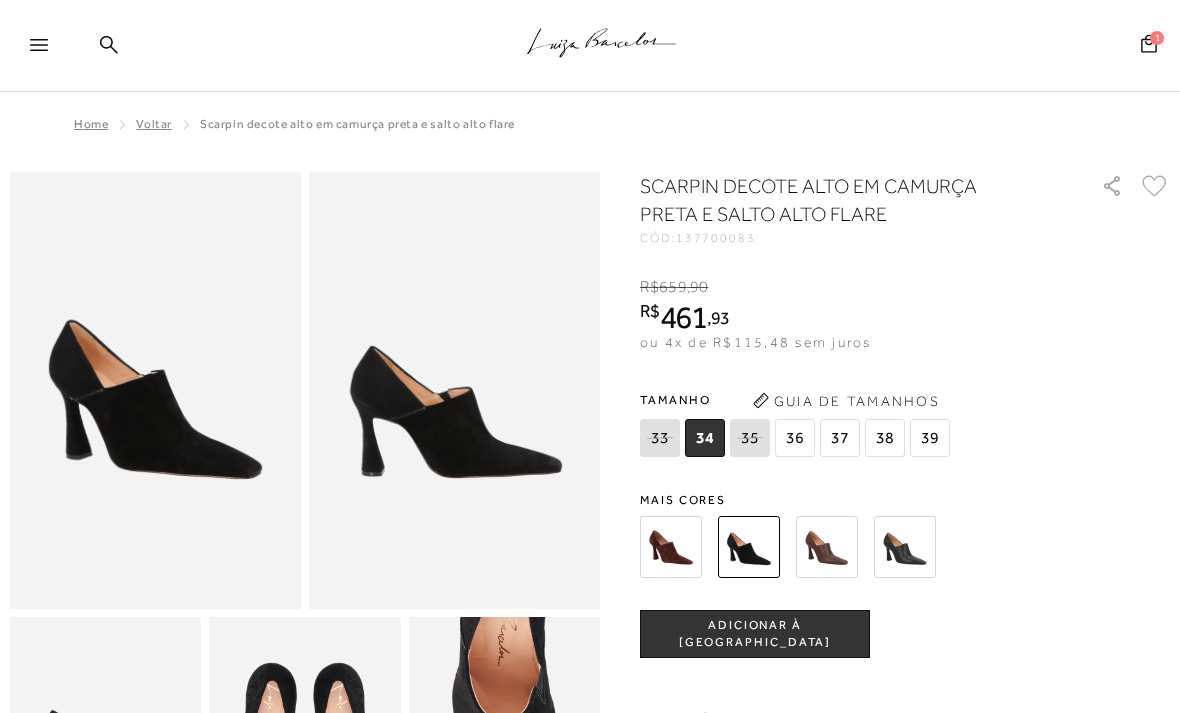 scroll, scrollTop: 0, scrollLeft: 0, axis: both 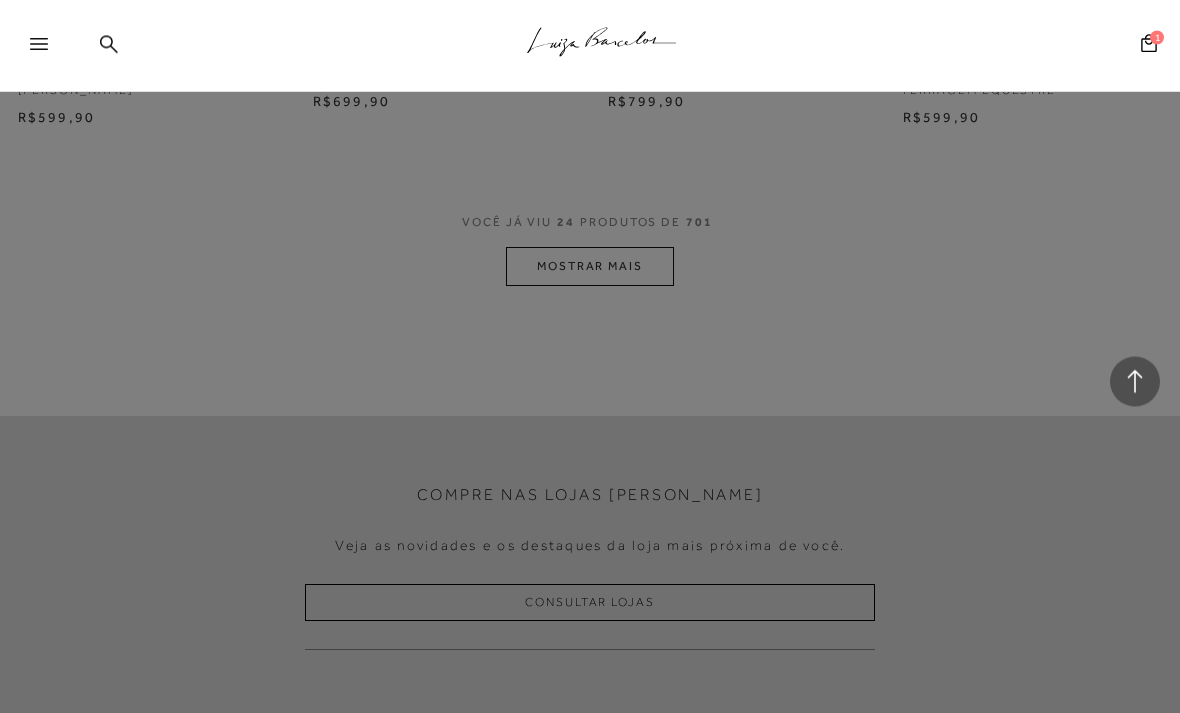 click at bounding box center [590, 356] 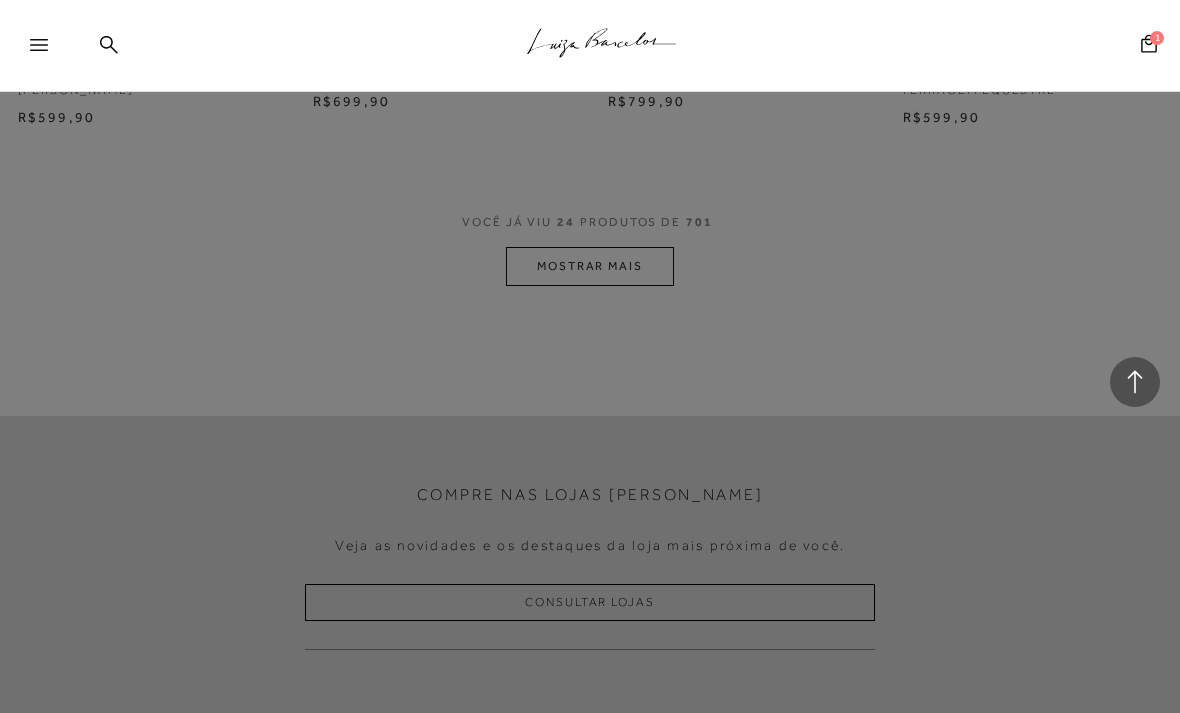 click at bounding box center (590, 356) 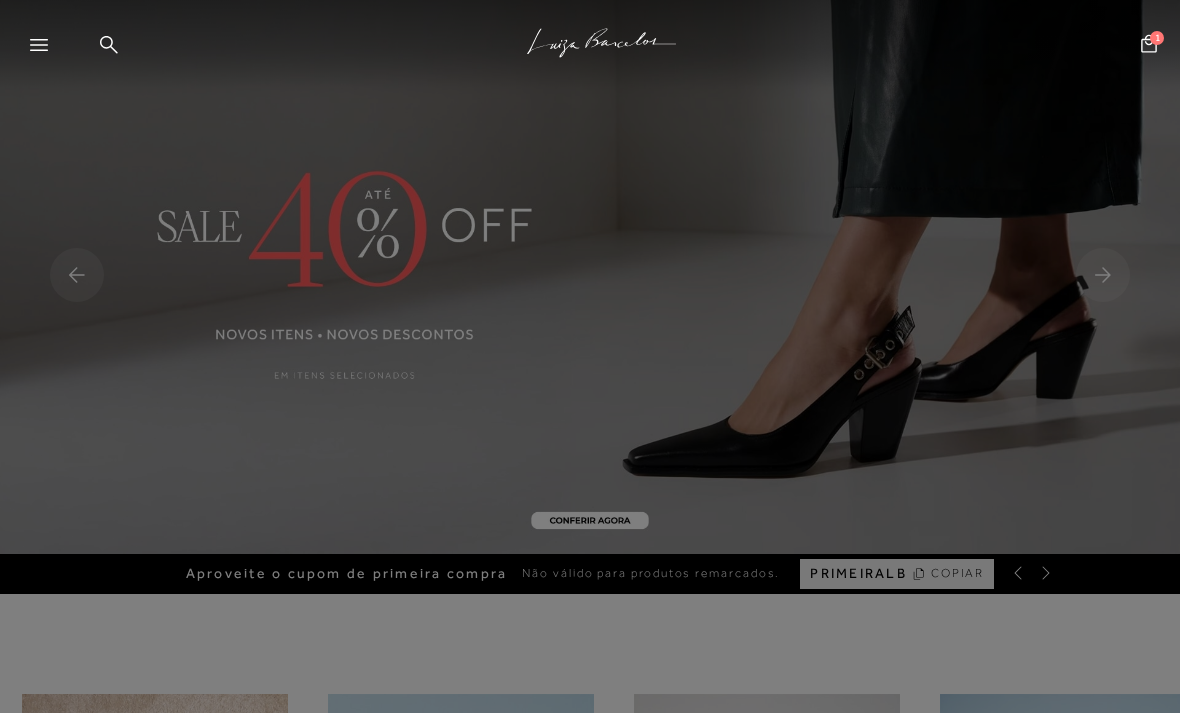 scroll, scrollTop: 0, scrollLeft: 0, axis: both 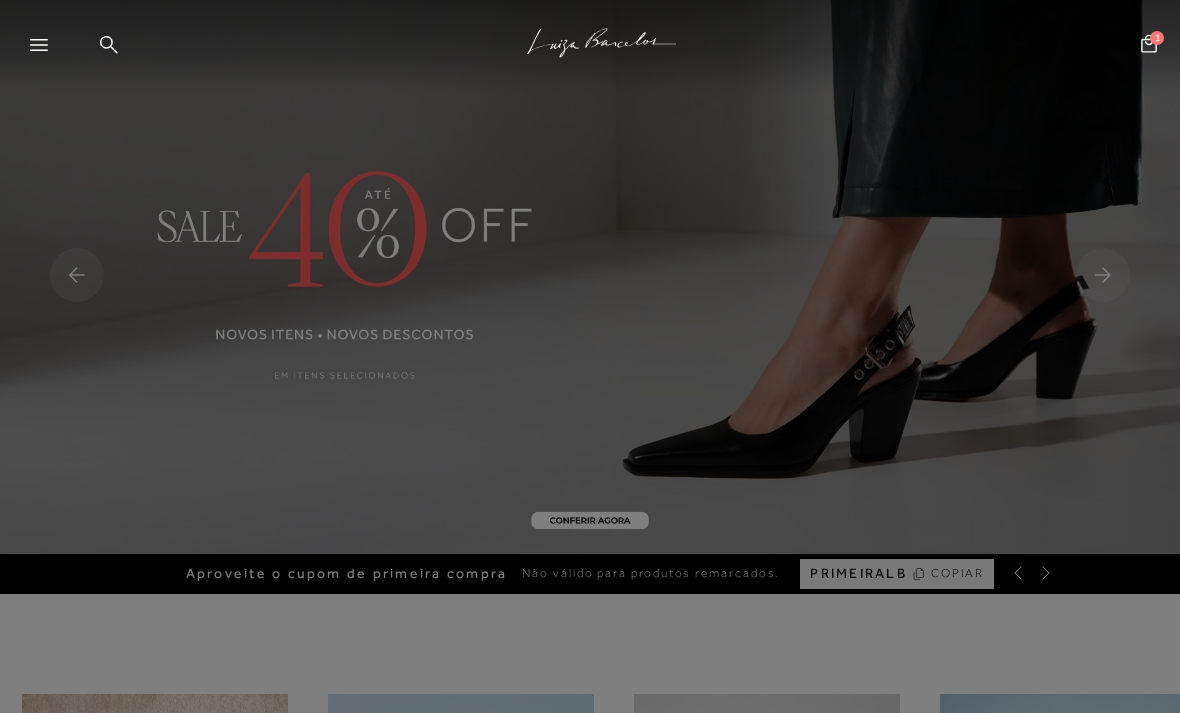 click at bounding box center [590, 356] 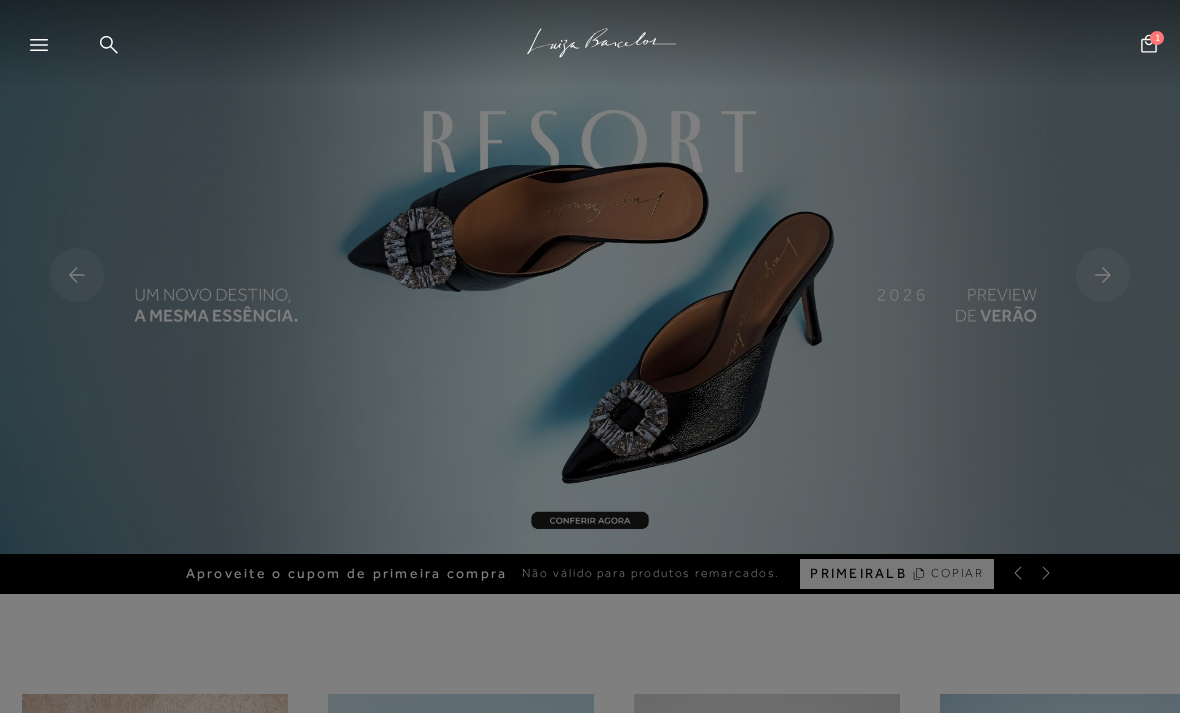click at bounding box center (590, 356) 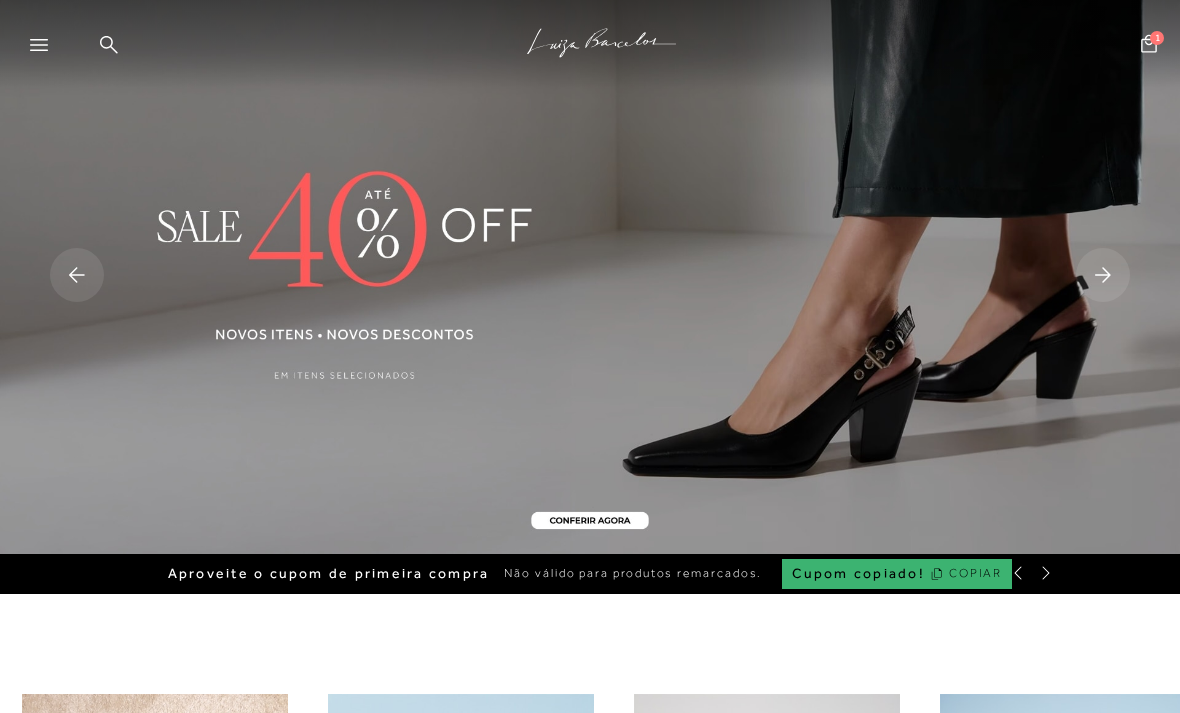 scroll, scrollTop: 0, scrollLeft: 0, axis: both 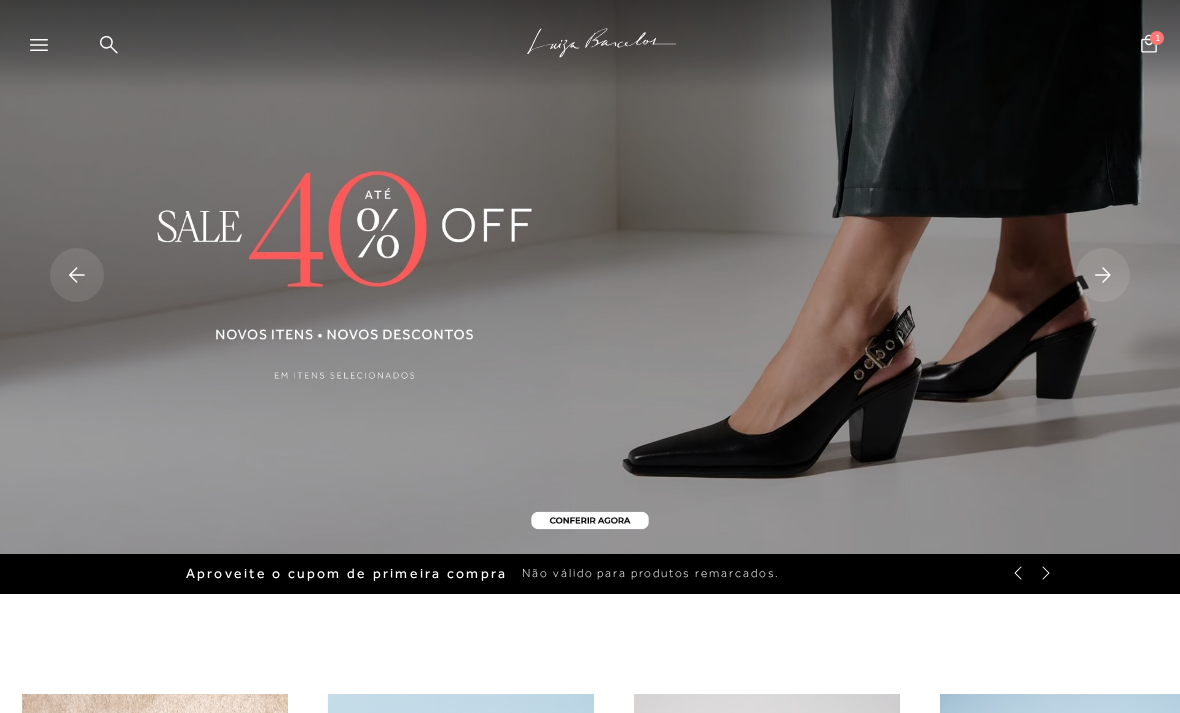 click at bounding box center (590, 277) 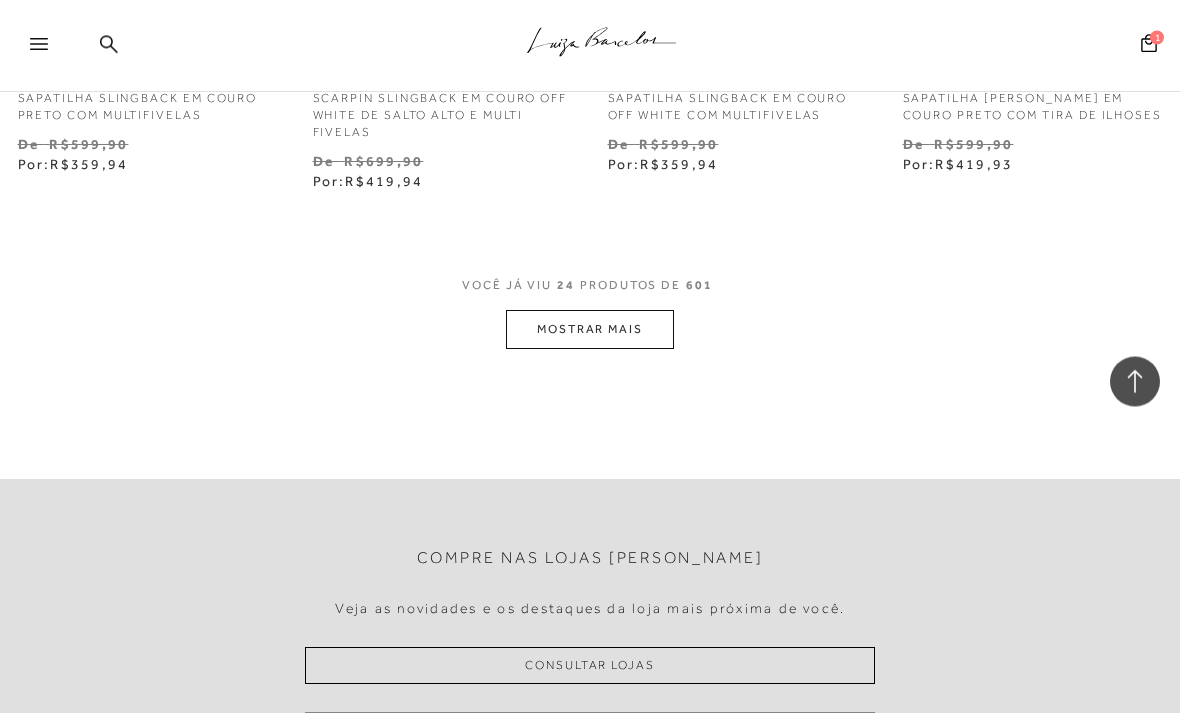 scroll, scrollTop: 3546, scrollLeft: 0, axis: vertical 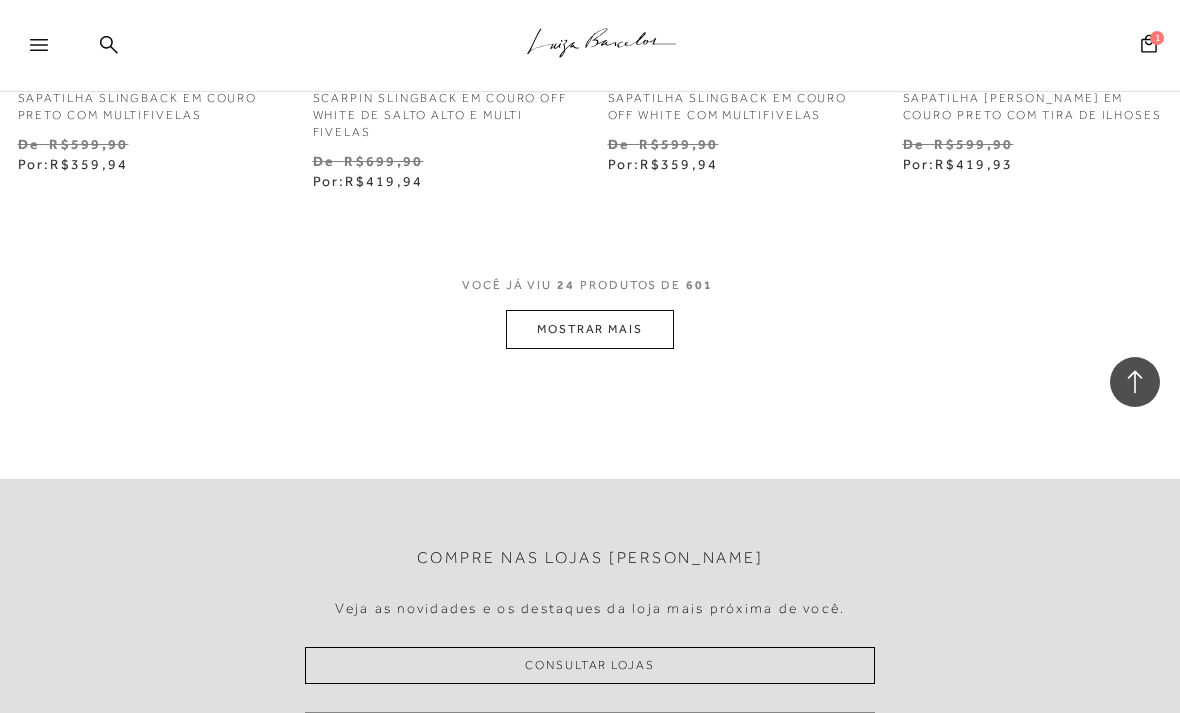 click on "MOSTRAR MAIS" at bounding box center [590, 329] 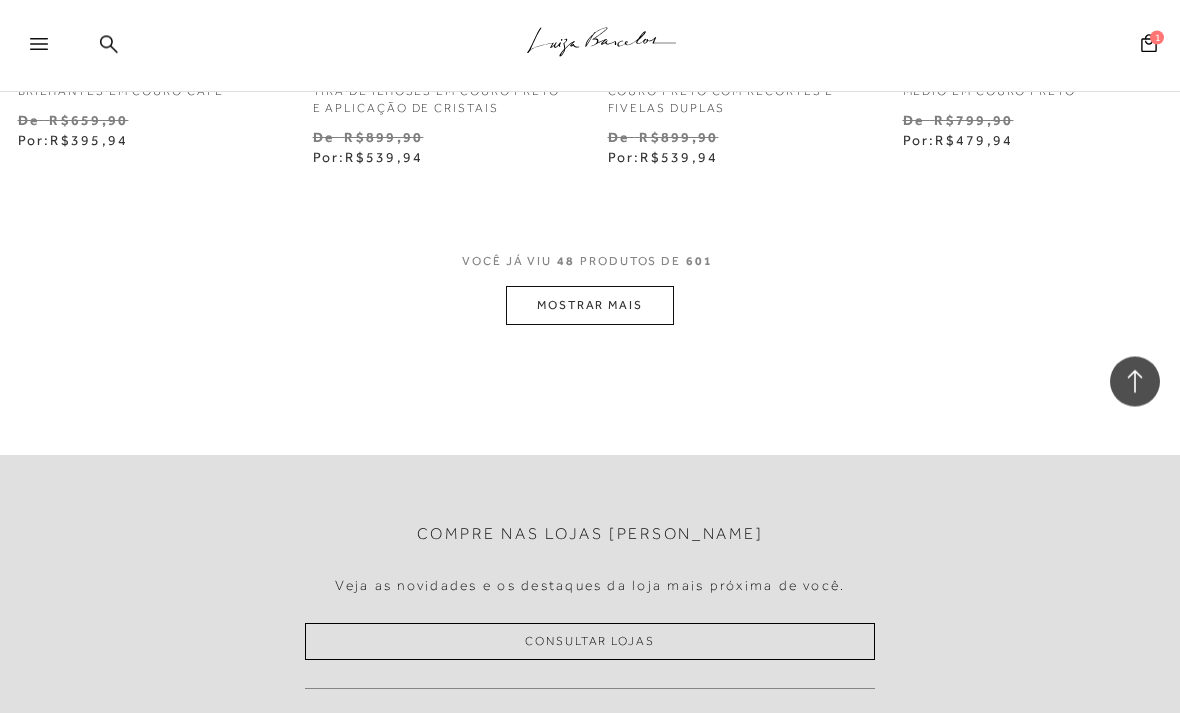scroll, scrollTop: 7171, scrollLeft: 0, axis: vertical 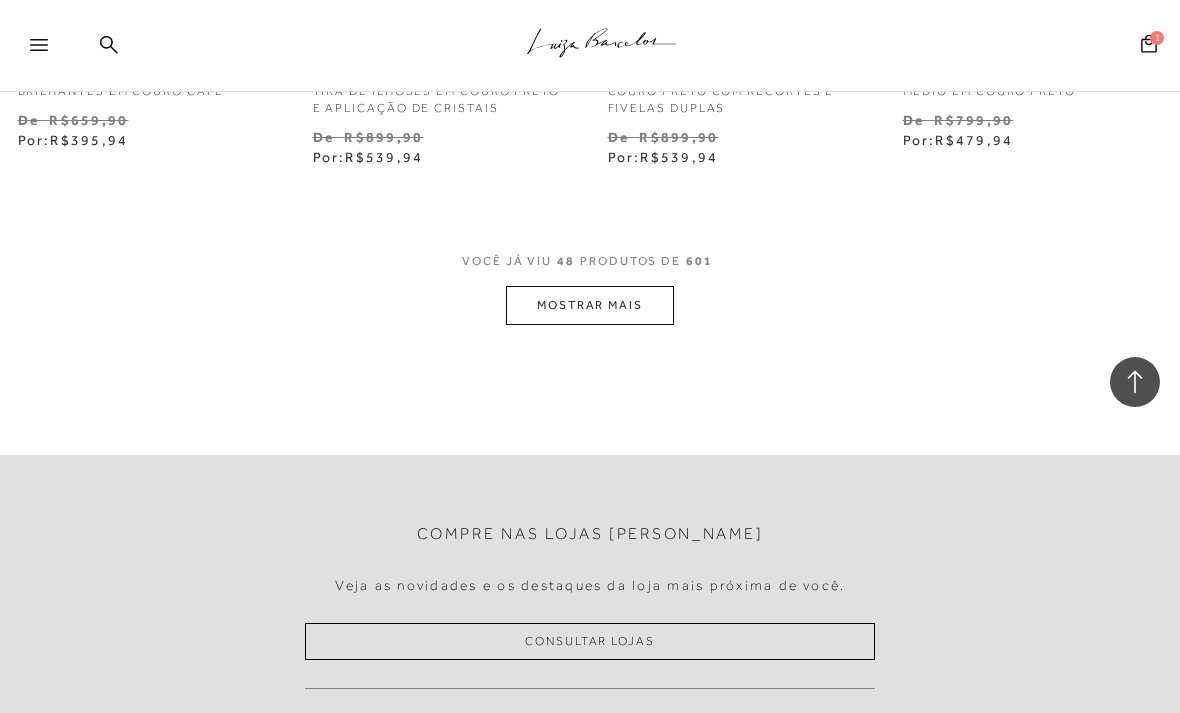 click on "MOSTRAR MAIS" at bounding box center [590, 305] 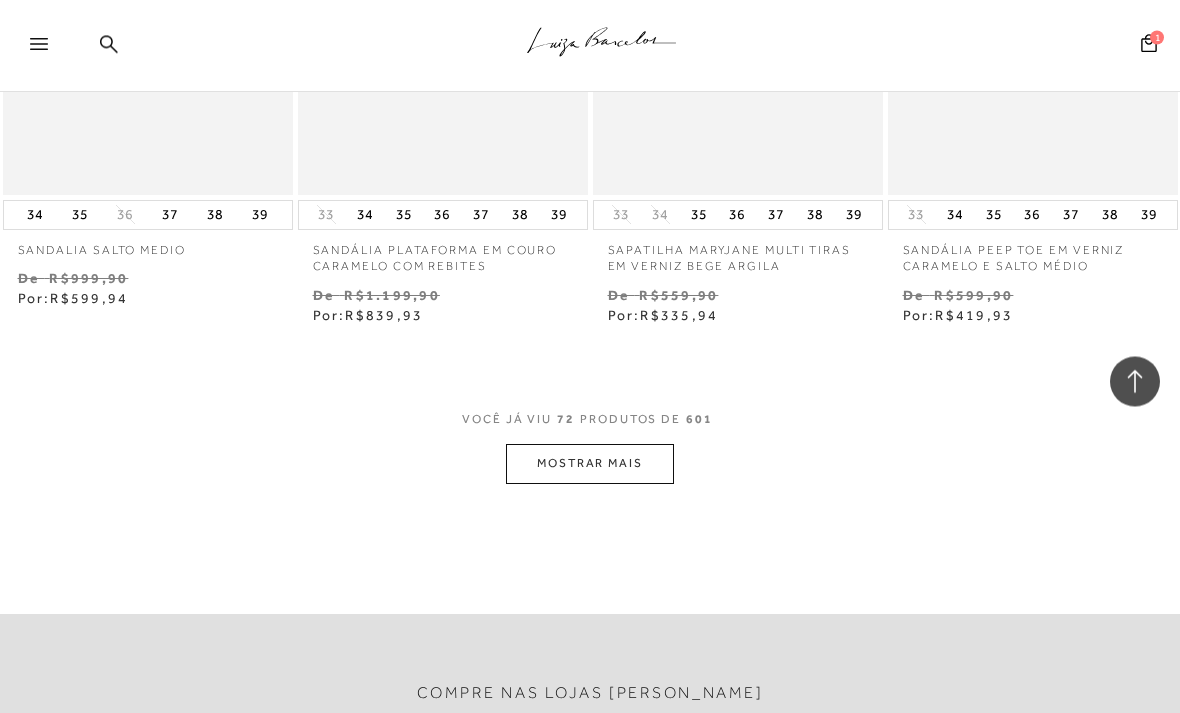 scroll, scrollTop: 10597, scrollLeft: 0, axis: vertical 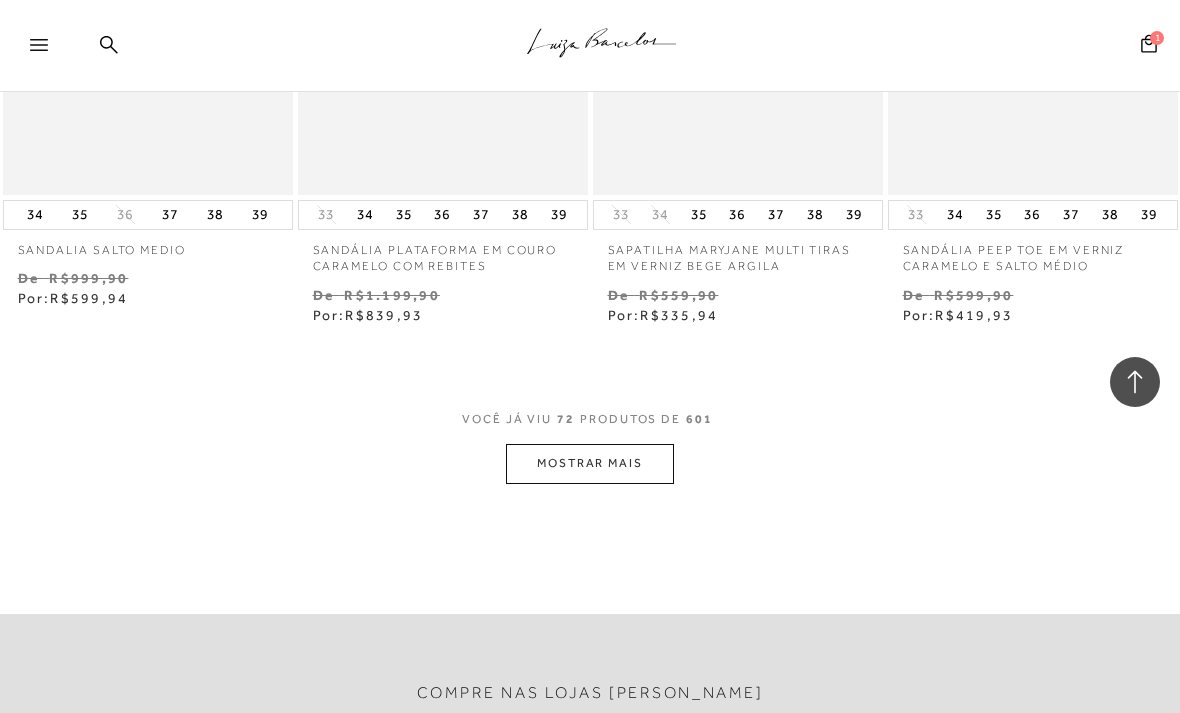 click on "MOSTRAR MAIS" at bounding box center (590, 463) 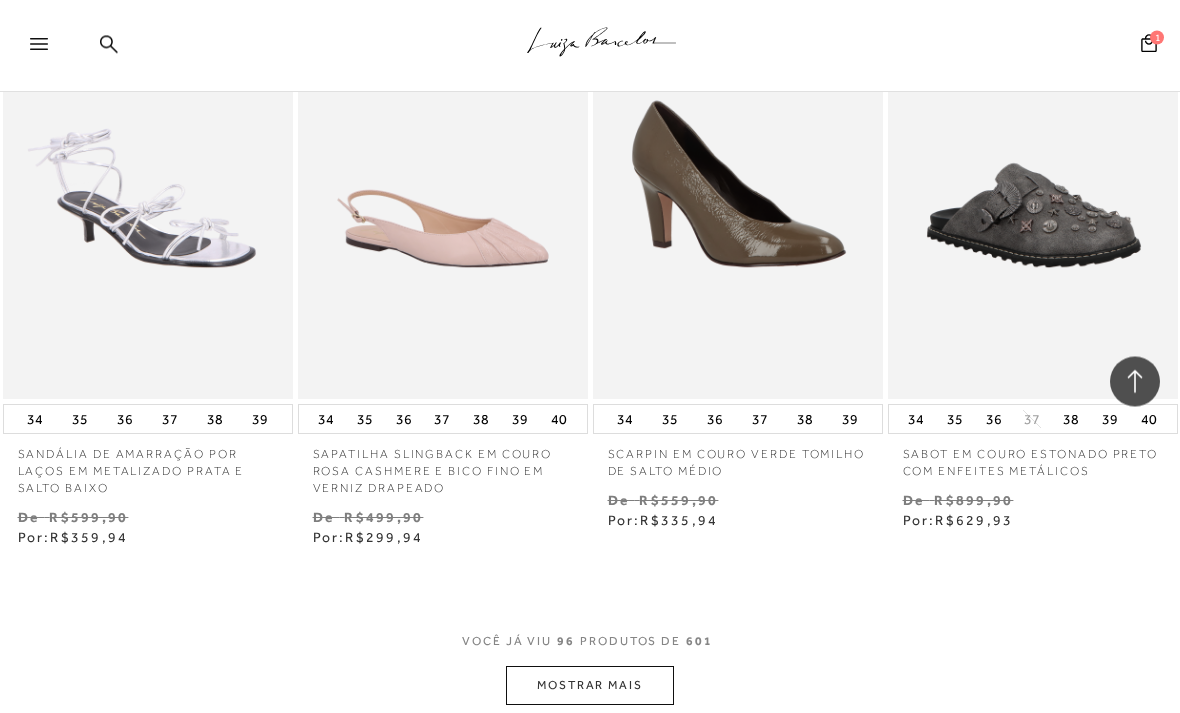 scroll, scrollTop: 13960, scrollLeft: 0, axis: vertical 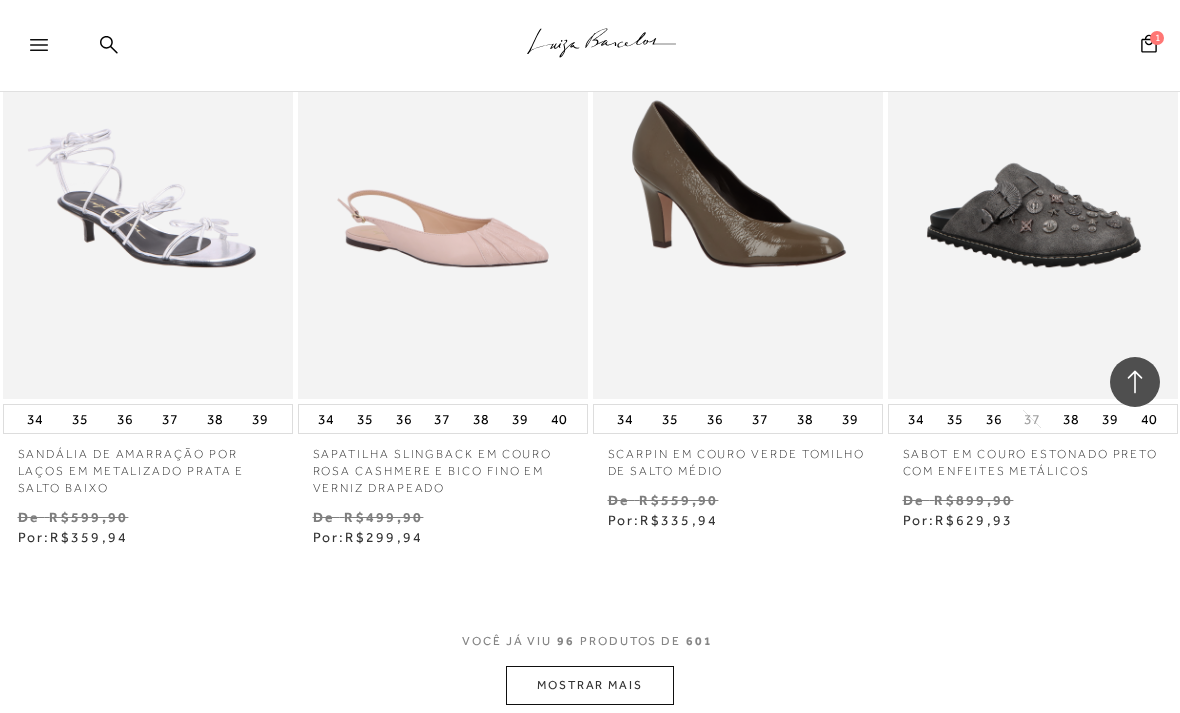 click on "MOSTRAR MAIS" at bounding box center (590, 685) 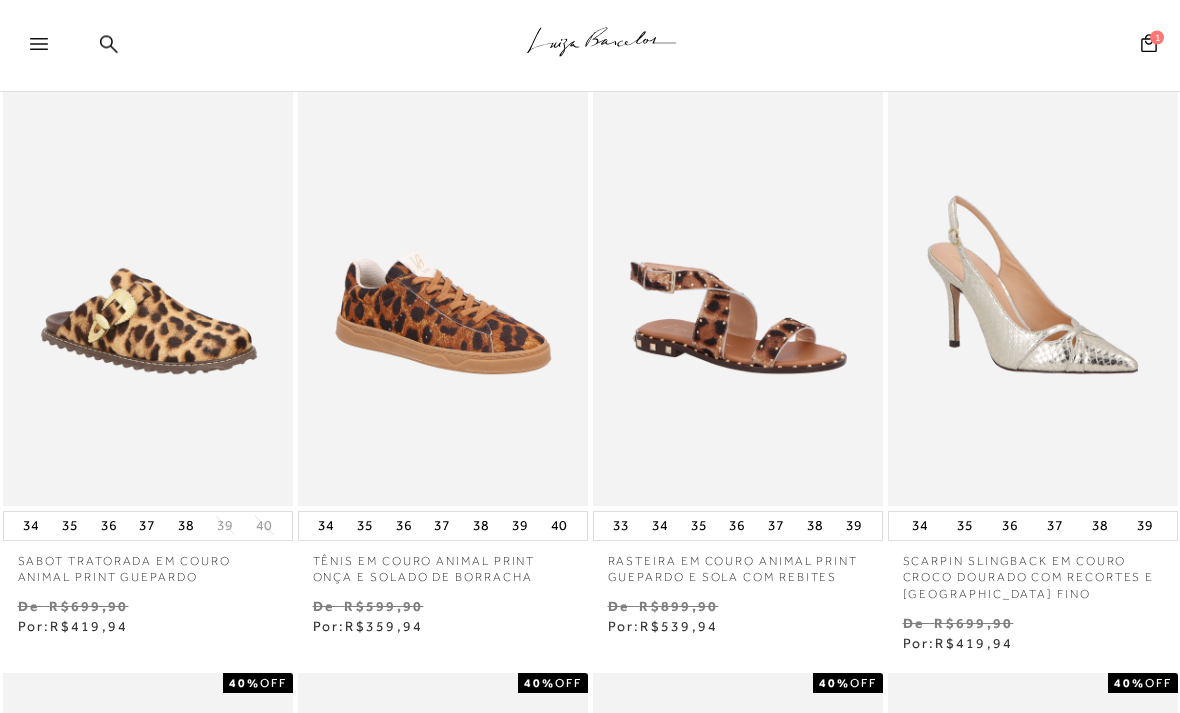 scroll, scrollTop: 0, scrollLeft: 0, axis: both 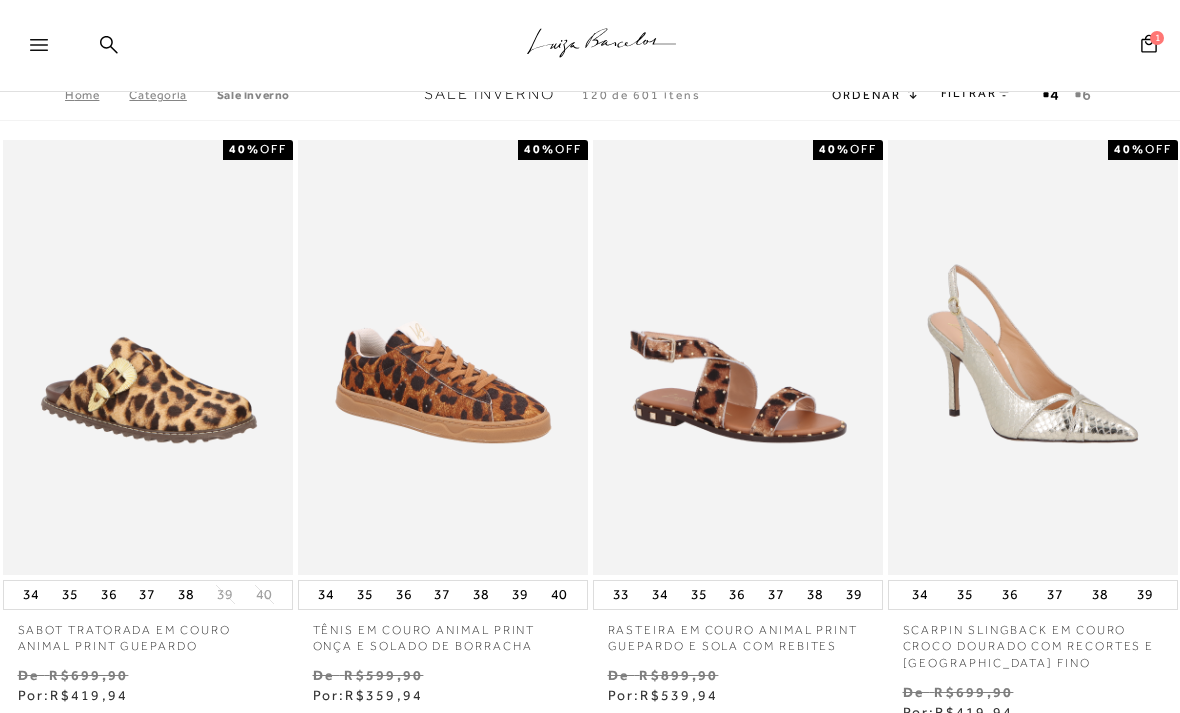 click on "Pesquisar
Minha Conta
Meus Pedidos
Lista de desejos
Sair
1" at bounding box center (1053, 46) 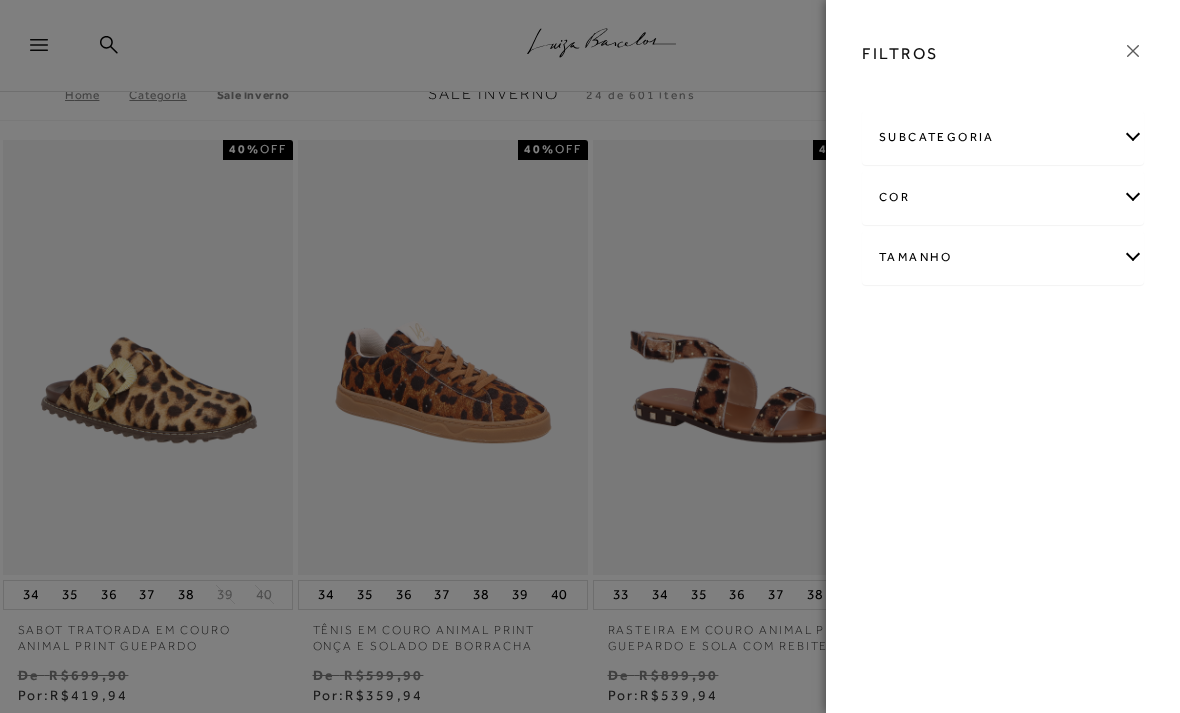 scroll, scrollTop: 0, scrollLeft: 0, axis: both 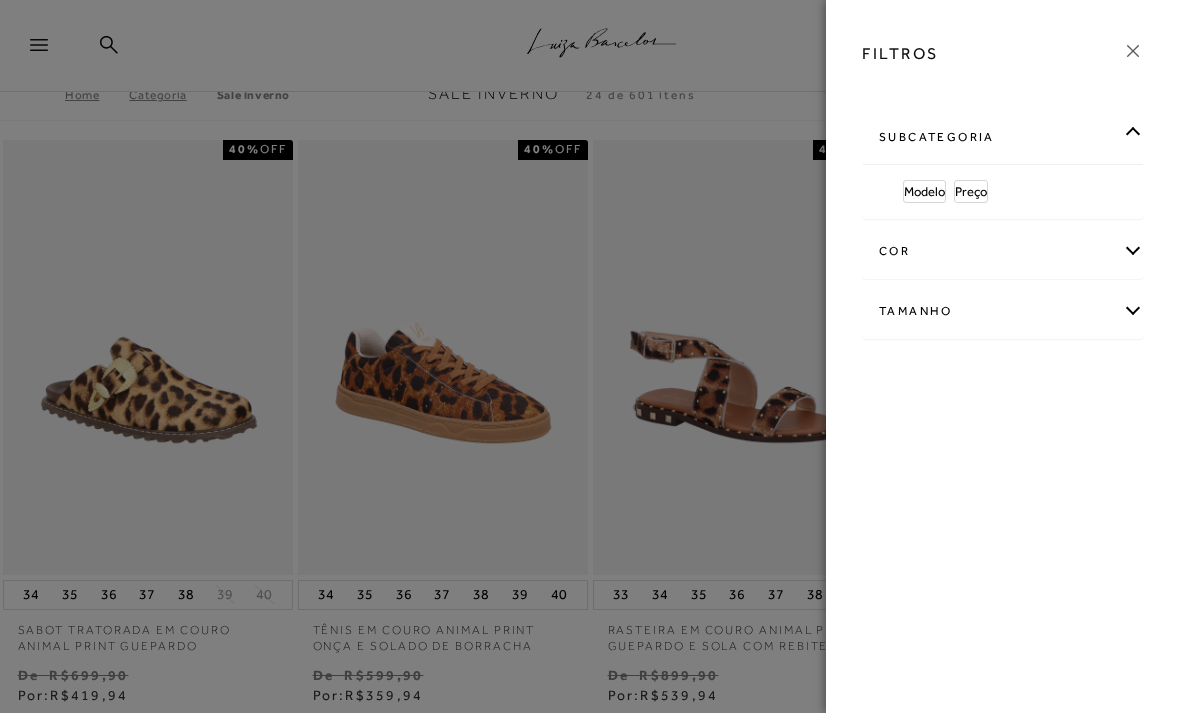click on "Modelo" at bounding box center (924, 191) 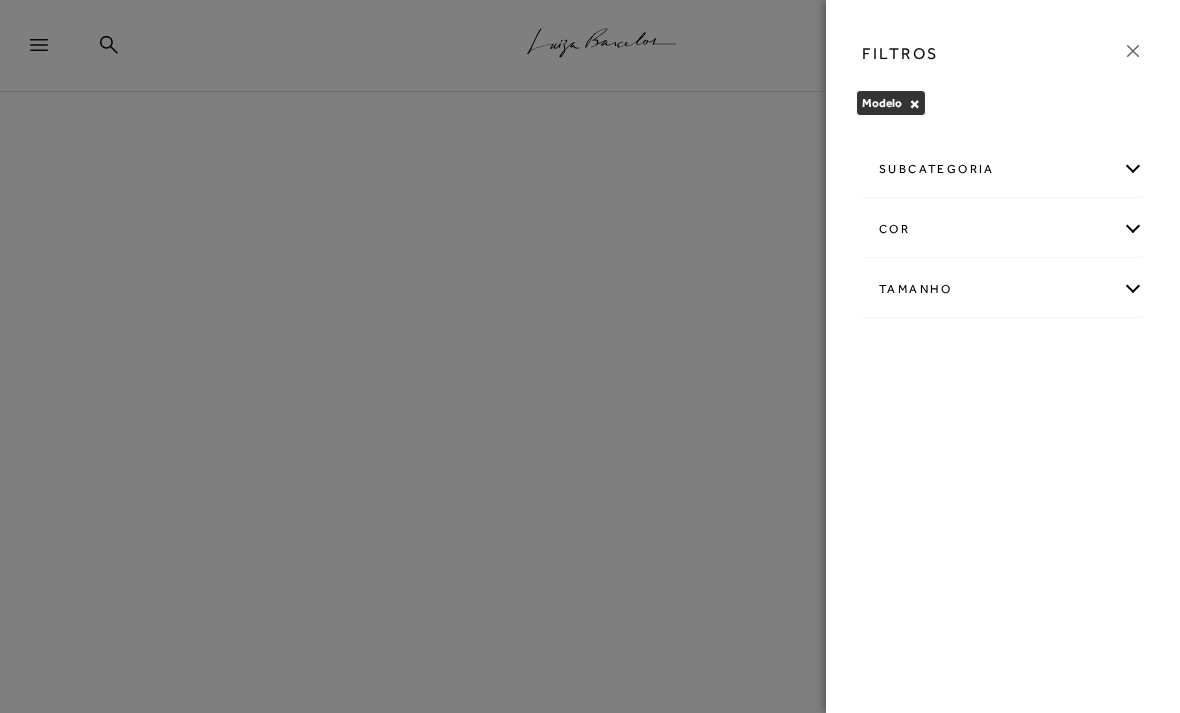 click on "subcategoria" at bounding box center (1003, 169) 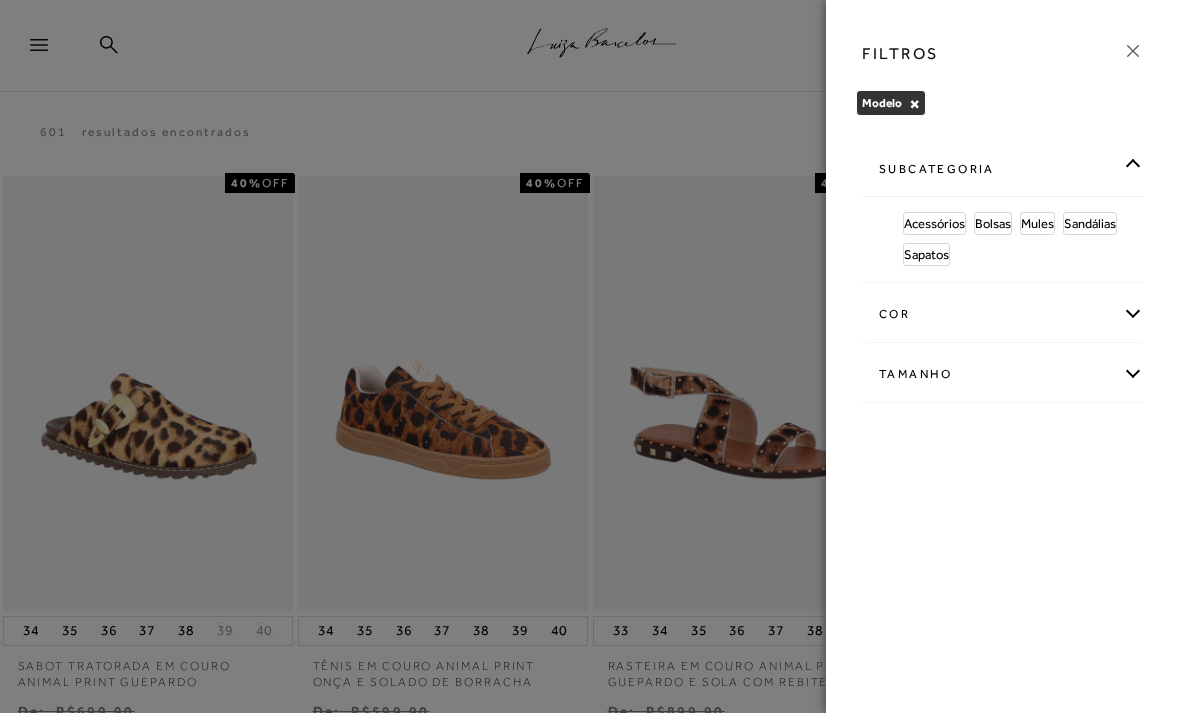click on "Sapatos" at bounding box center (926, 254) 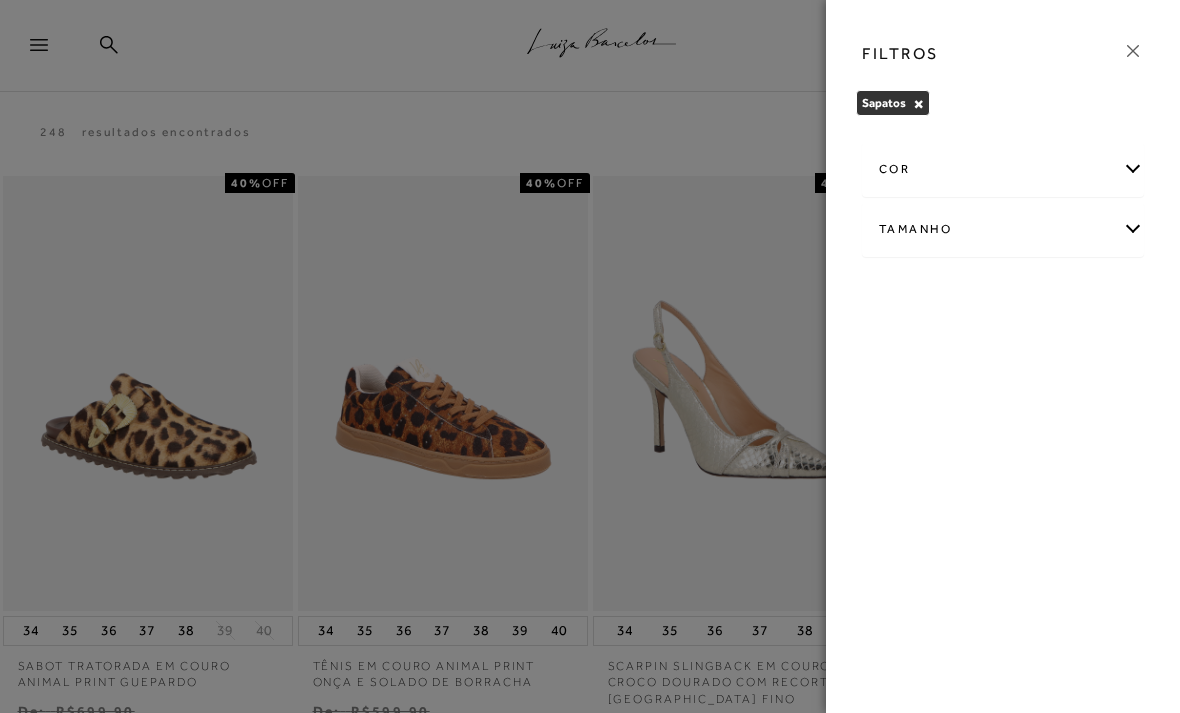 click on "Tamanho" at bounding box center (1003, 229) 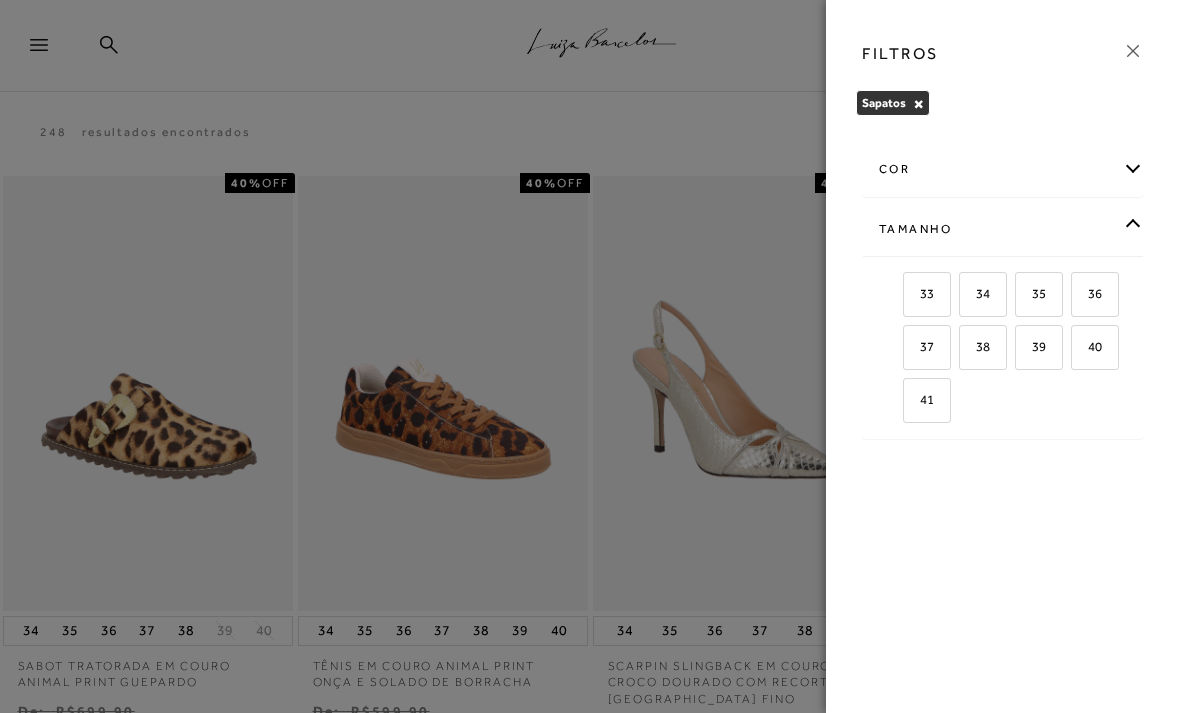 click on "35" at bounding box center [1031, 293] 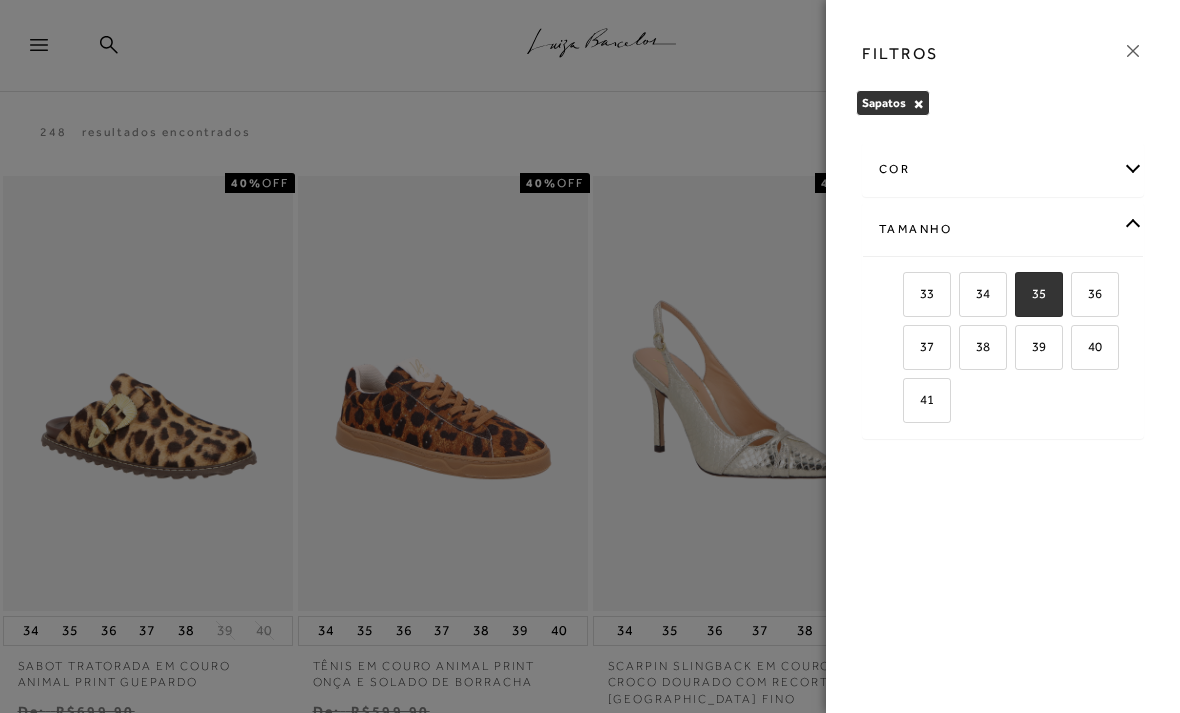 checkbox on "true" 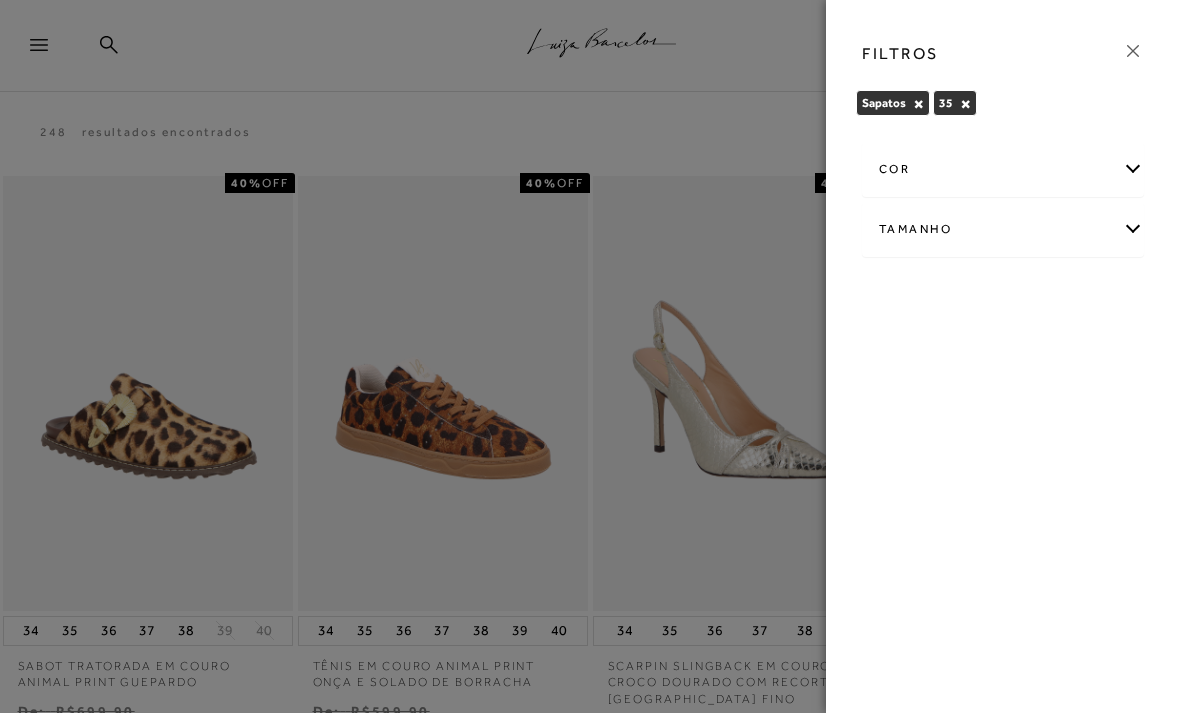 click on "Tamanho" at bounding box center (1003, 229) 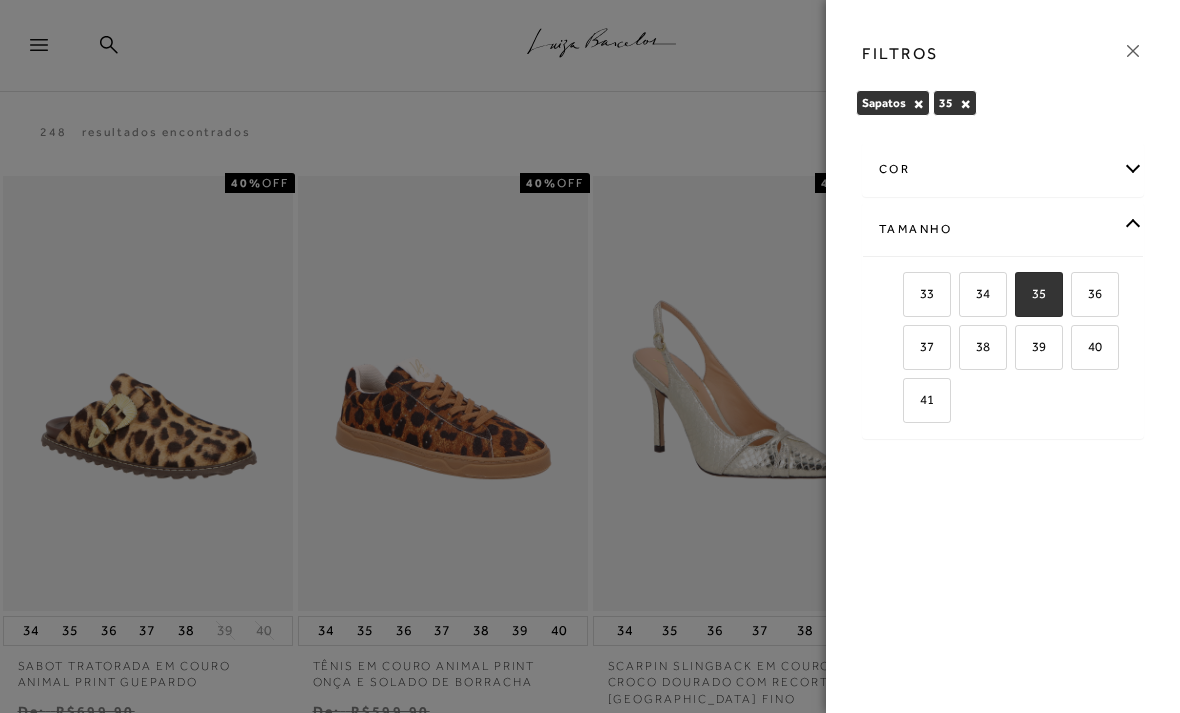 click on "36" at bounding box center (1087, 293) 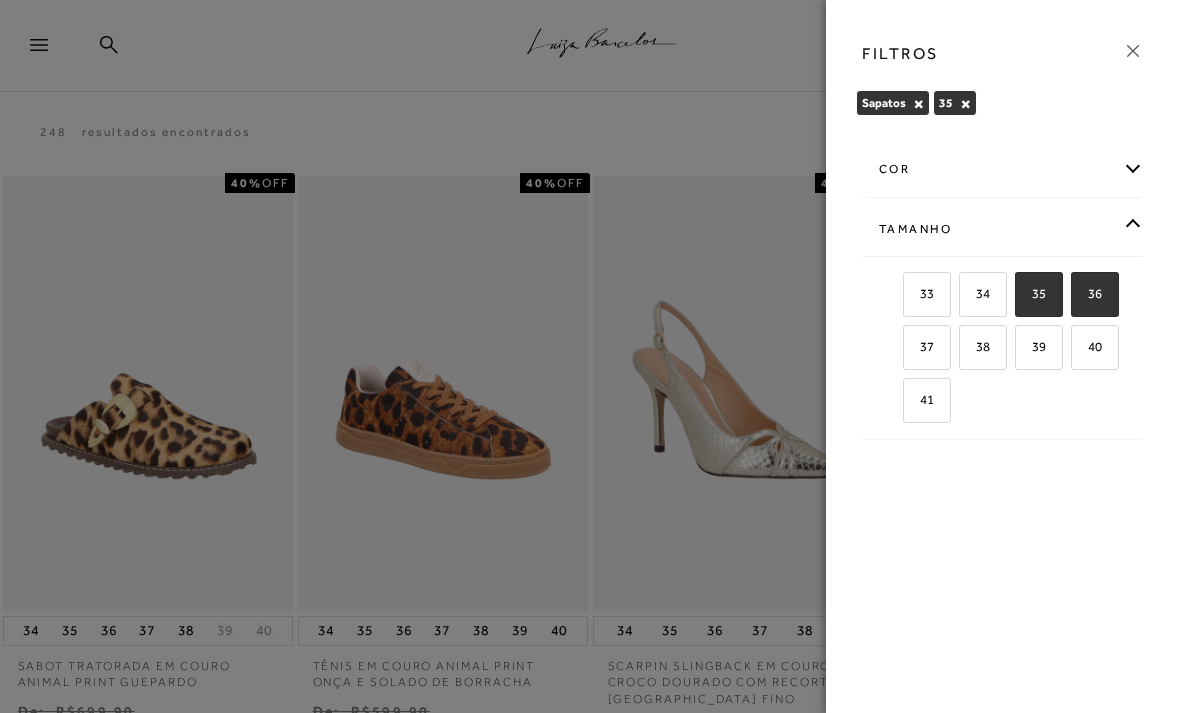 checkbox on "true" 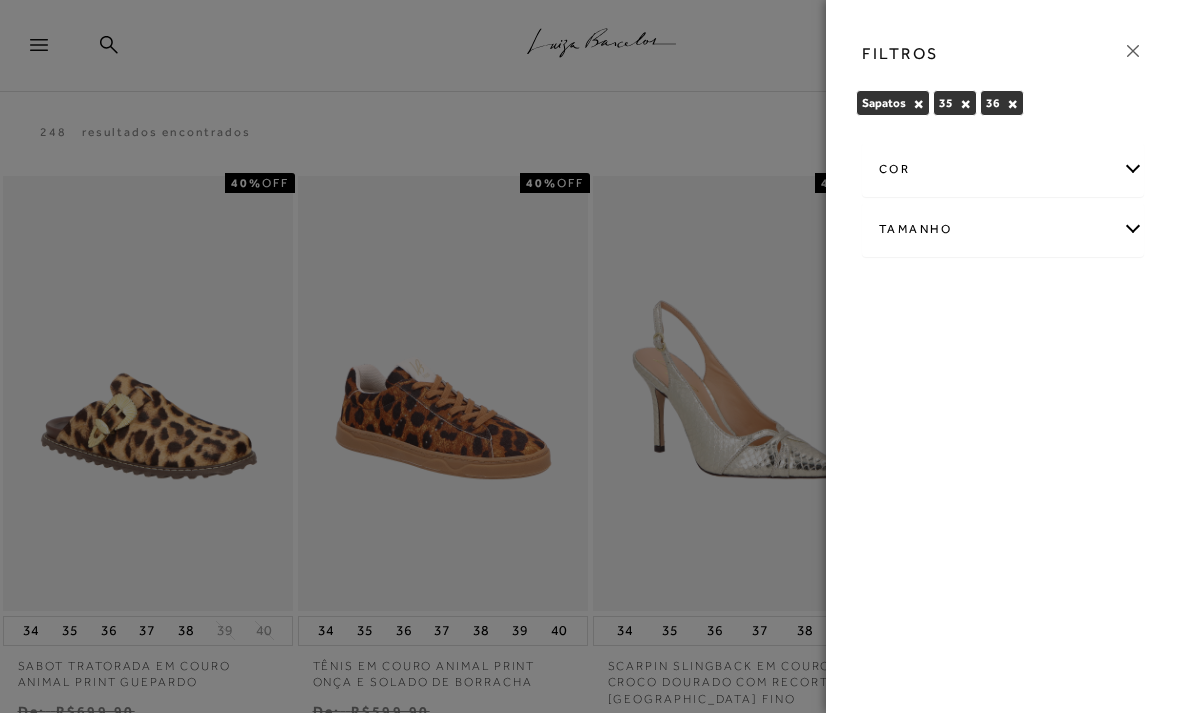 click 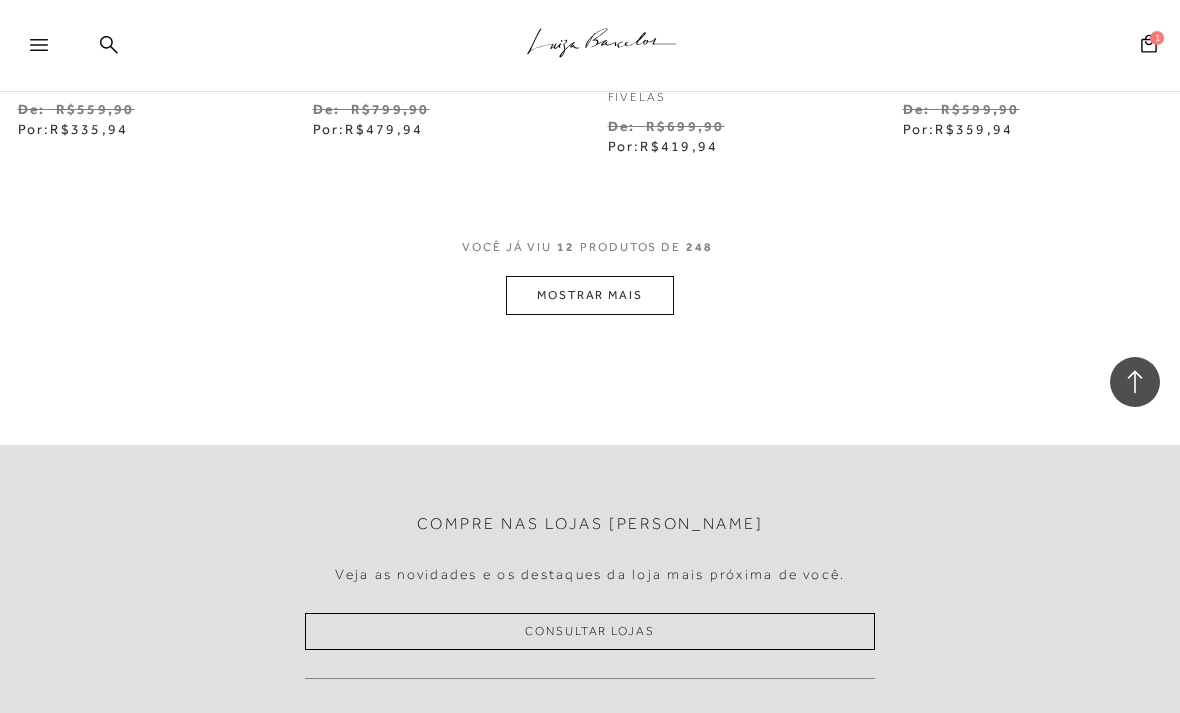 scroll, scrollTop: 1806, scrollLeft: 0, axis: vertical 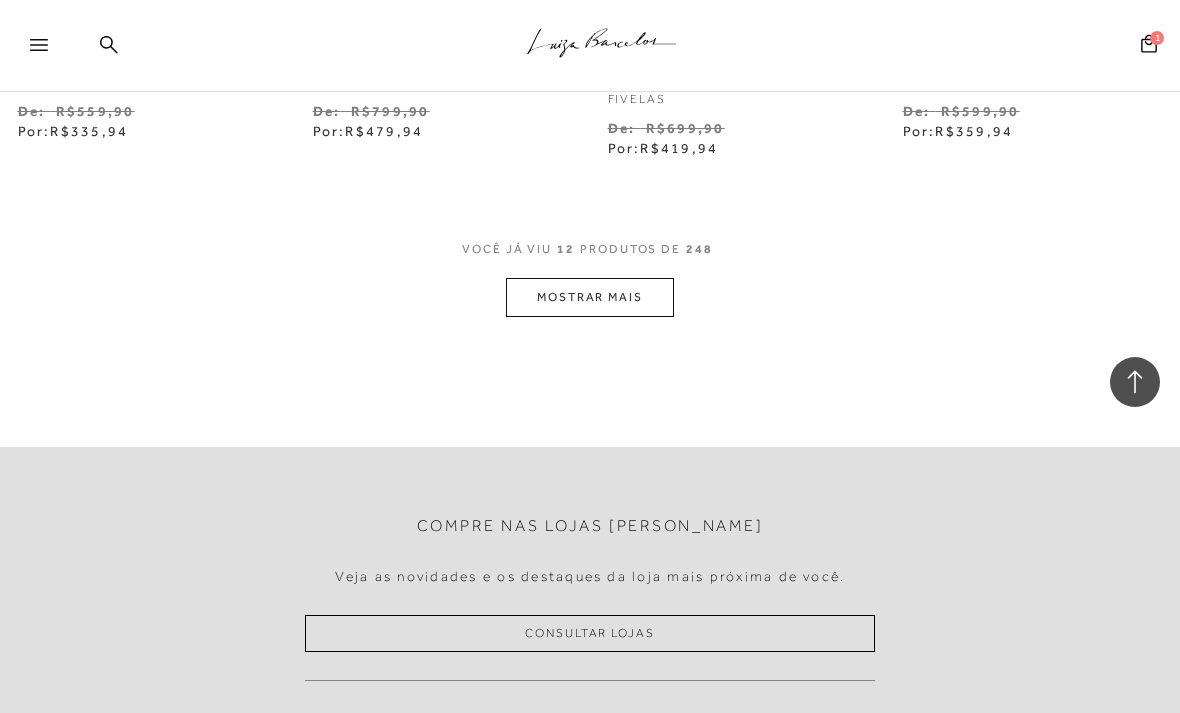 click on "MOSTRAR MAIS" at bounding box center [590, 297] 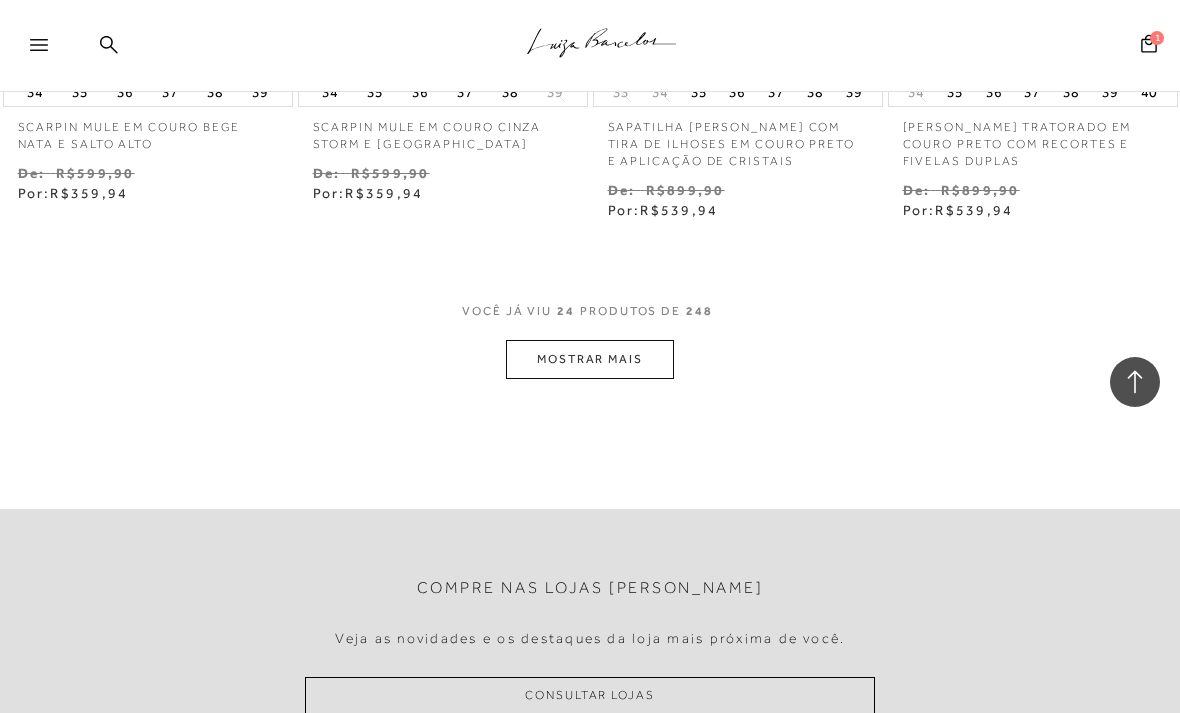 scroll, scrollTop: 3558, scrollLeft: 0, axis: vertical 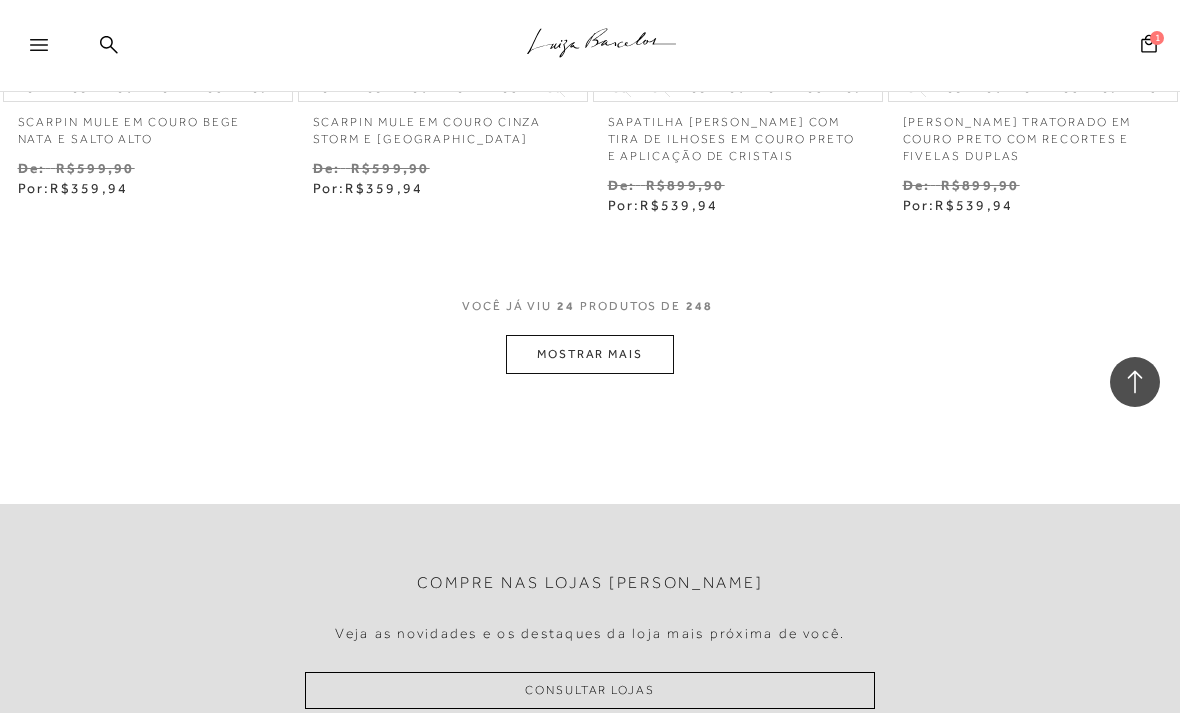 click on "MOSTRAR MAIS" at bounding box center (590, 354) 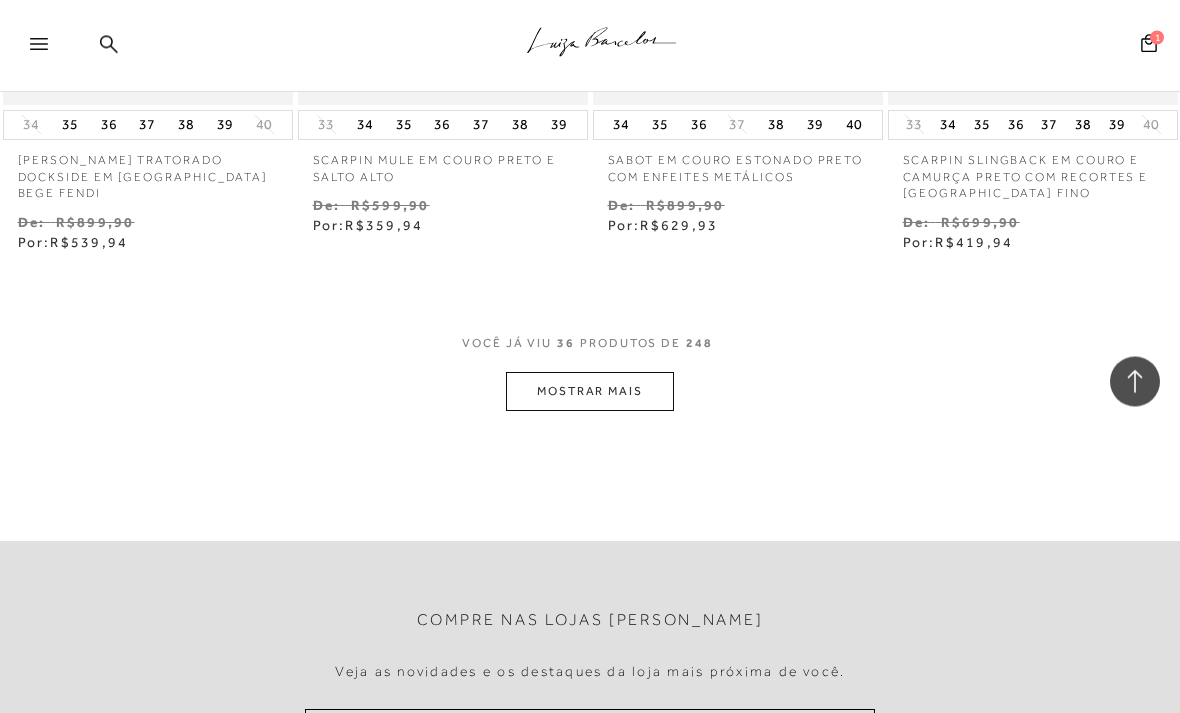 scroll, scrollTop: 5296, scrollLeft: 0, axis: vertical 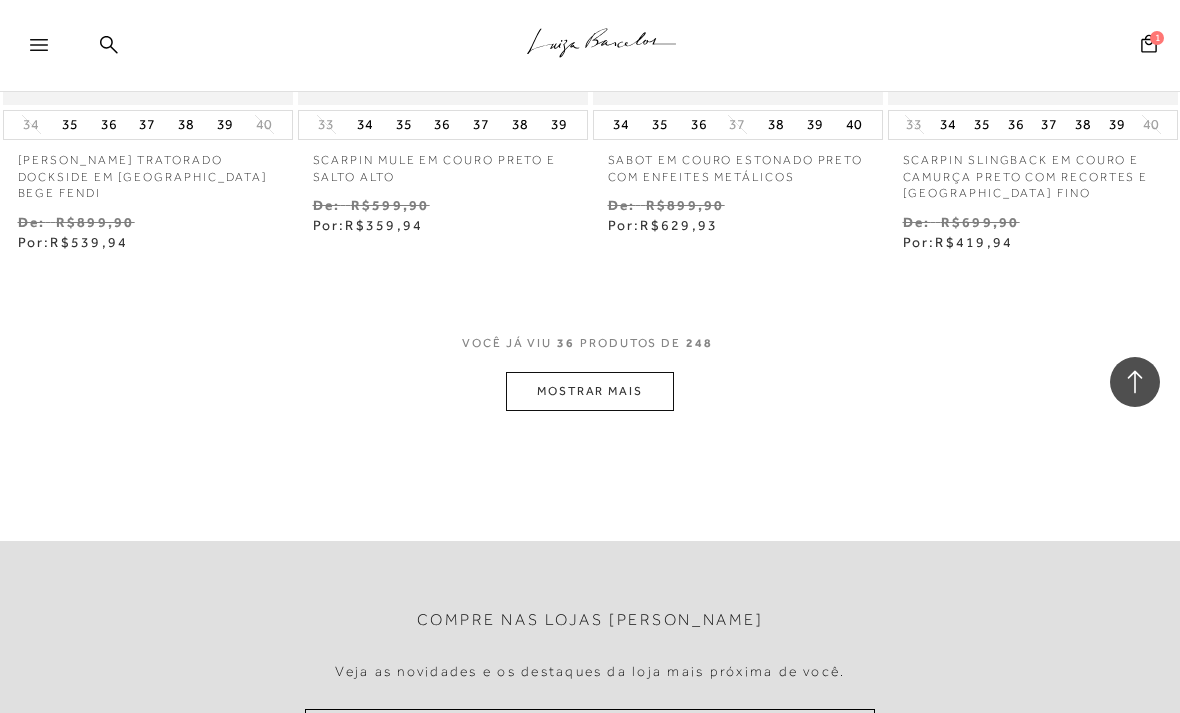 click on "MOSTRAR MAIS" at bounding box center [590, 391] 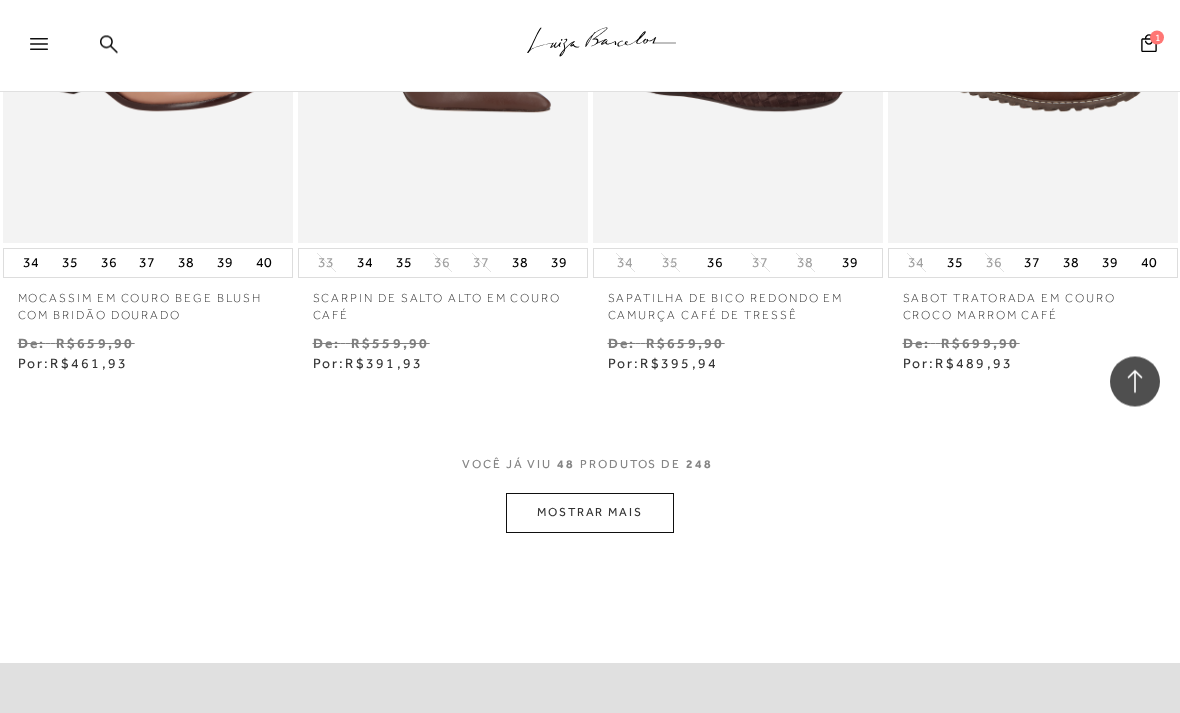 scroll, scrollTop: 6967, scrollLeft: 0, axis: vertical 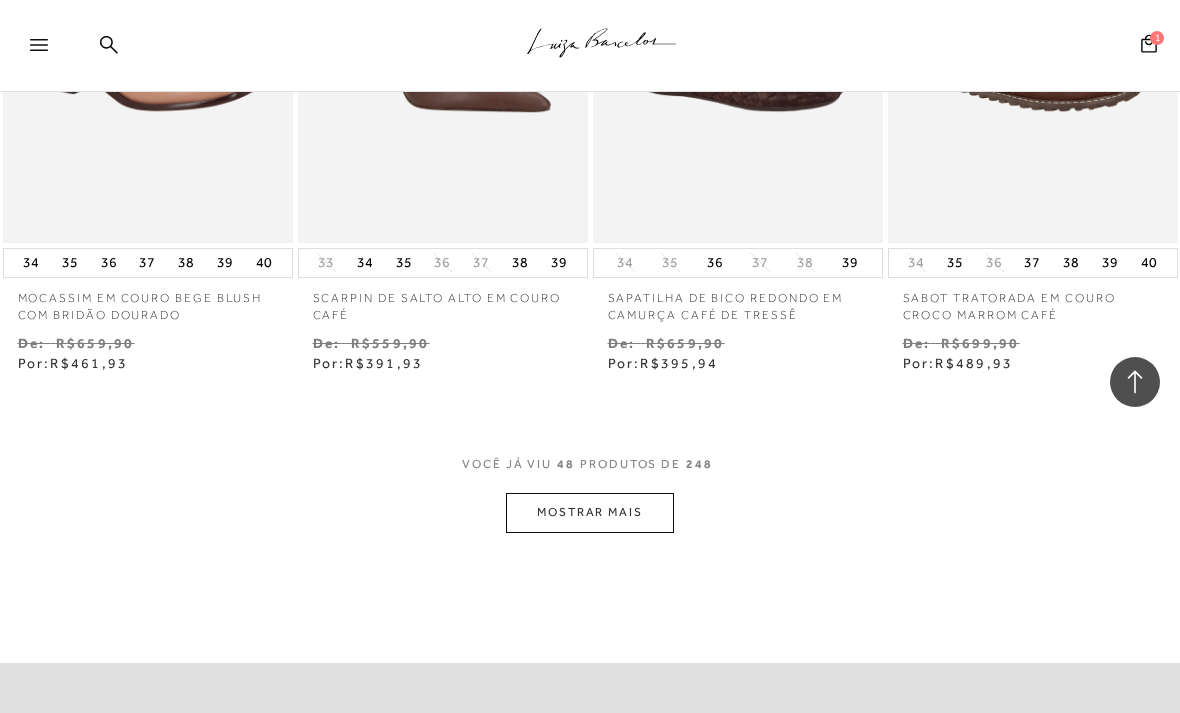 click on "MOSTRAR MAIS" at bounding box center [590, 512] 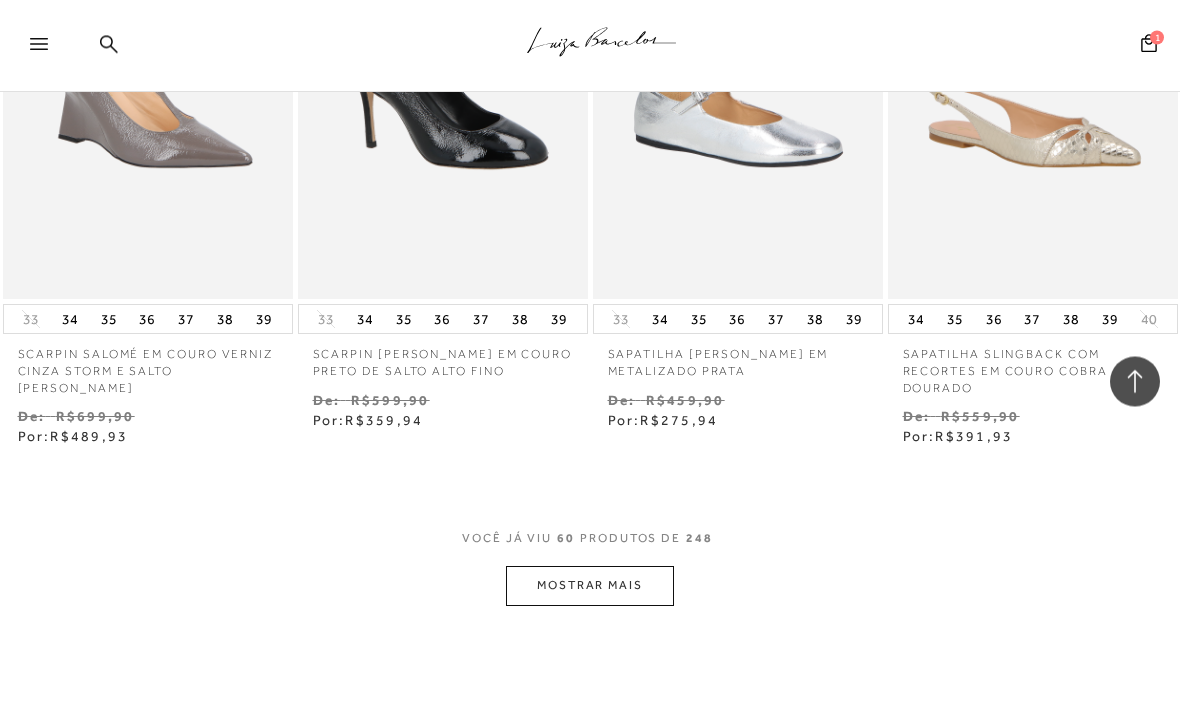 scroll, scrollTop: 8690, scrollLeft: 0, axis: vertical 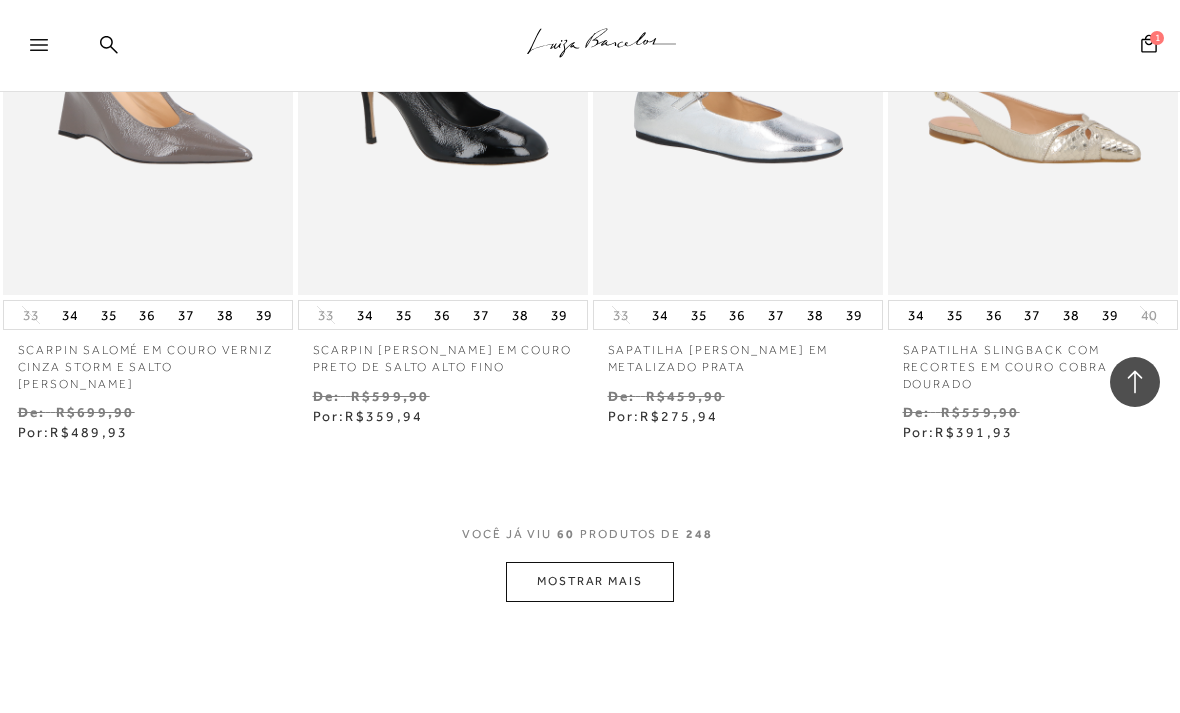 click on "MOSTRAR MAIS" at bounding box center [590, 581] 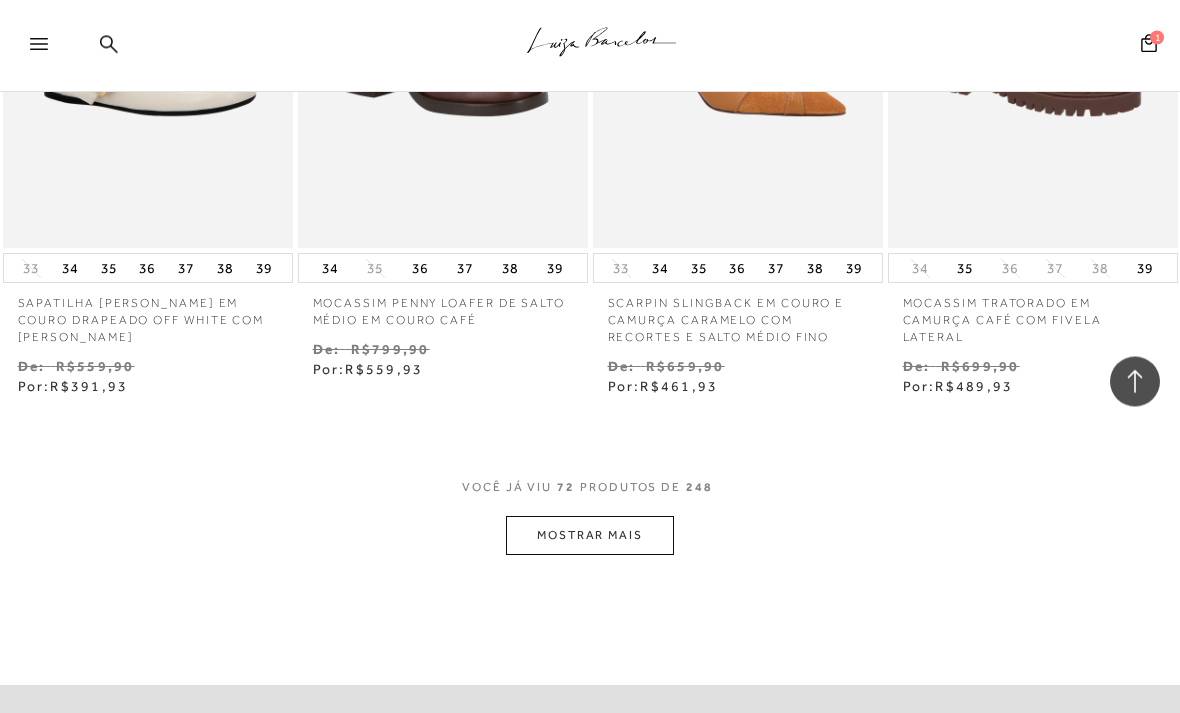 scroll, scrollTop: 10531, scrollLeft: 0, axis: vertical 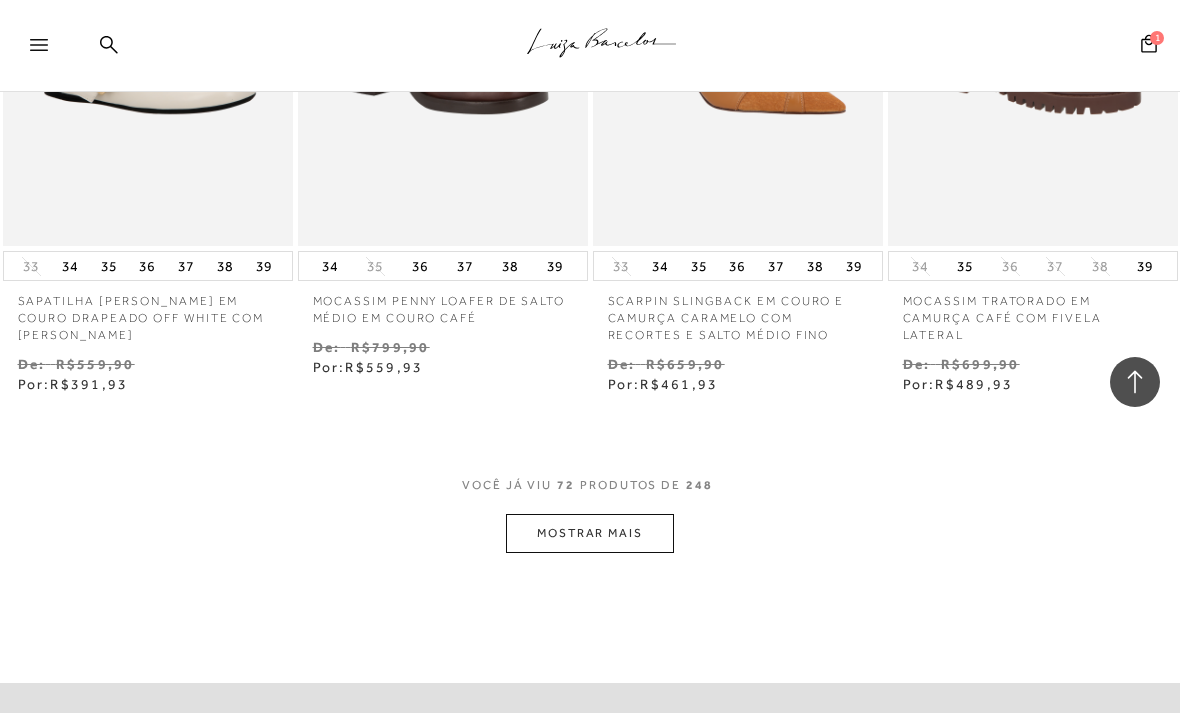 click on "MOSTRAR MAIS" at bounding box center [590, 533] 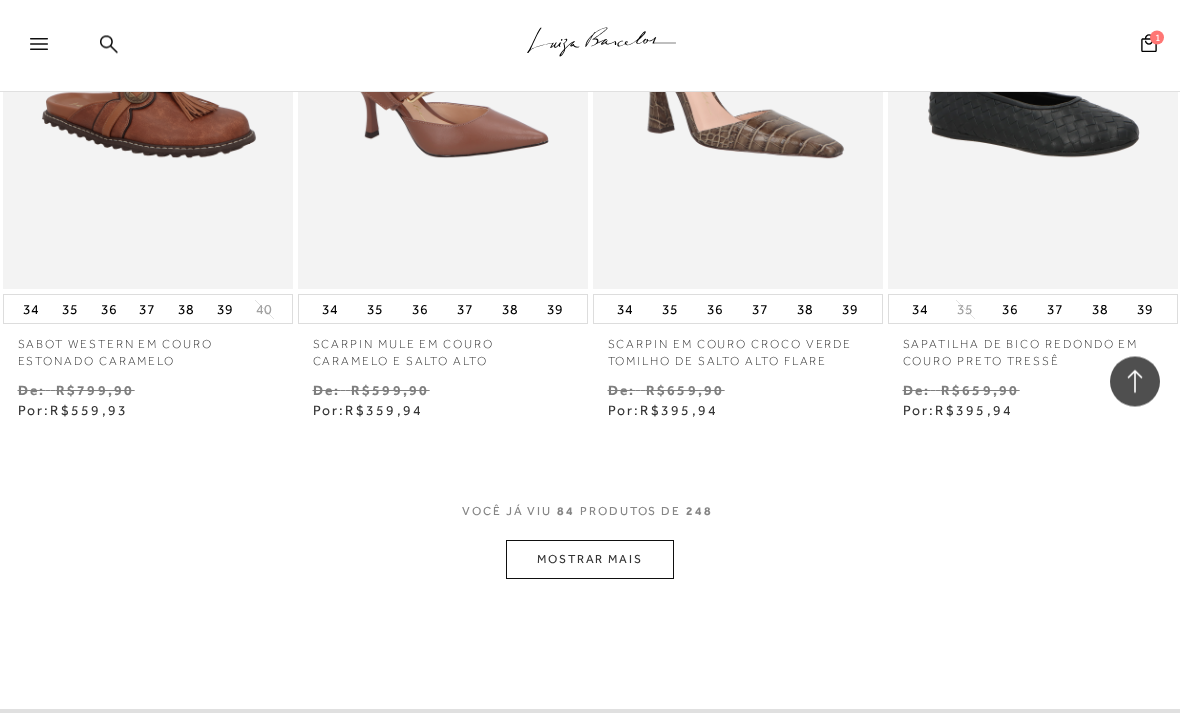 scroll, scrollTop: 12297, scrollLeft: 0, axis: vertical 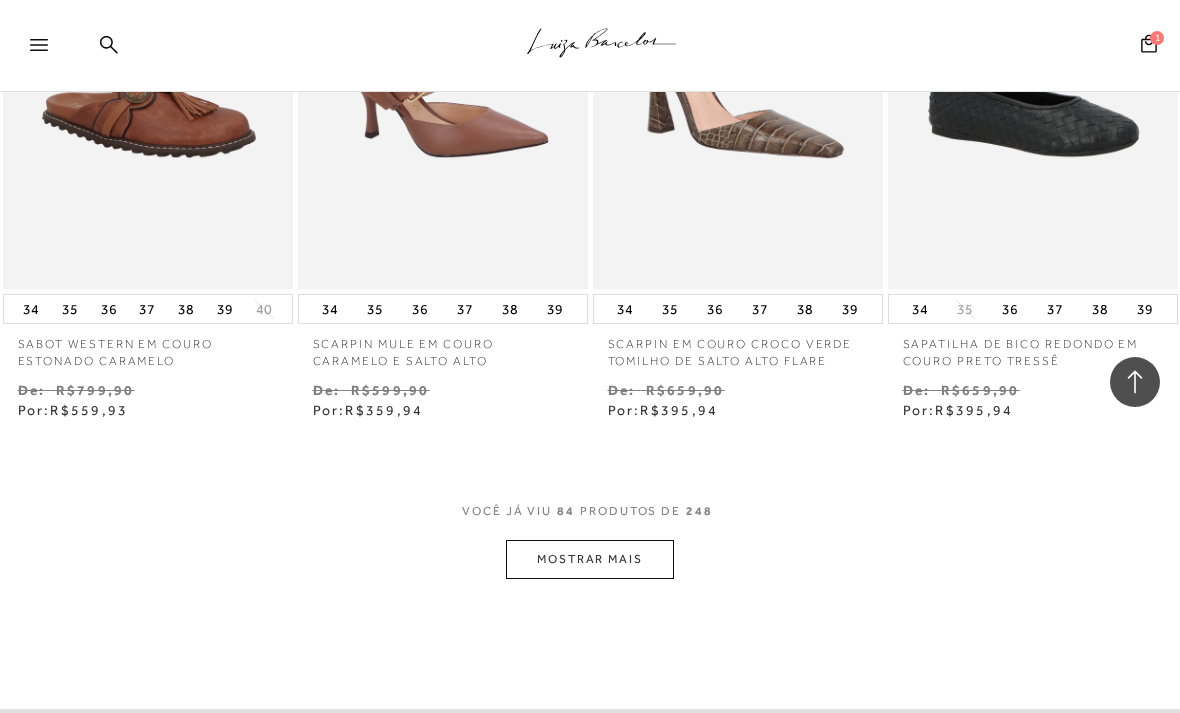 click on "MOSTRAR MAIS" at bounding box center (590, 559) 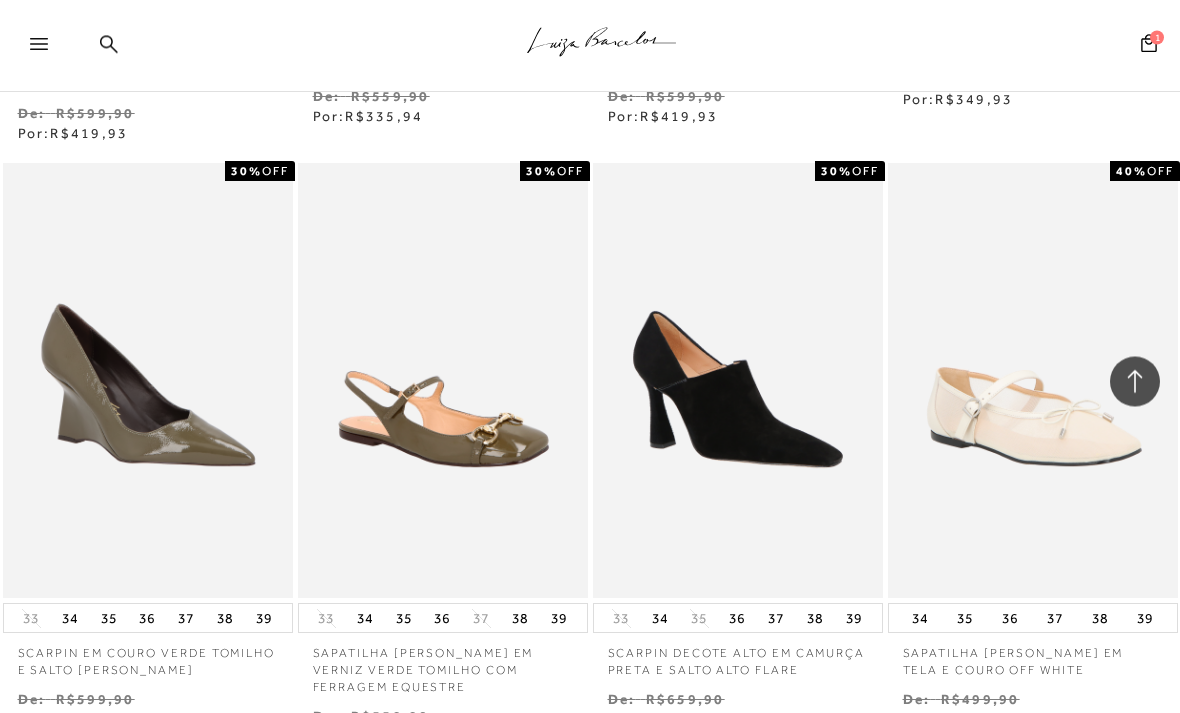 scroll, scrollTop: 13780, scrollLeft: 0, axis: vertical 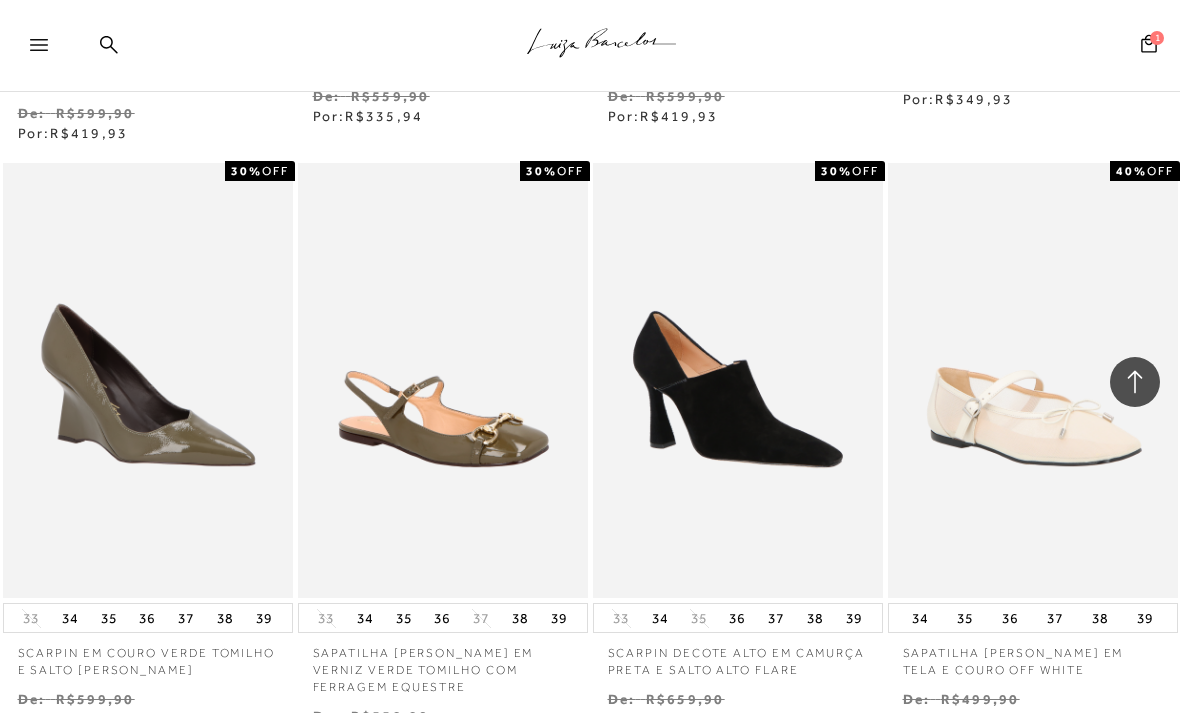 click at bounding box center [738, 380] 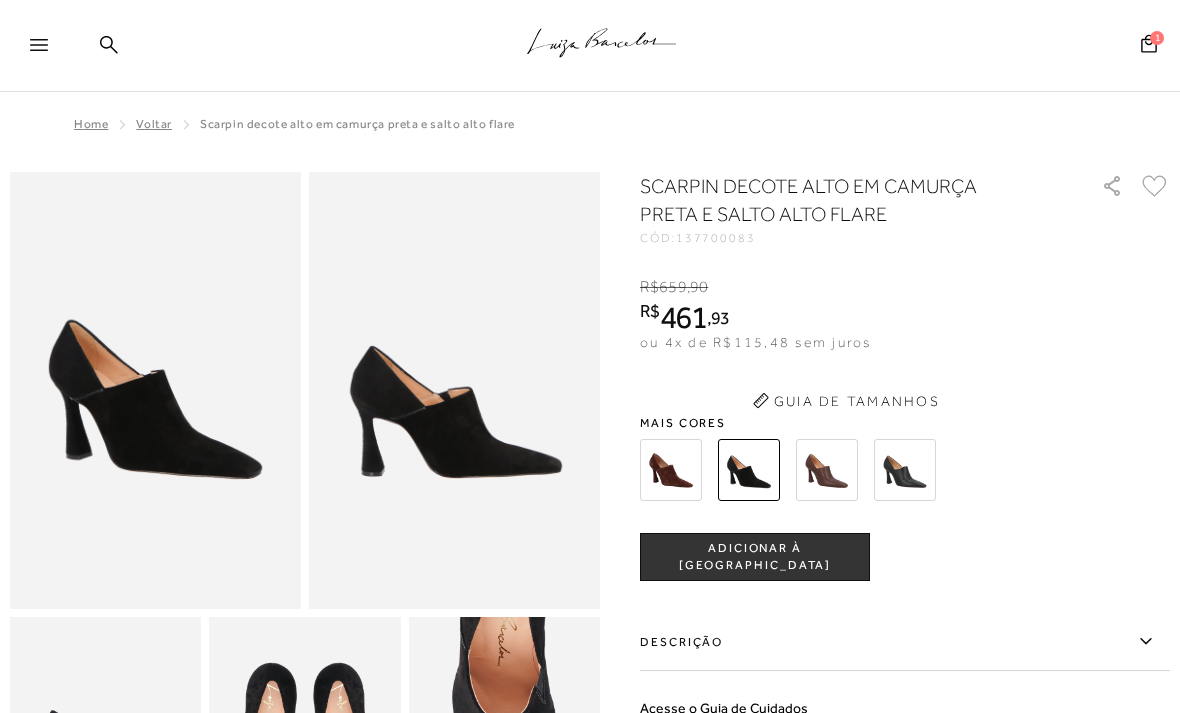 scroll, scrollTop: 0, scrollLeft: 0, axis: both 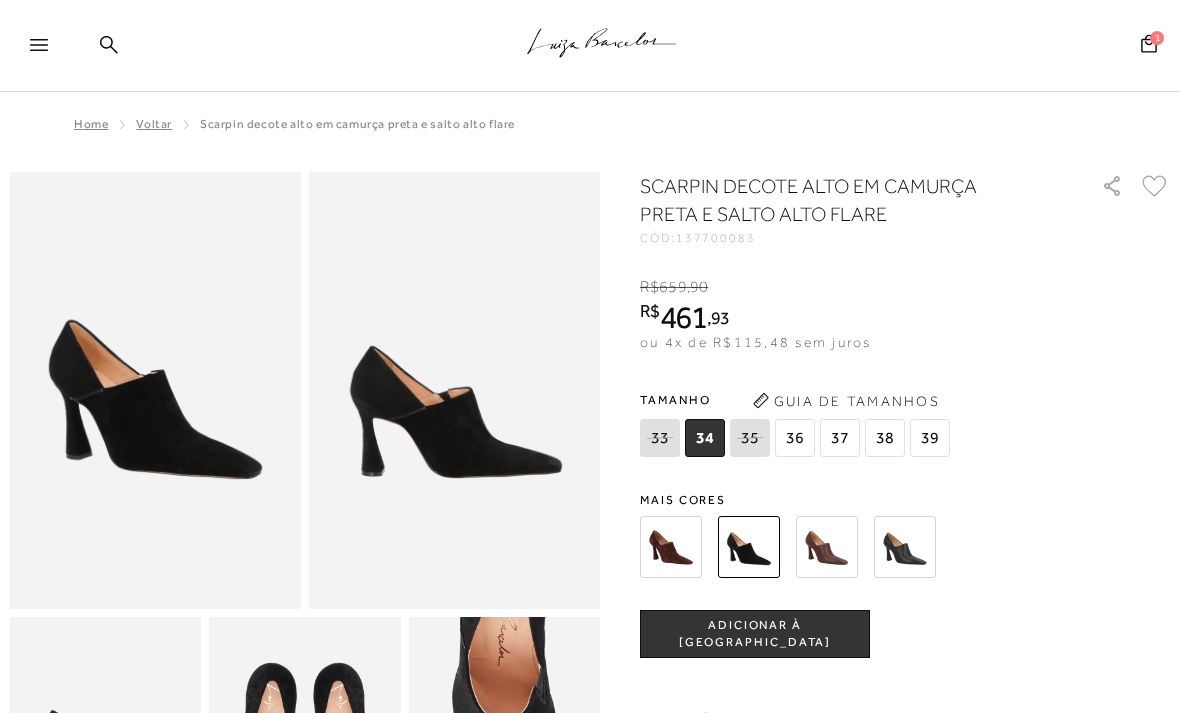 click 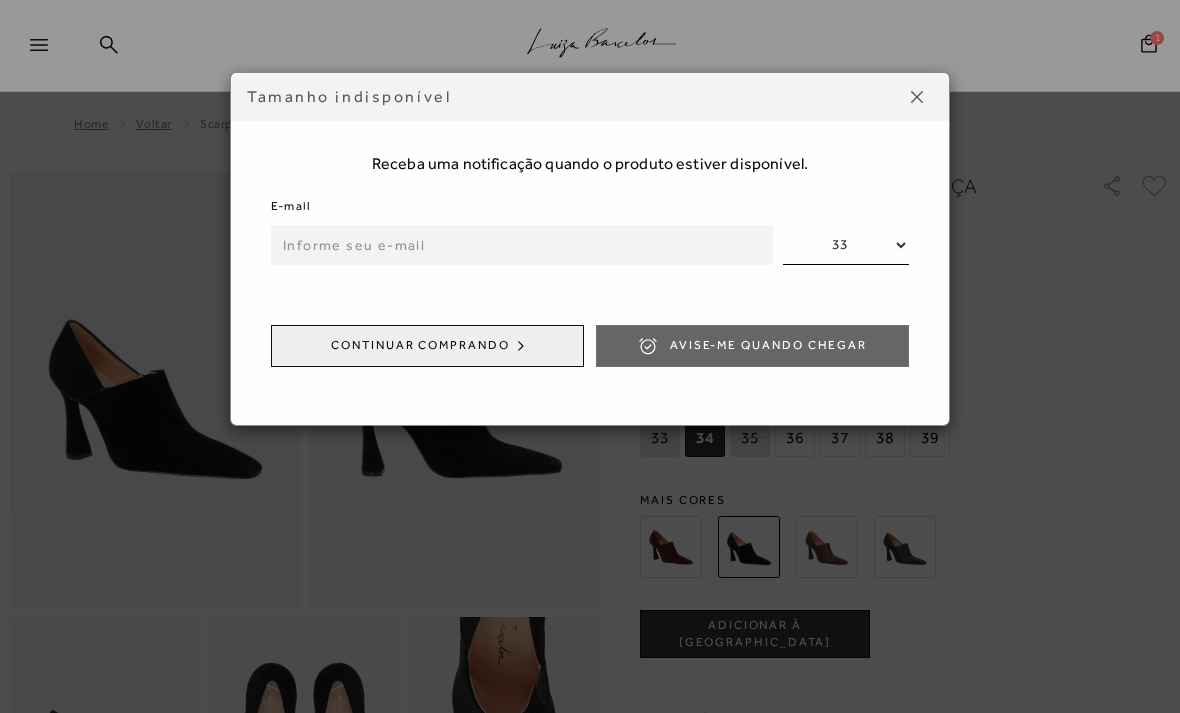 click on "E-mail
33 35
Continuar comprando
Avise-me quando chegar" at bounding box center [590, 289] 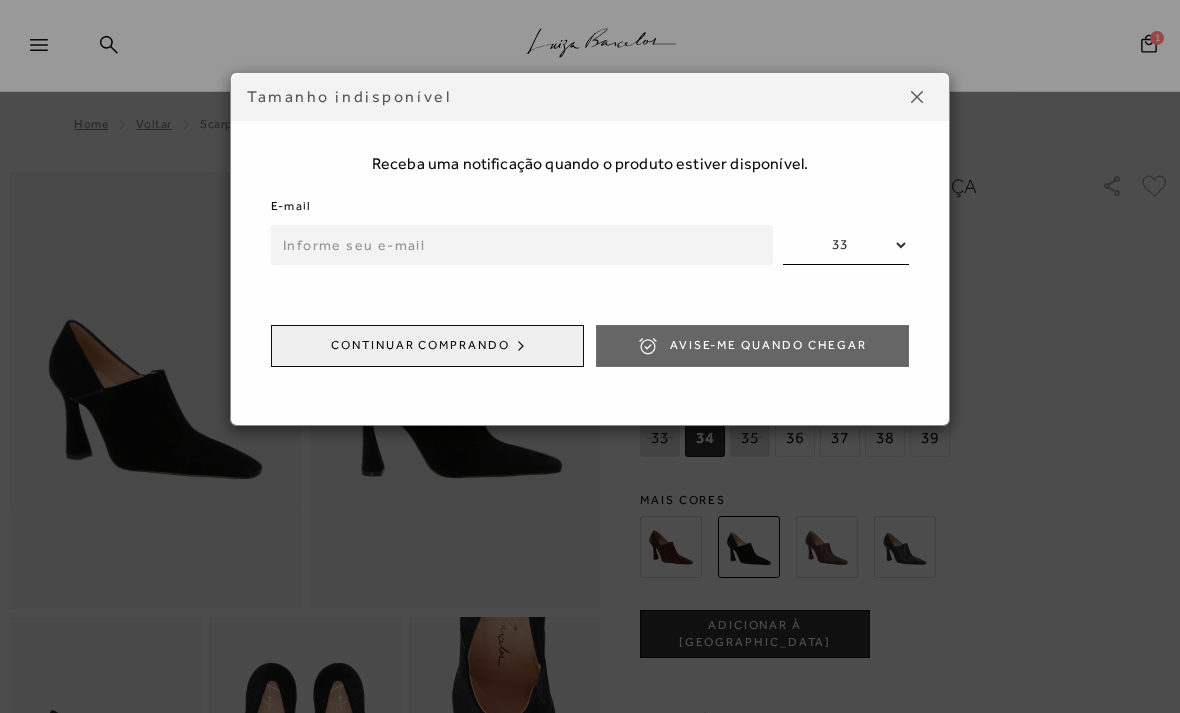 click on "E-mail
33 35
Continuar comprando
Avise-me quando chegar" at bounding box center (590, 289) 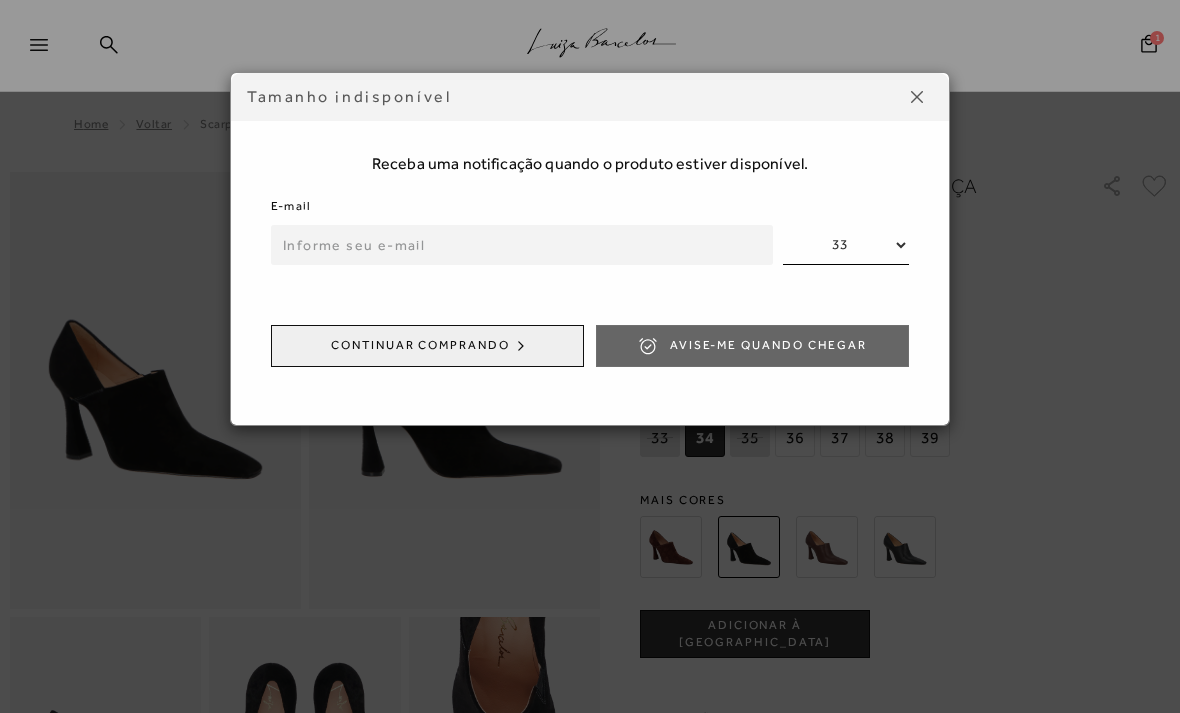 click on "Continuar comprando
Avise-me quando chegar" at bounding box center [590, 355] 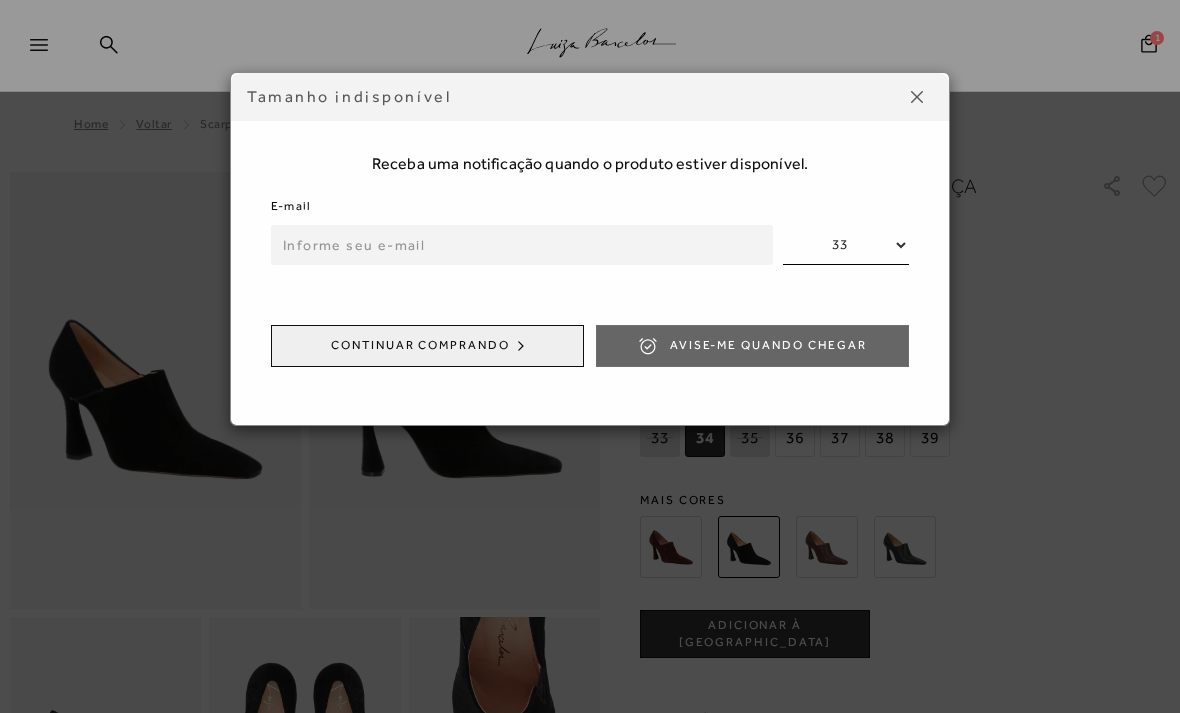 click on "E-mail
33 35
Continuar comprando
Avise-me quando chegar" at bounding box center (590, 289) 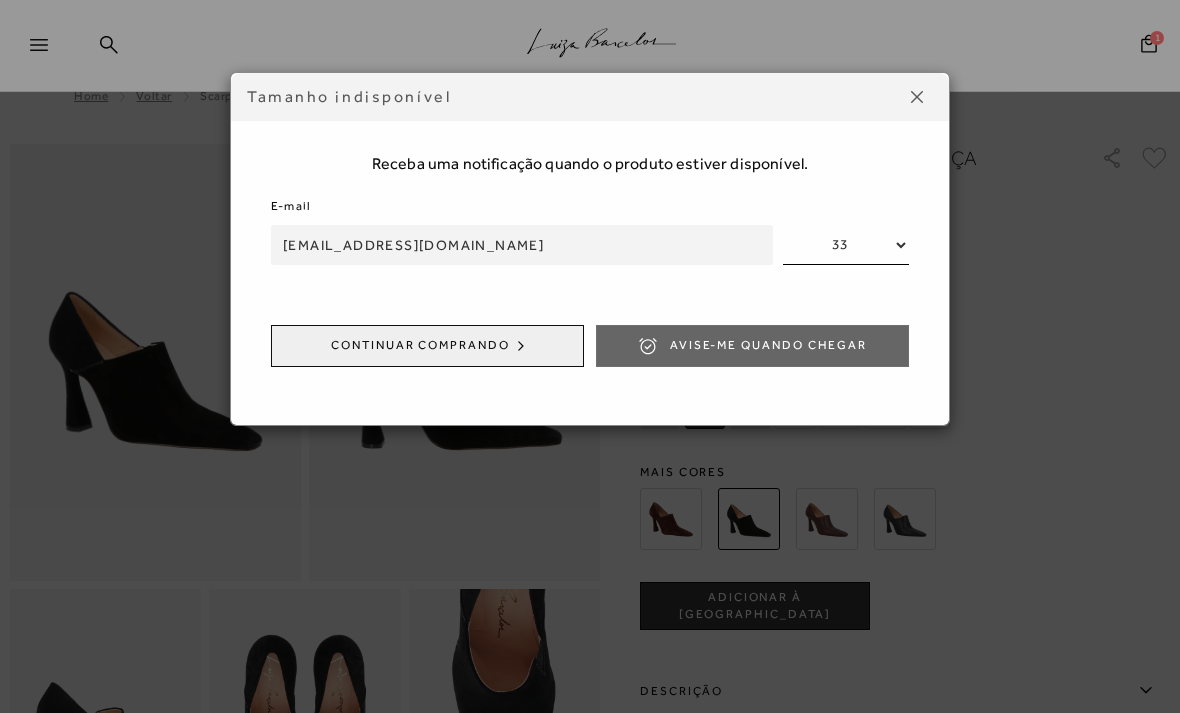 type on "damarisalmio@gmail.com" 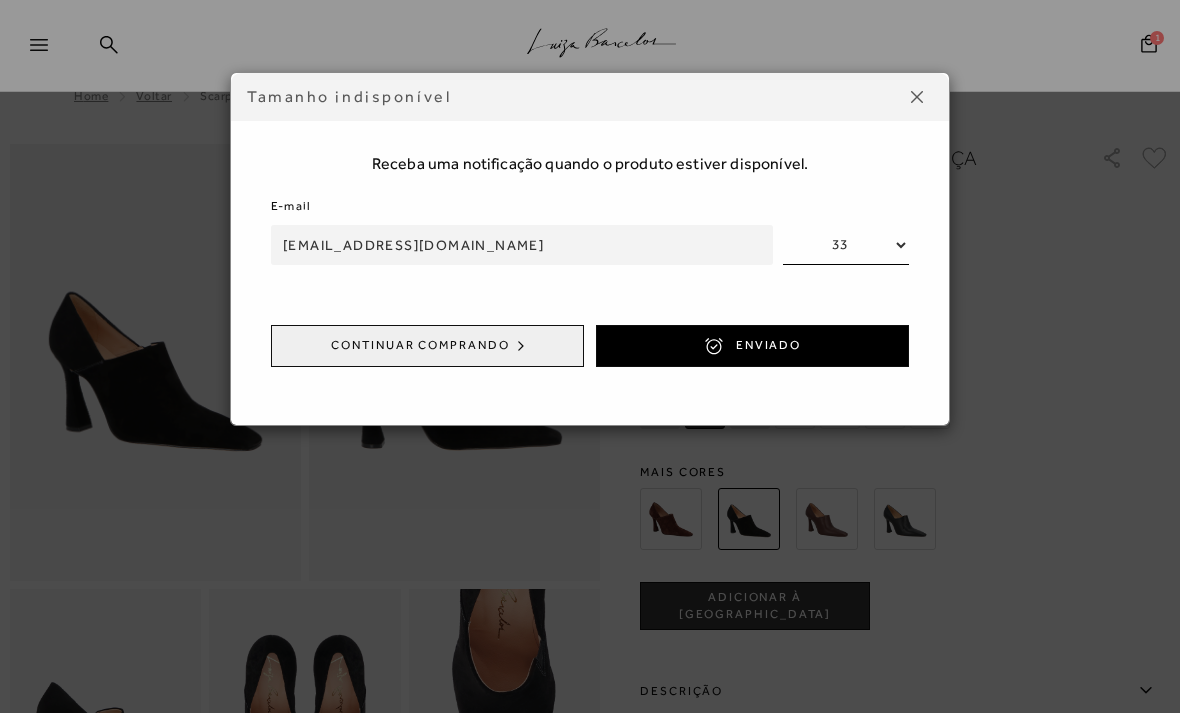 click on "Continuar comprando" at bounding box center [427, 346] 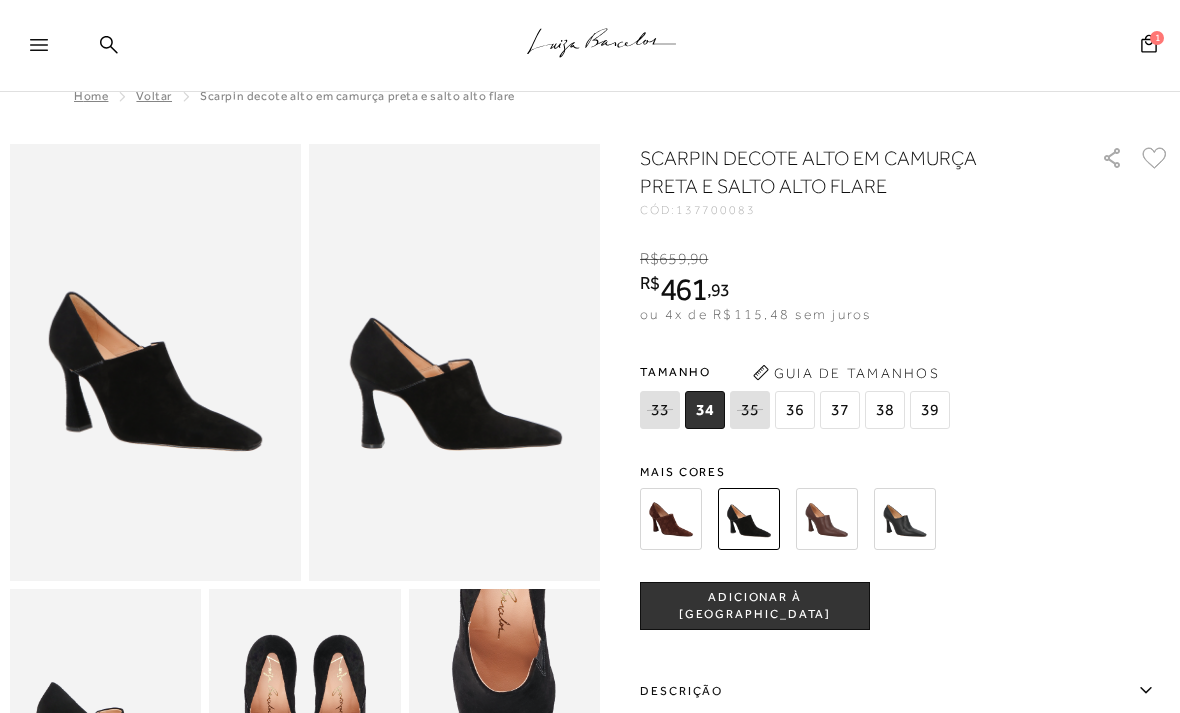 click at bounding box center [905, 519] 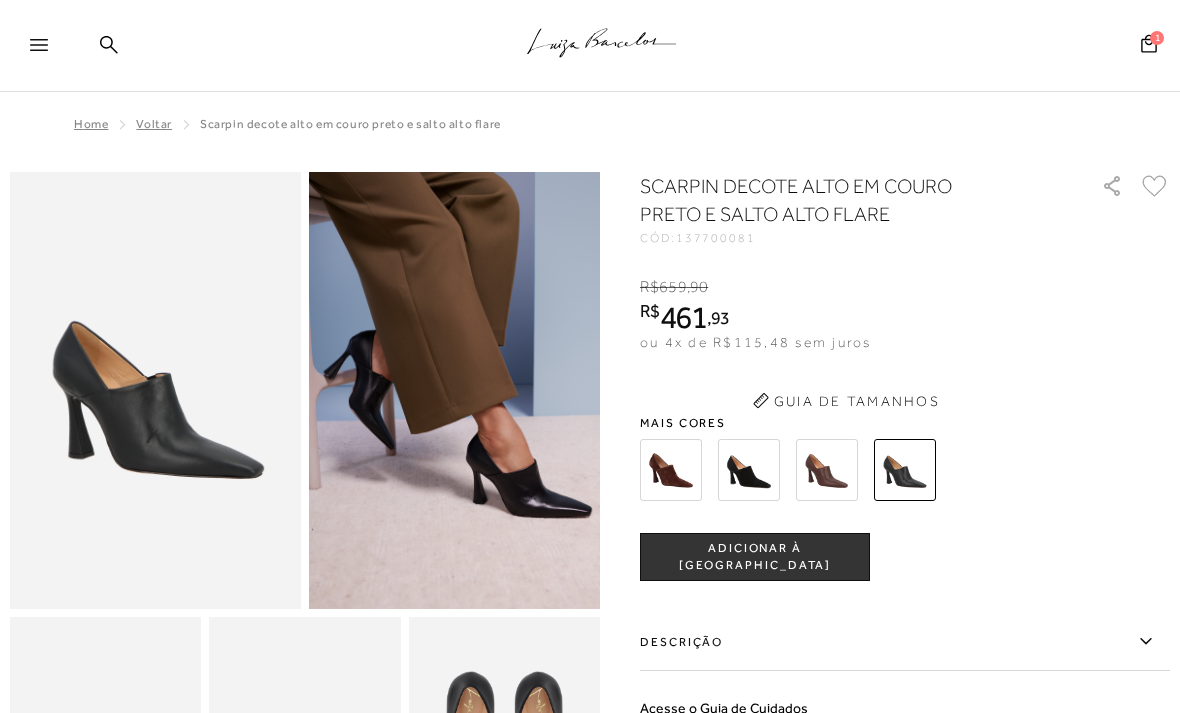 scroll, scrollTop: 0, scrollLeft: 0, axis: both 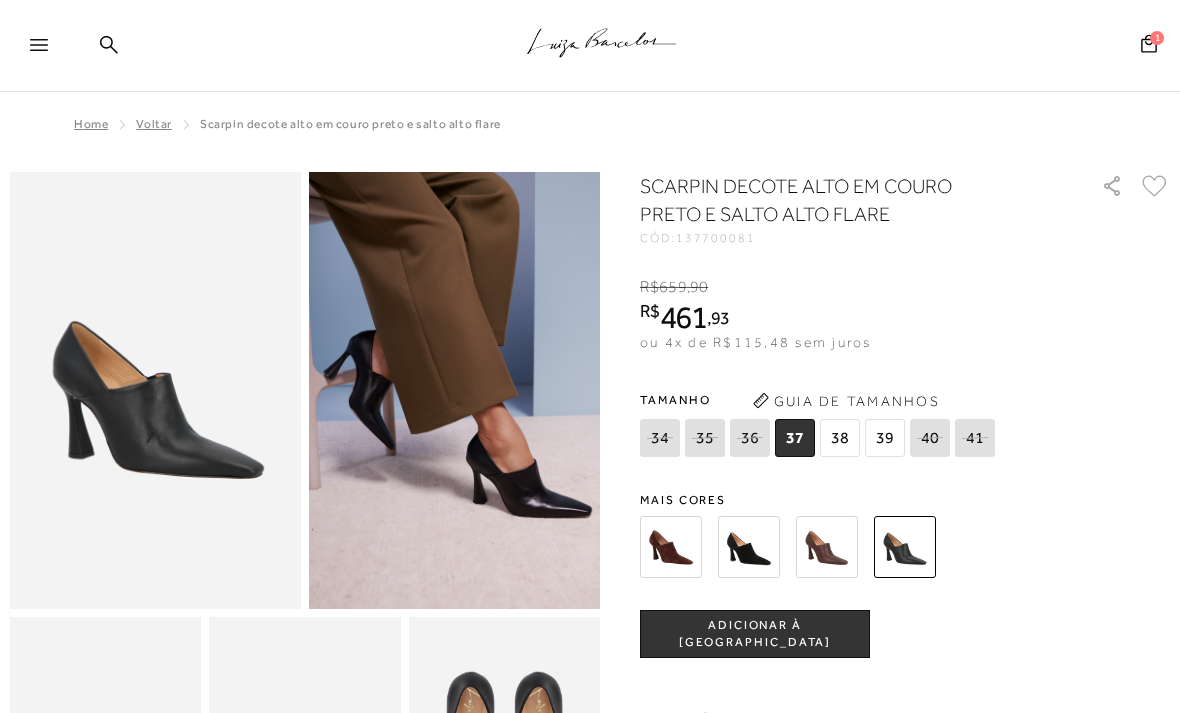 click on "35" at bounding box center [705, 438] 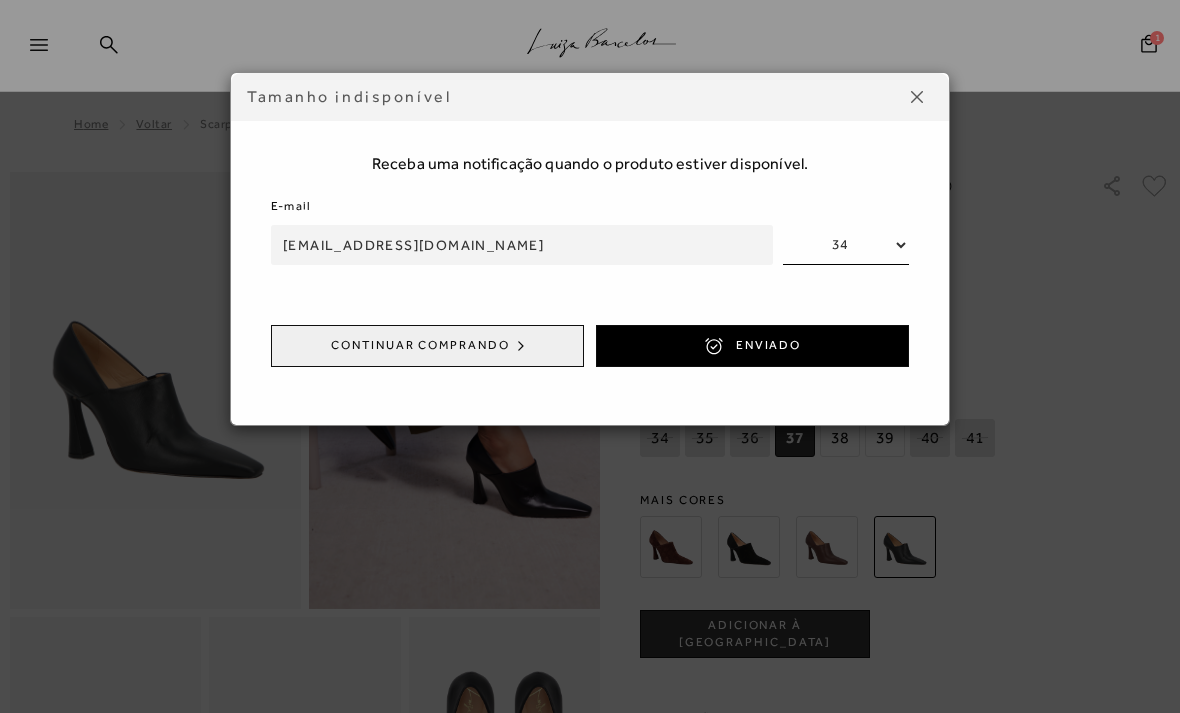 click on "Tamanho indisponível
Receba uma notificação quando o produto estiver disponível.
E-mail
damarisalmio@gmail.com
34 35 36 40 41
Continuar comprando
ENVIADO" at bounding box center [590, 356] 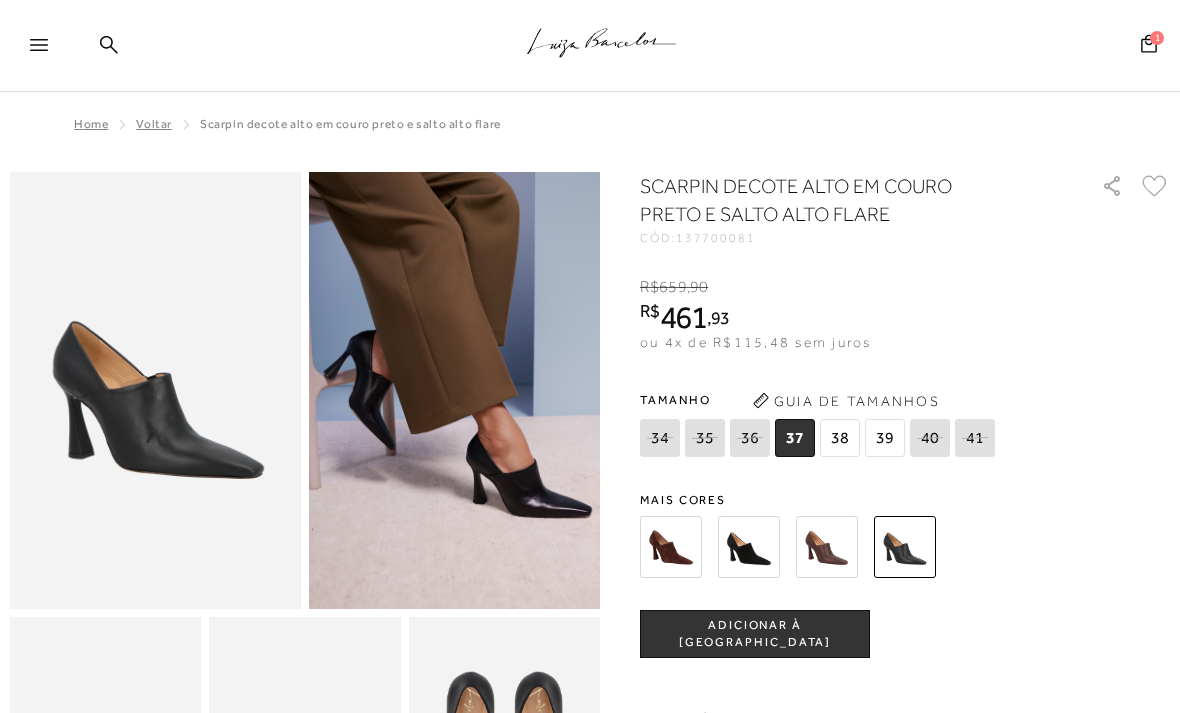 click at bounding box center (905, 547) 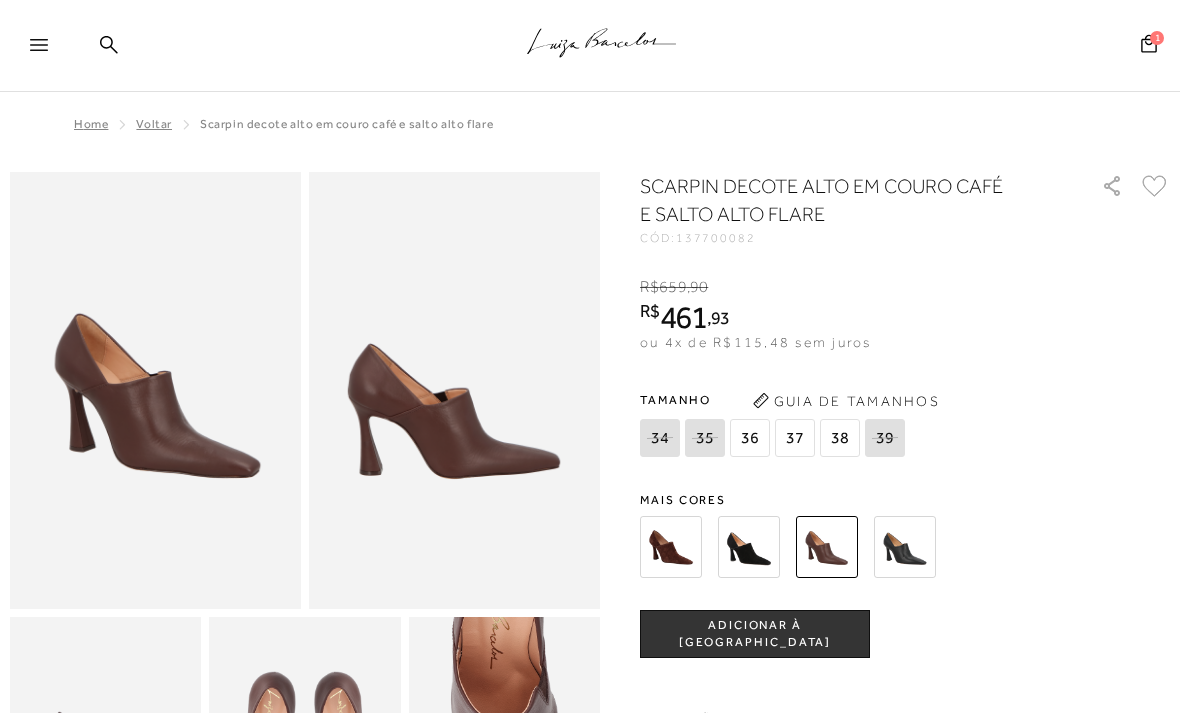 scroll, scrollTop: 0, scrollLeft: 0, axis: both 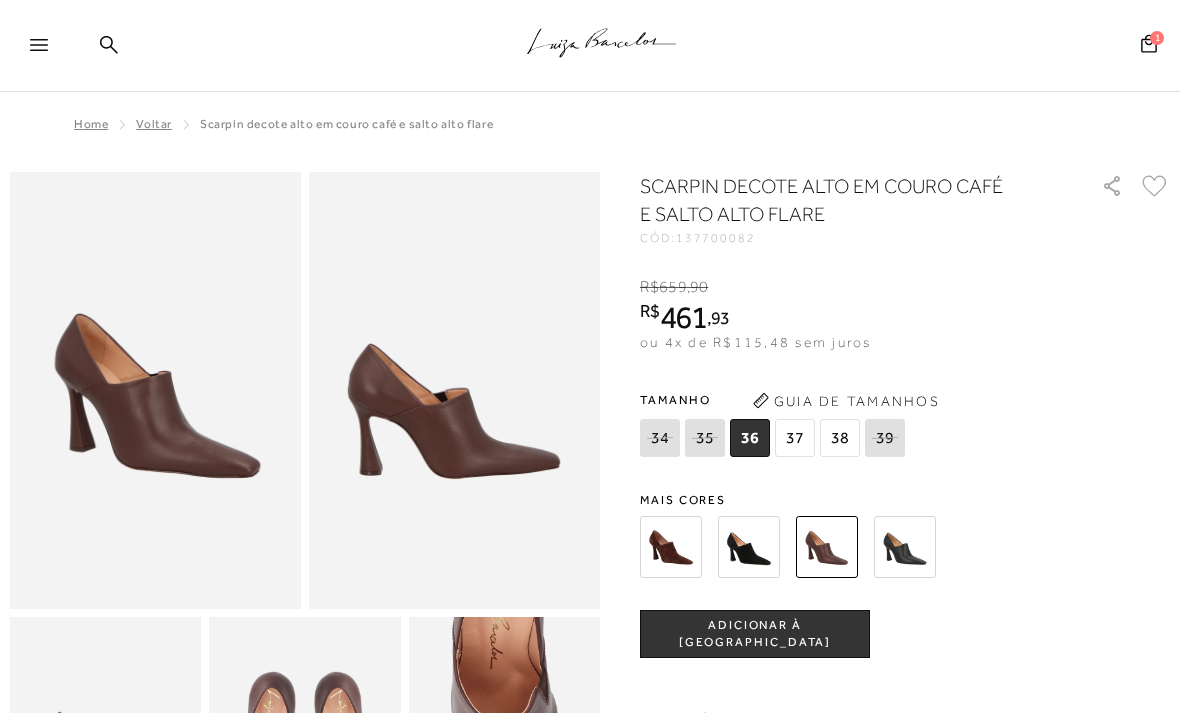 click 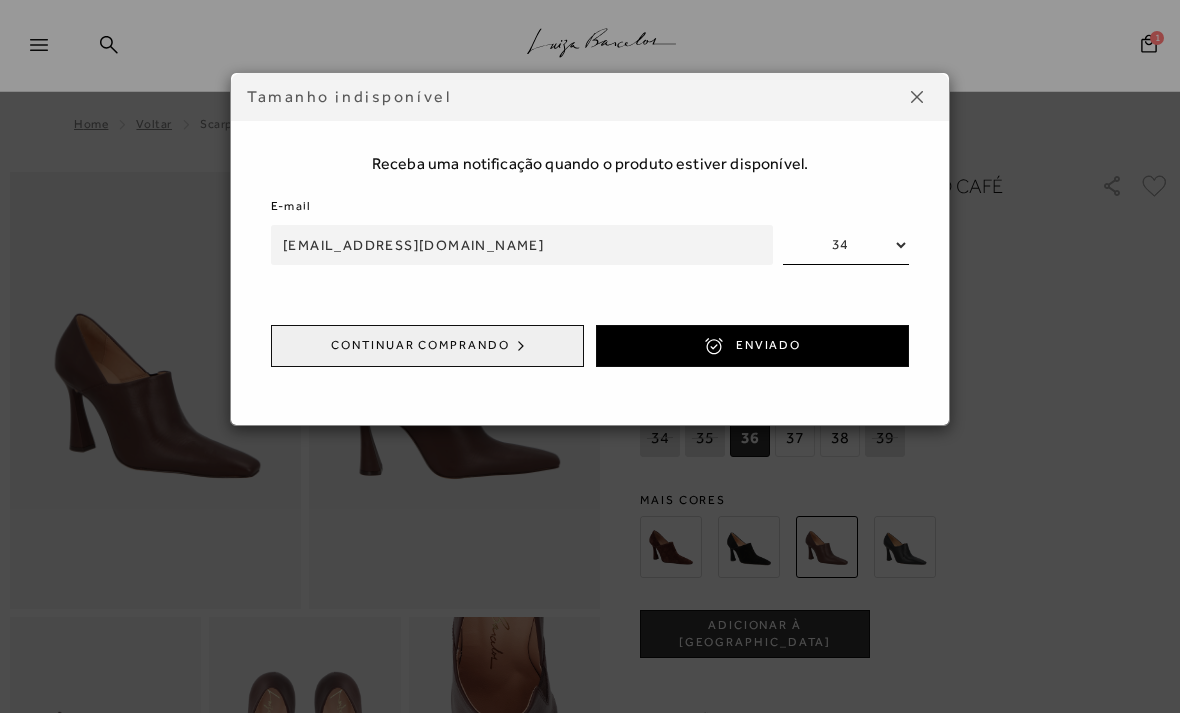 click on "Tamanho indisponível
Receba uma notificação quando o produto estiver disponível.
E-mail
damarisalmio@gmail.com
34 35 39
Continuar comprando
ENVIADO" at bounding box center [590, 356] 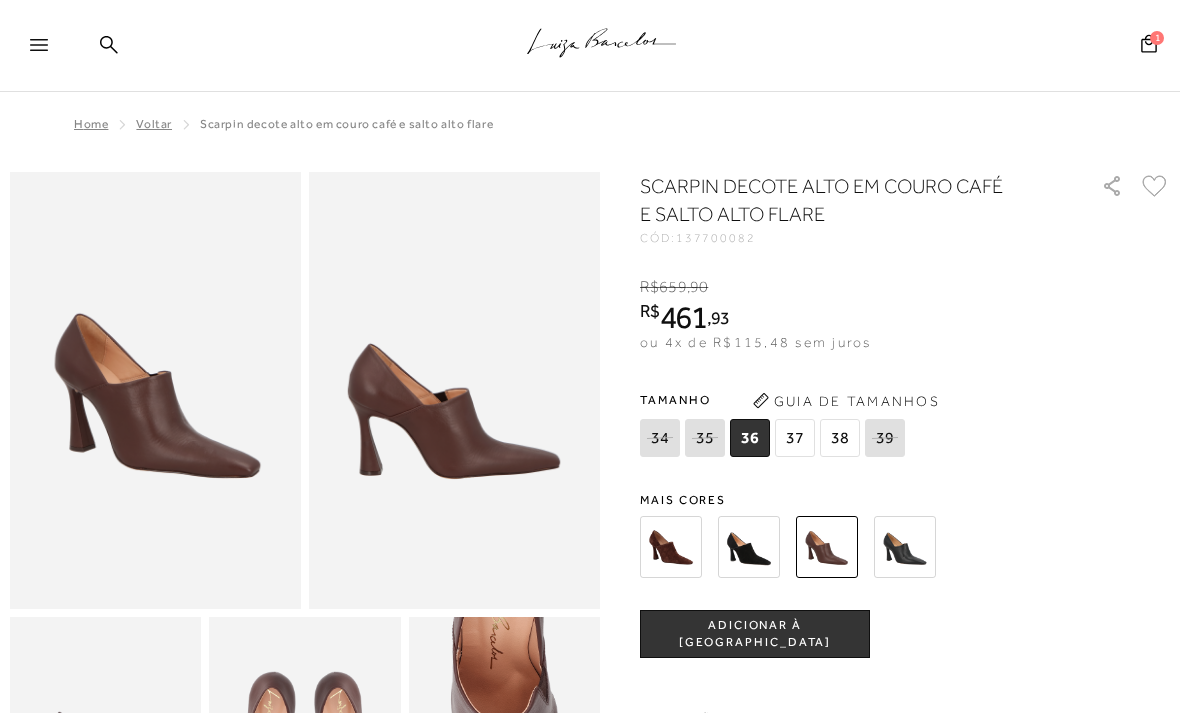 click on "ADICIONAR À SACOLA" at bounding box center [755, 634] 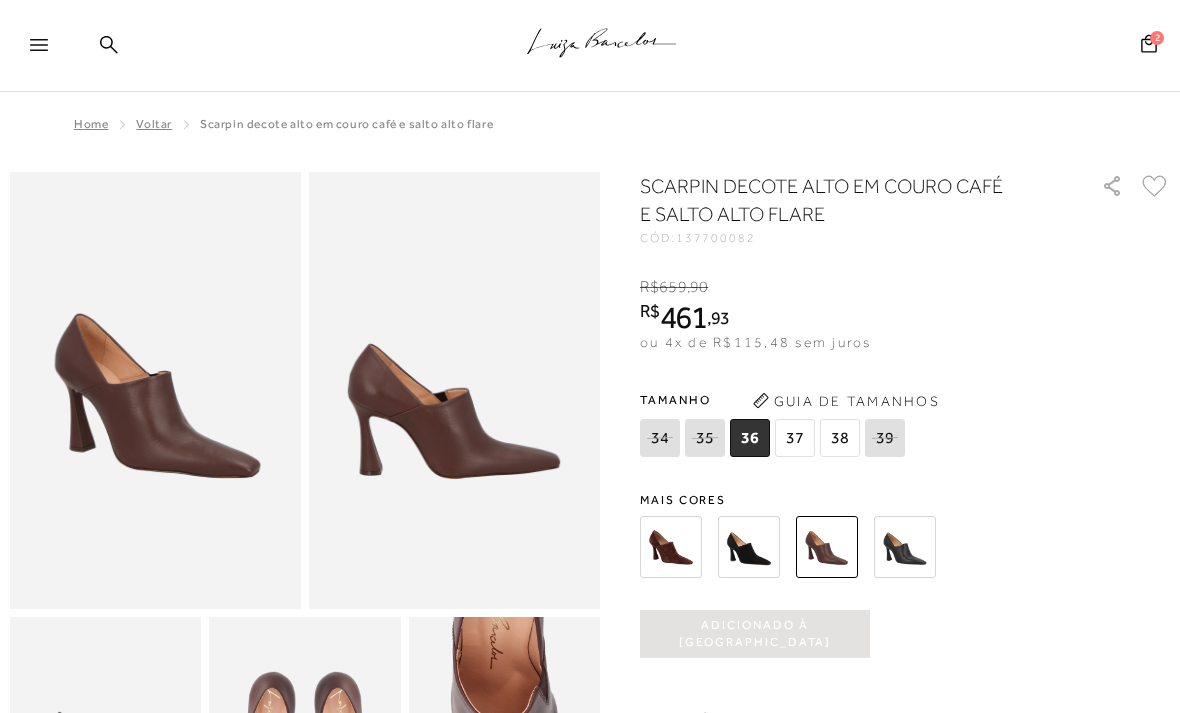 scroll, scrollTop: 0, scrollLeft: 0, axis: both 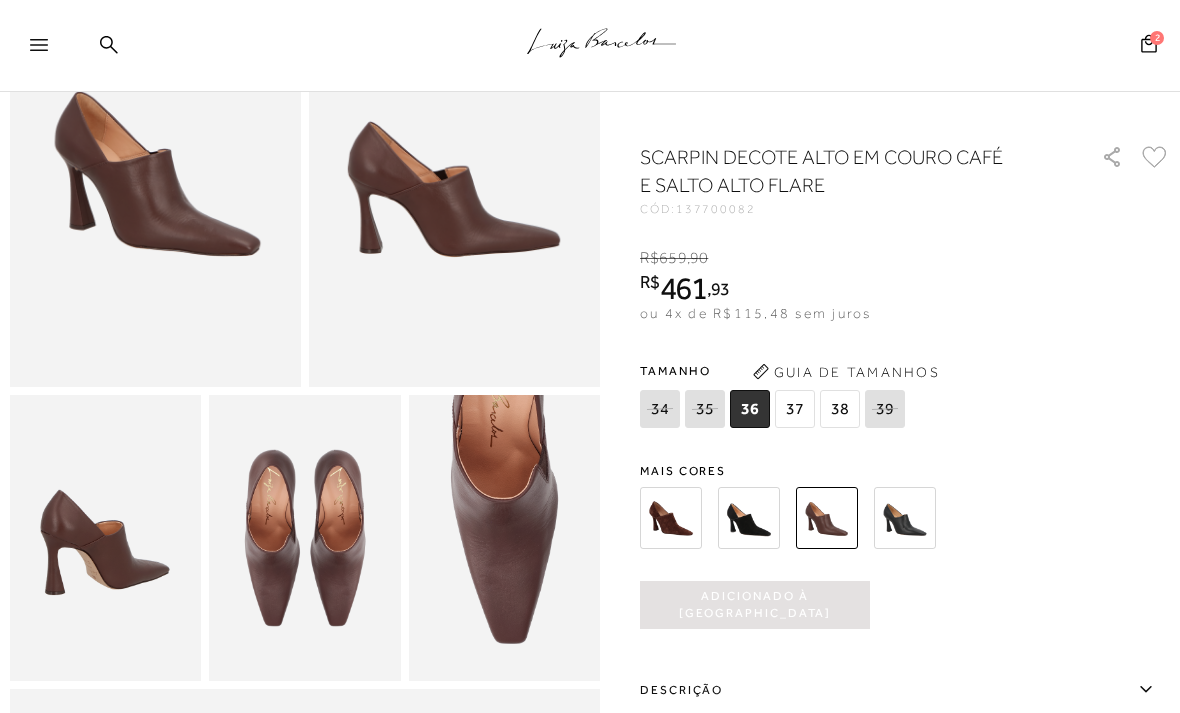 click on "tamanho
34
35
36
37
38
39
Escolha sua numeração para prosseguir com a sua compra!" at bounding box center [905, 605] 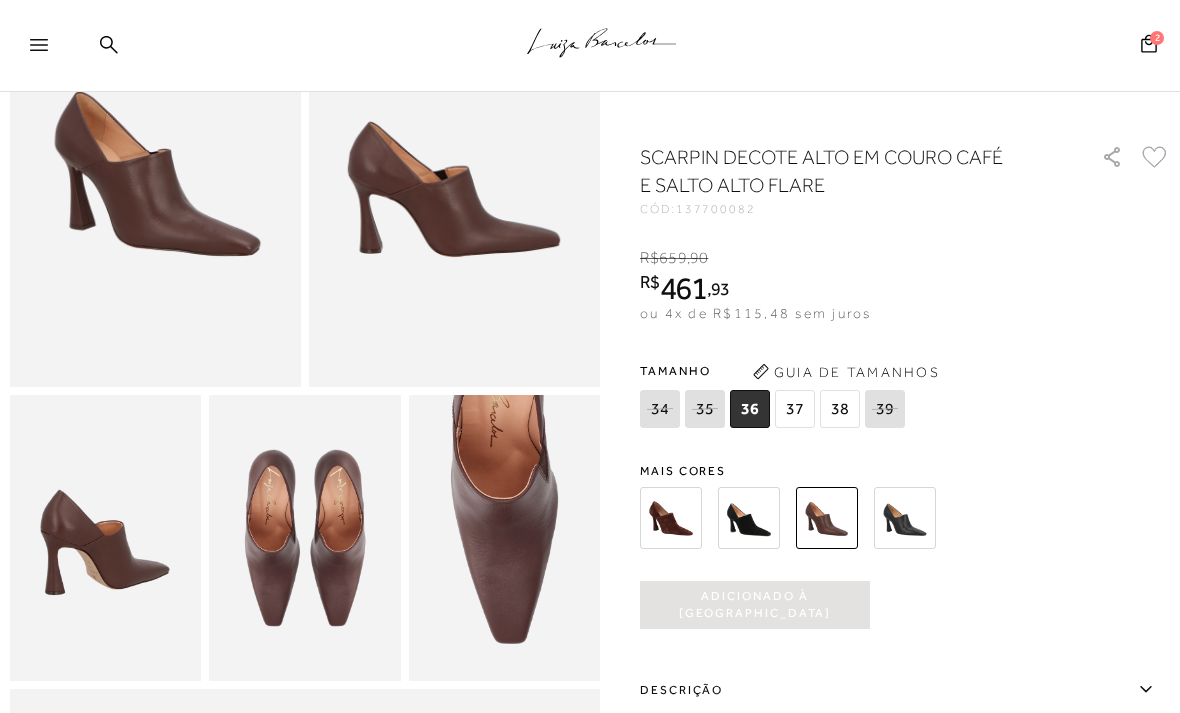 click at bounding box center [671, 518] 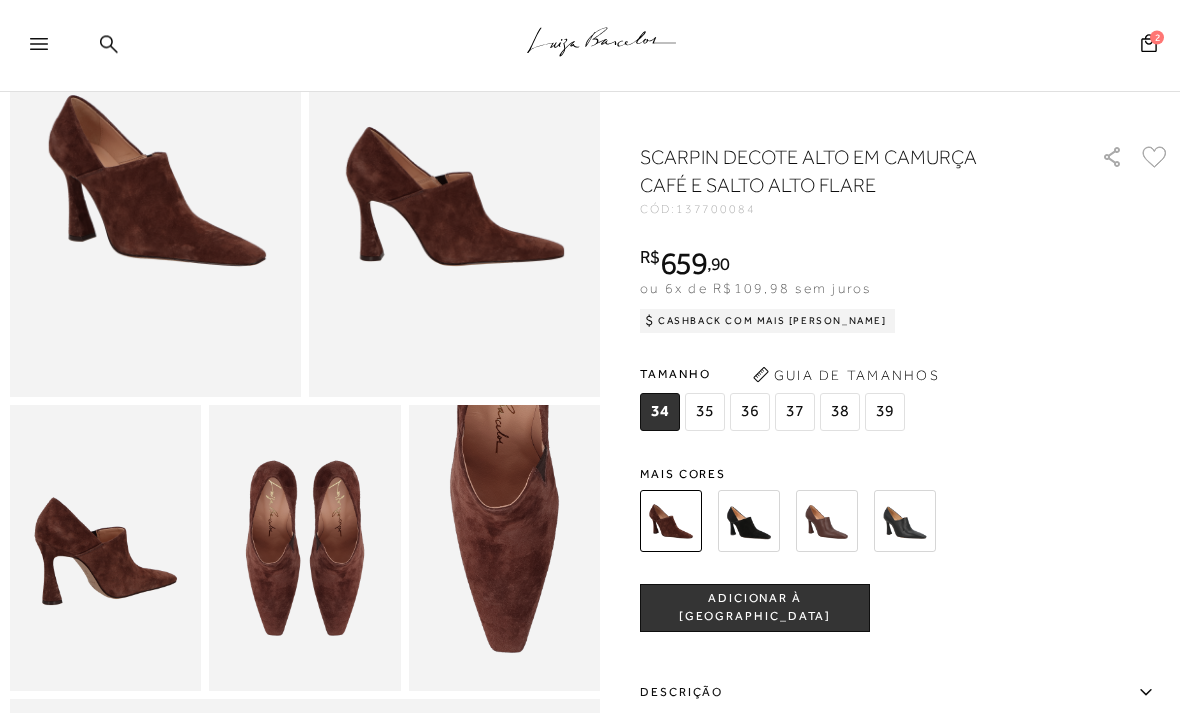 scroll, scrollTop: 212, scrollLeft: 0, axis: vertical 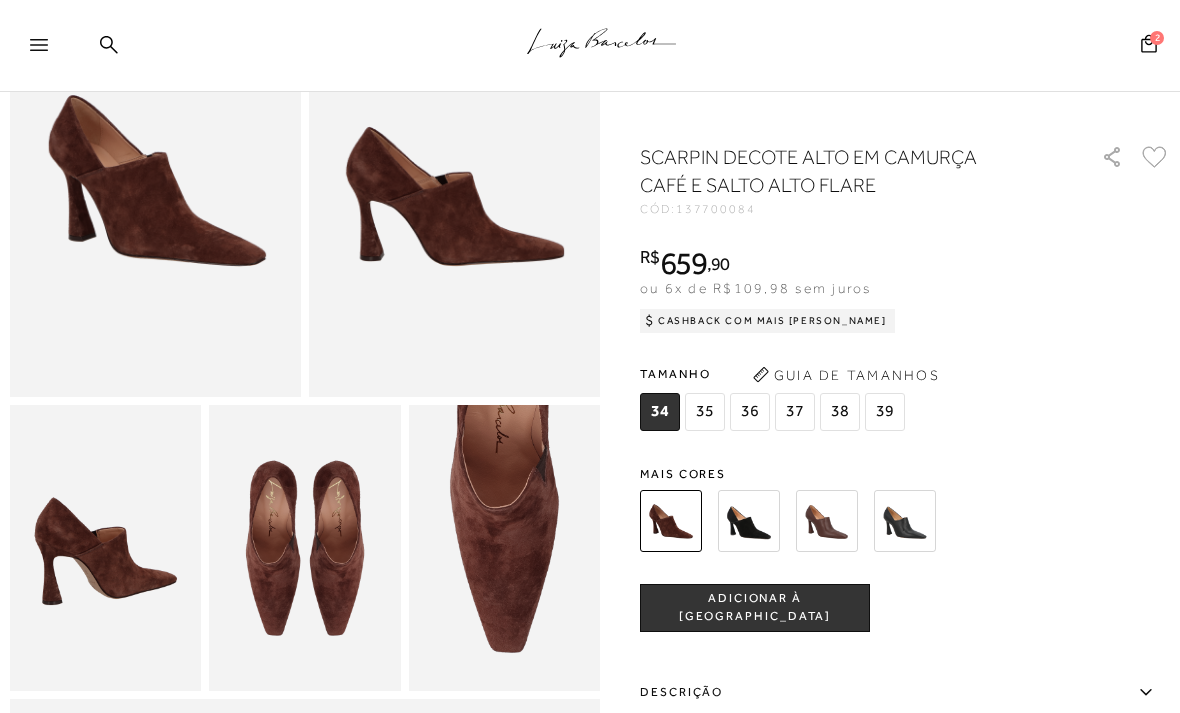 click at bounding box center (504, 548) 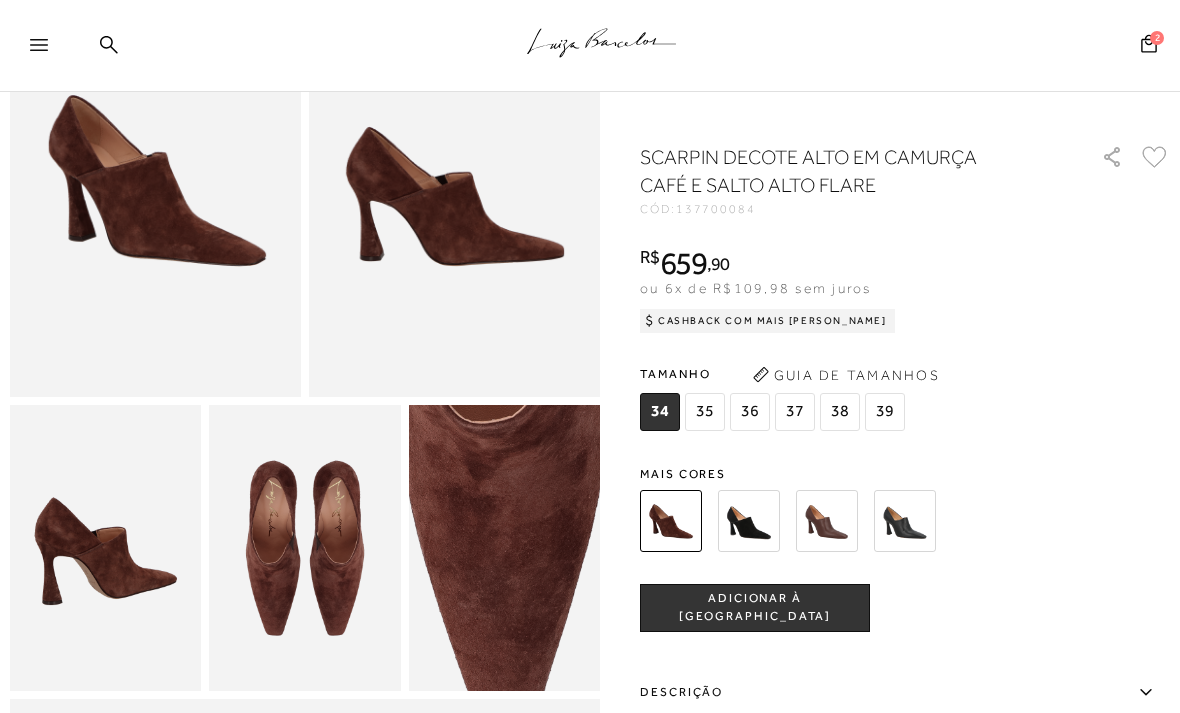 click on "35" at bounding box center (705, 412) 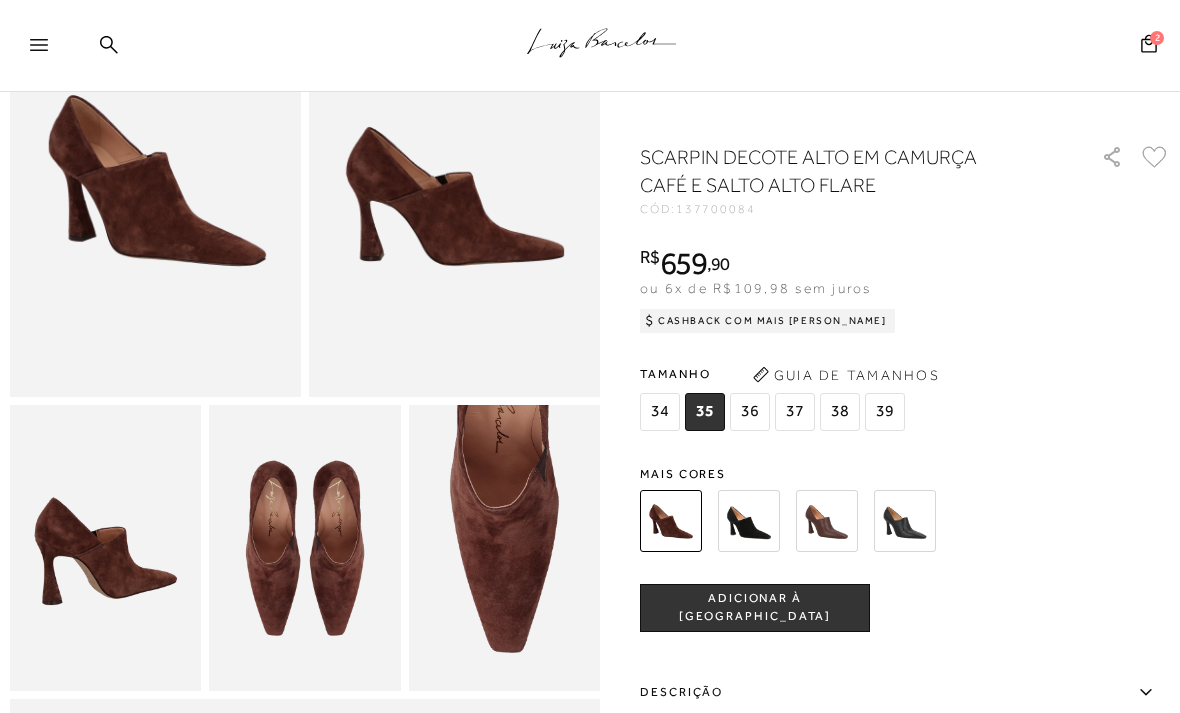 click on "ADICIONAR À SACOLA" at bounding box center [755, 607] 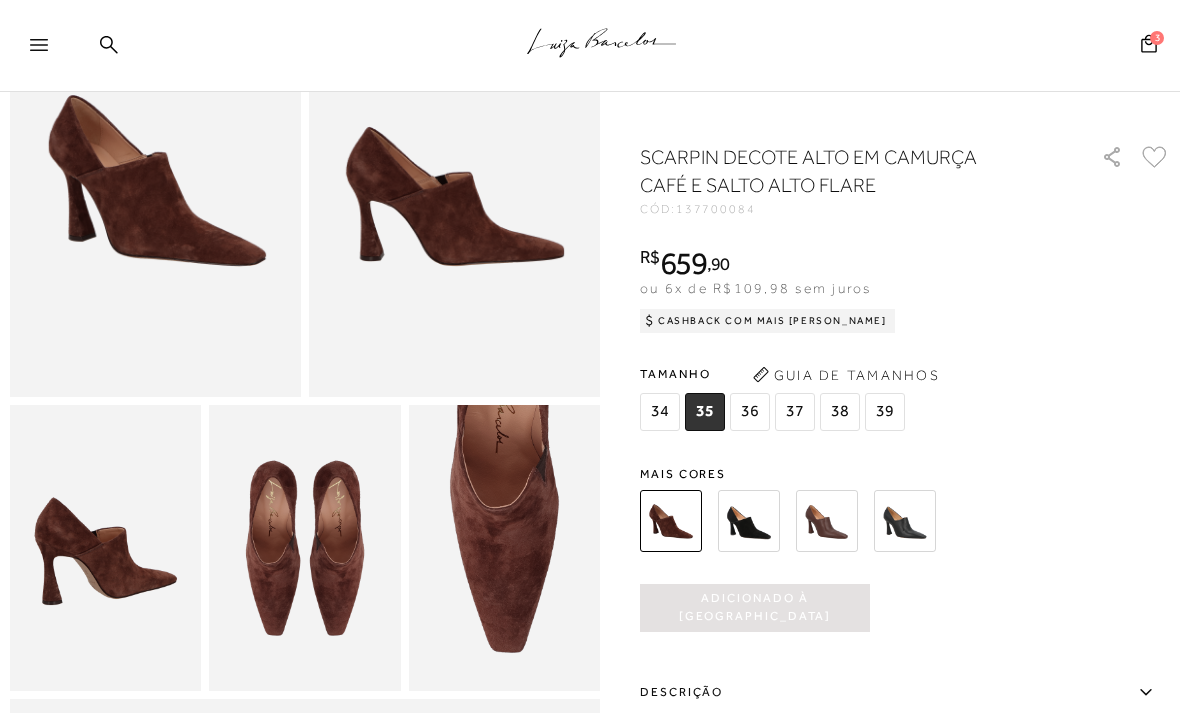 scroll, scrollTop: 0, scrollLeft: 0, axis: both 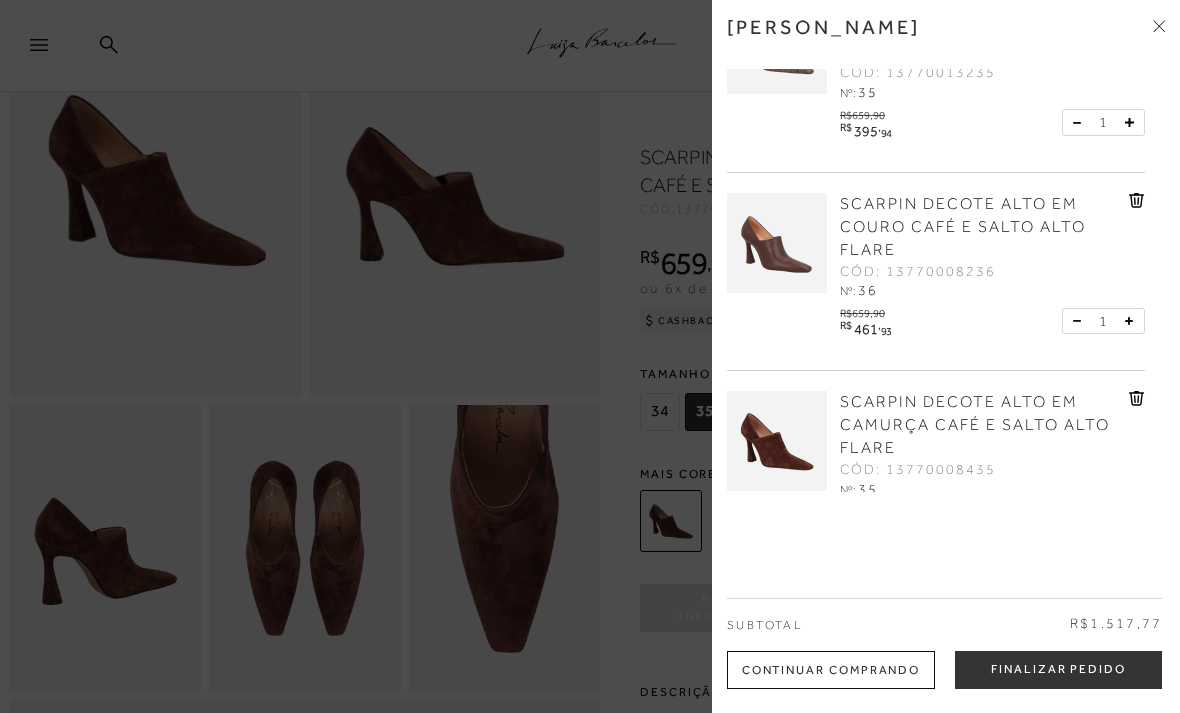 click at bounding box center (1137, 402) 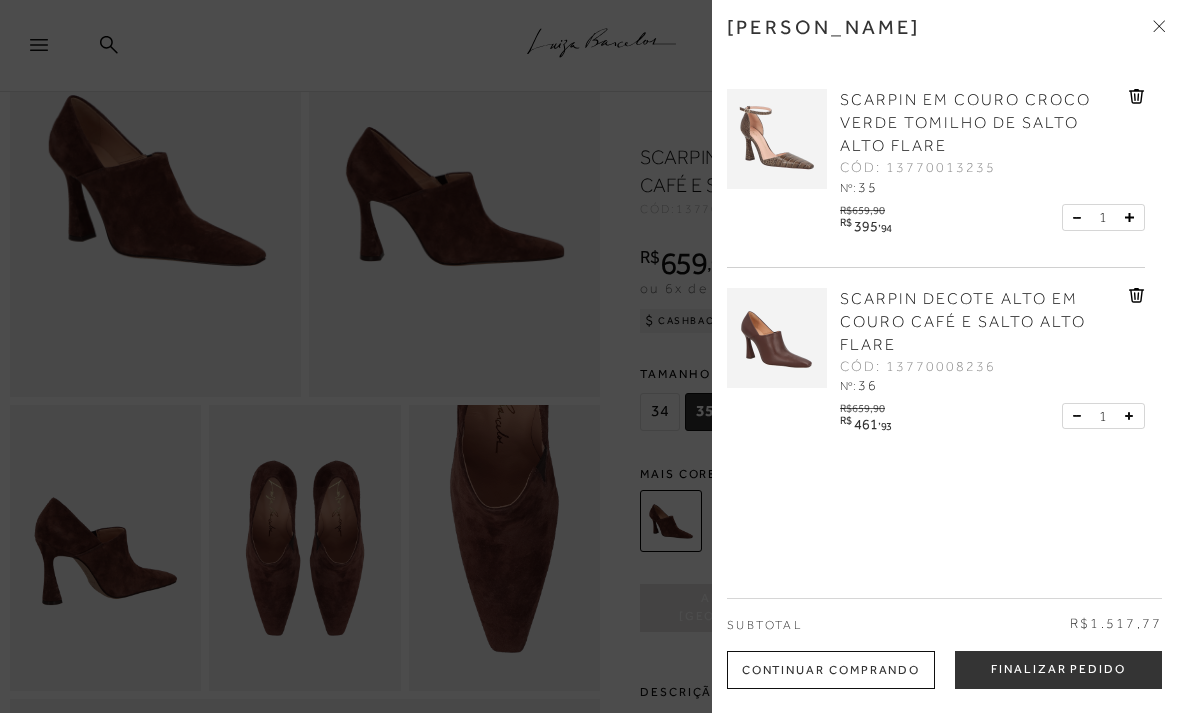 scroll, scrollTop: 0, scrollLeft: 0, axis: both 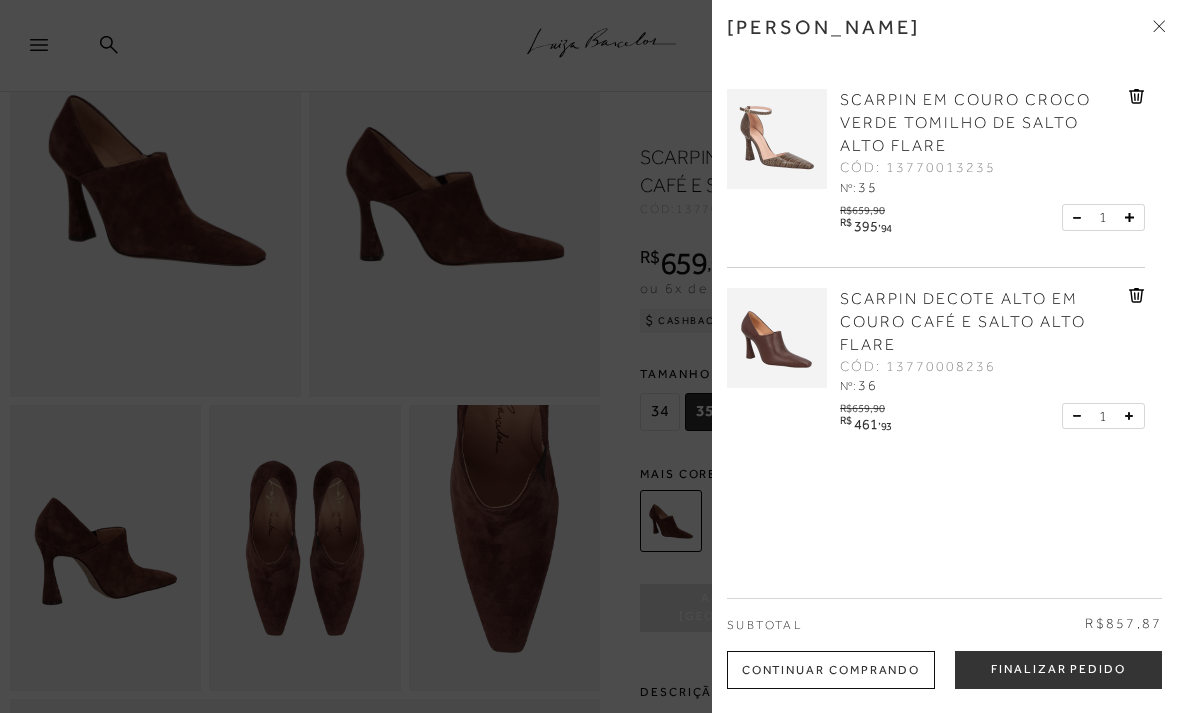 click on "Finalizar Pedido" at bounding box center (1058, 670) 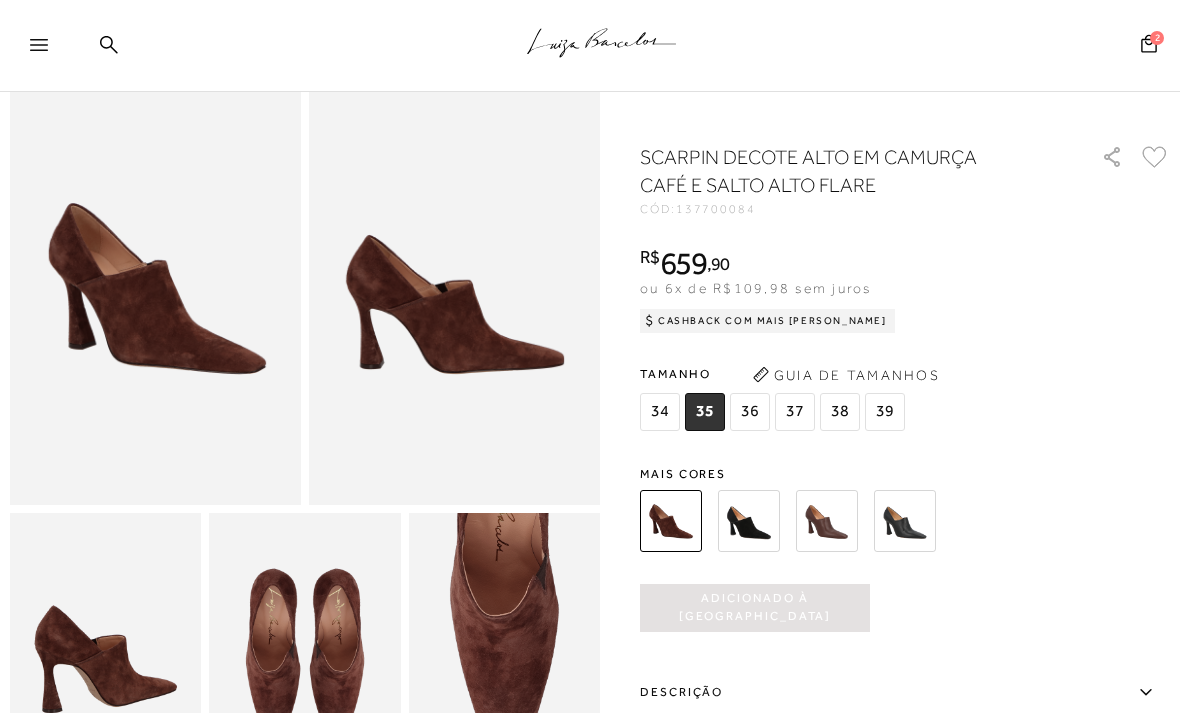scroll, scrollTop: 0, scrollLeft: 0, axis: both 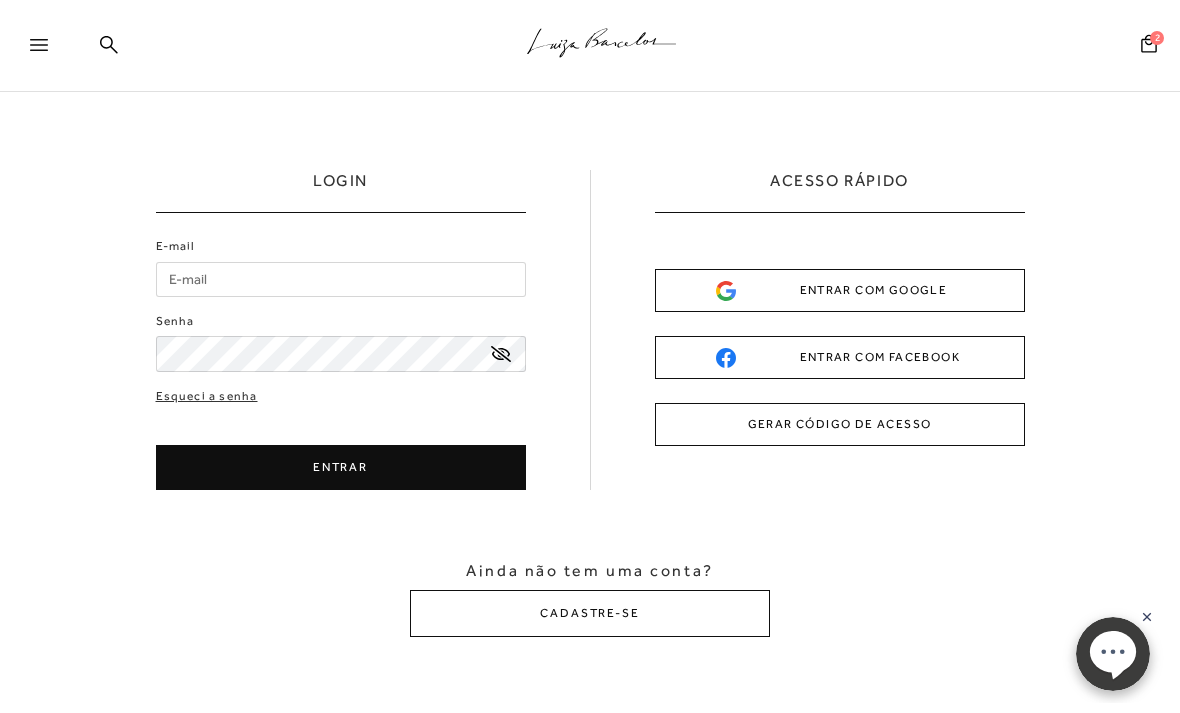 click on "CADASTRE-SE" at bounding box center (590, 613) 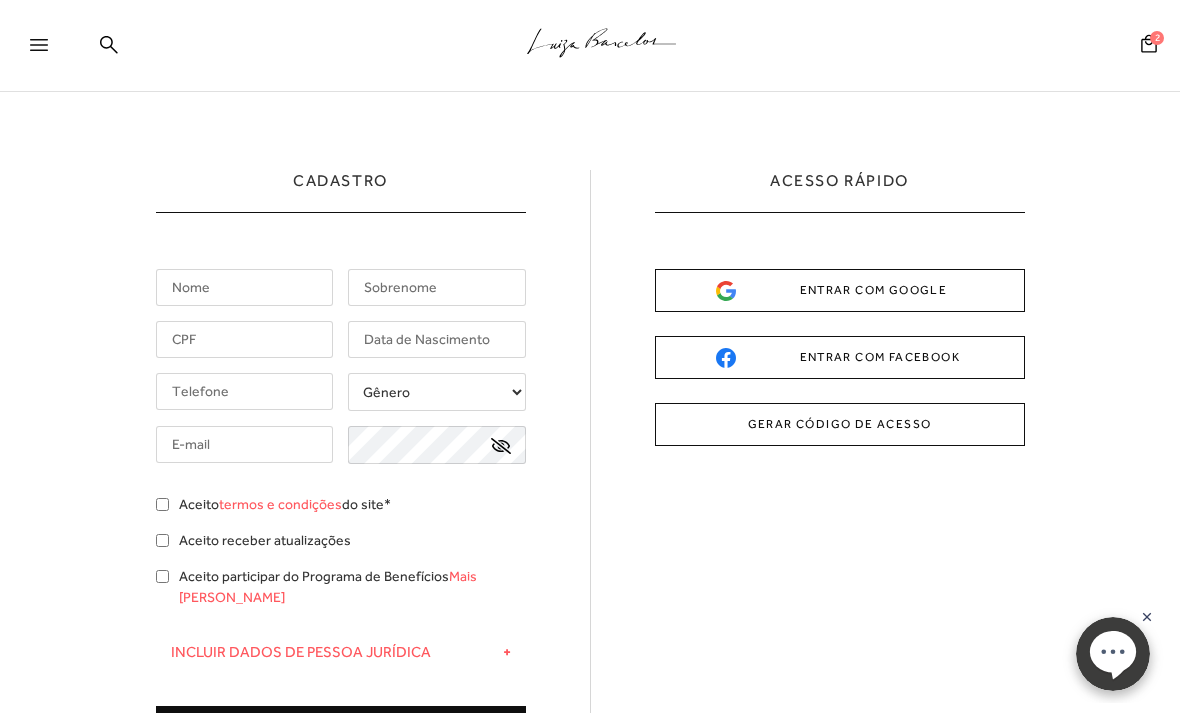 click at bounding box center (245, 287) 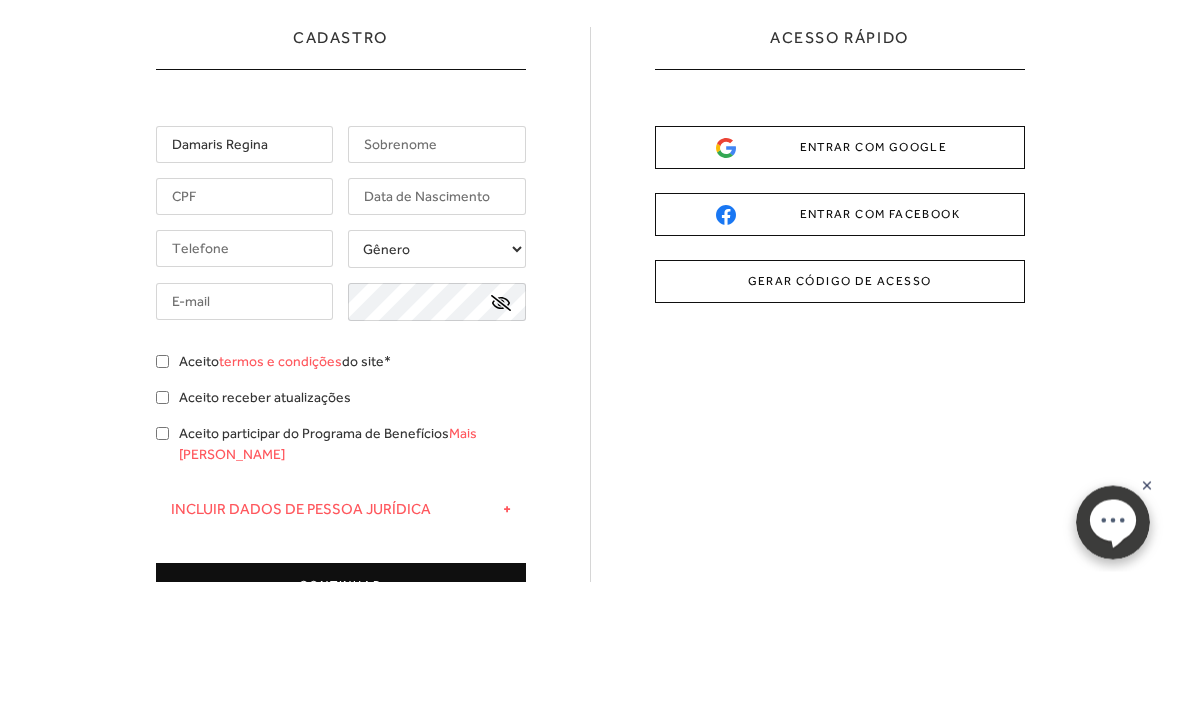 type on "Damaris Regina" 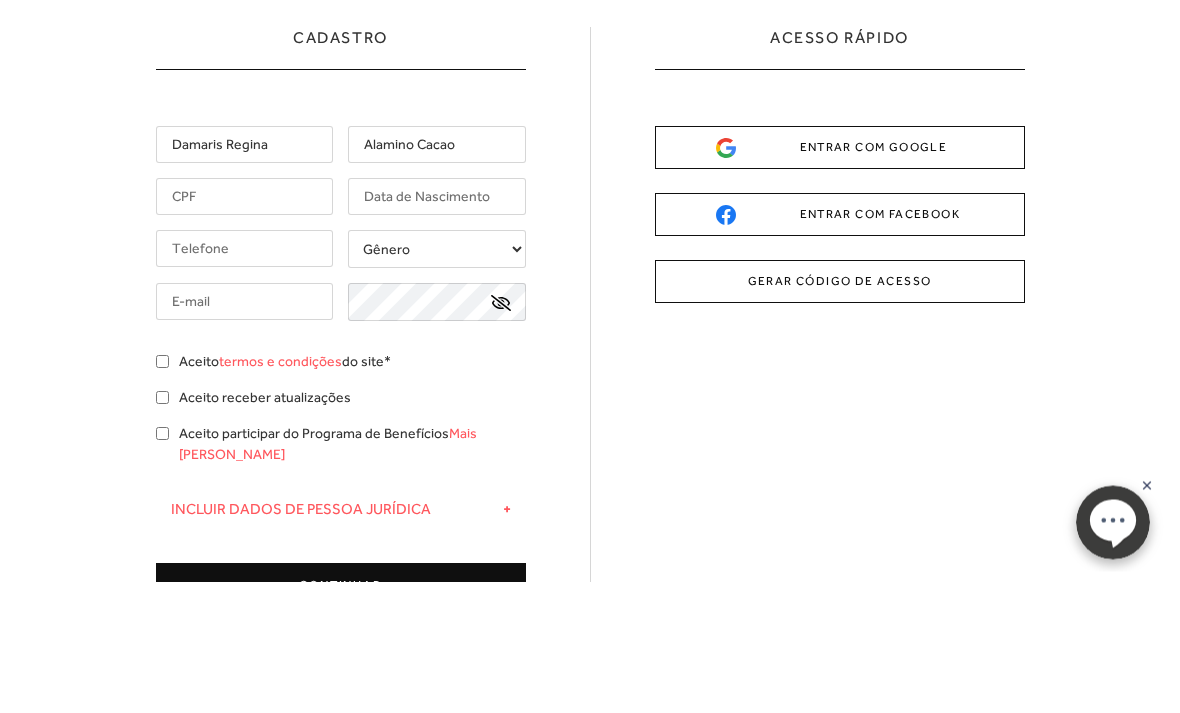 type on "Alamino Cacao" 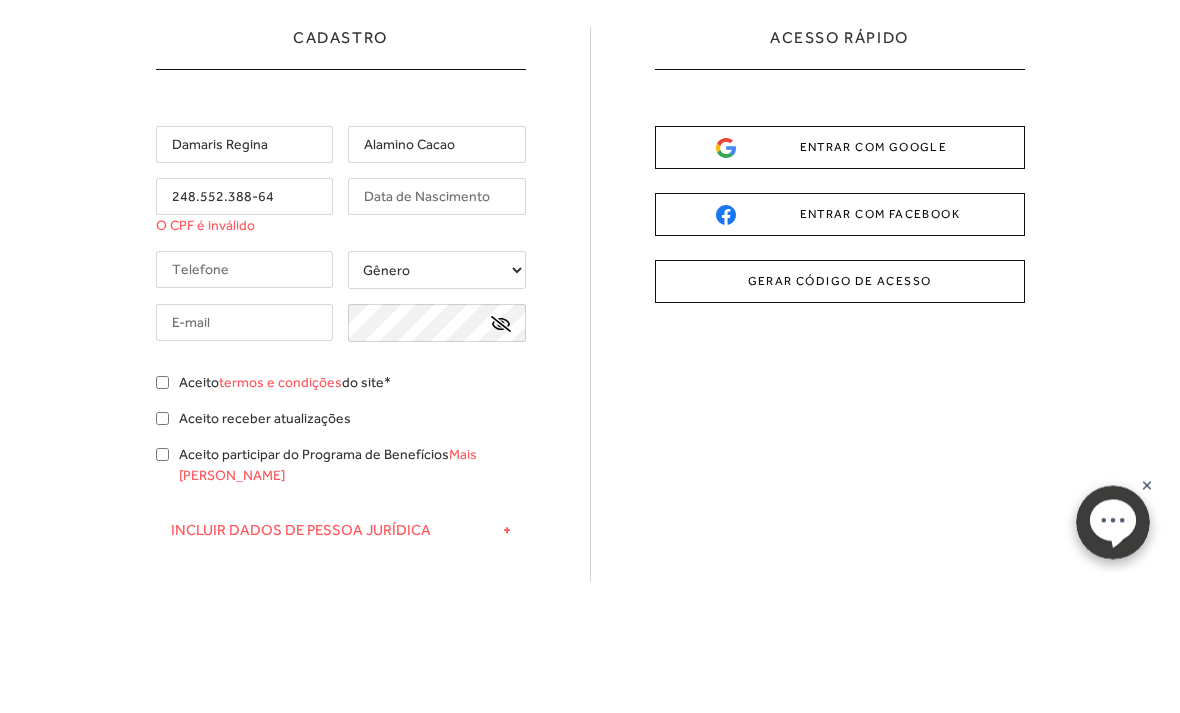 type on "248.552.388-64" 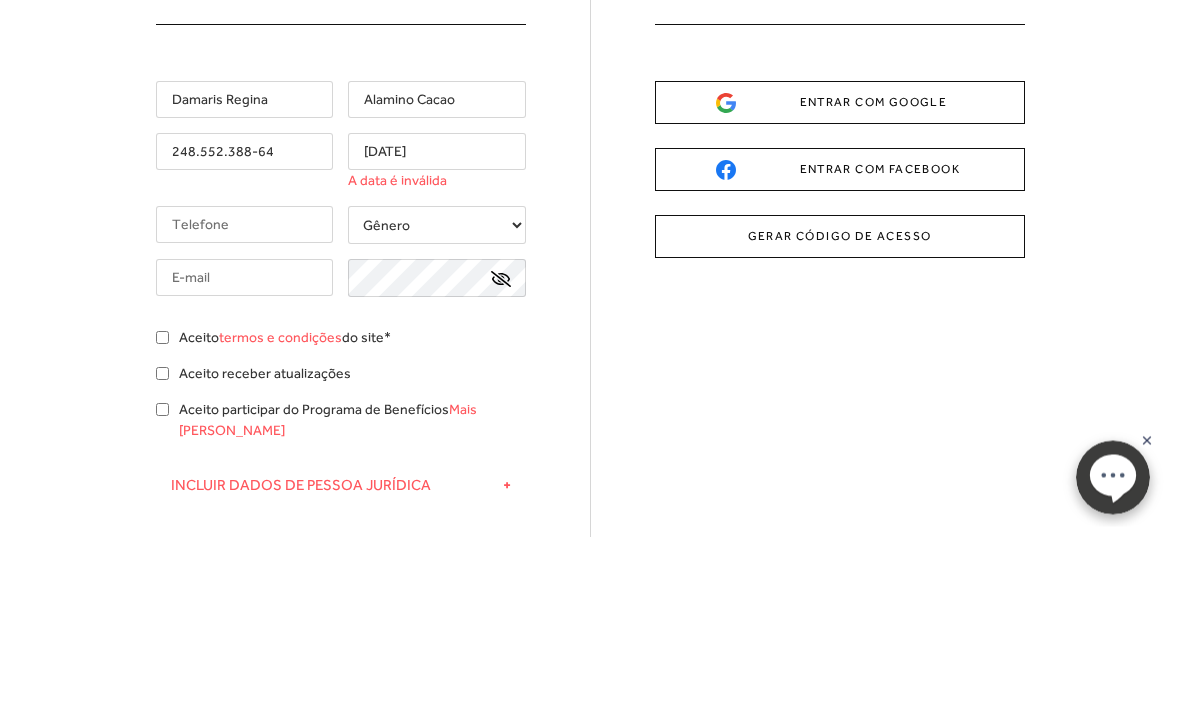 type on "17/03/73" 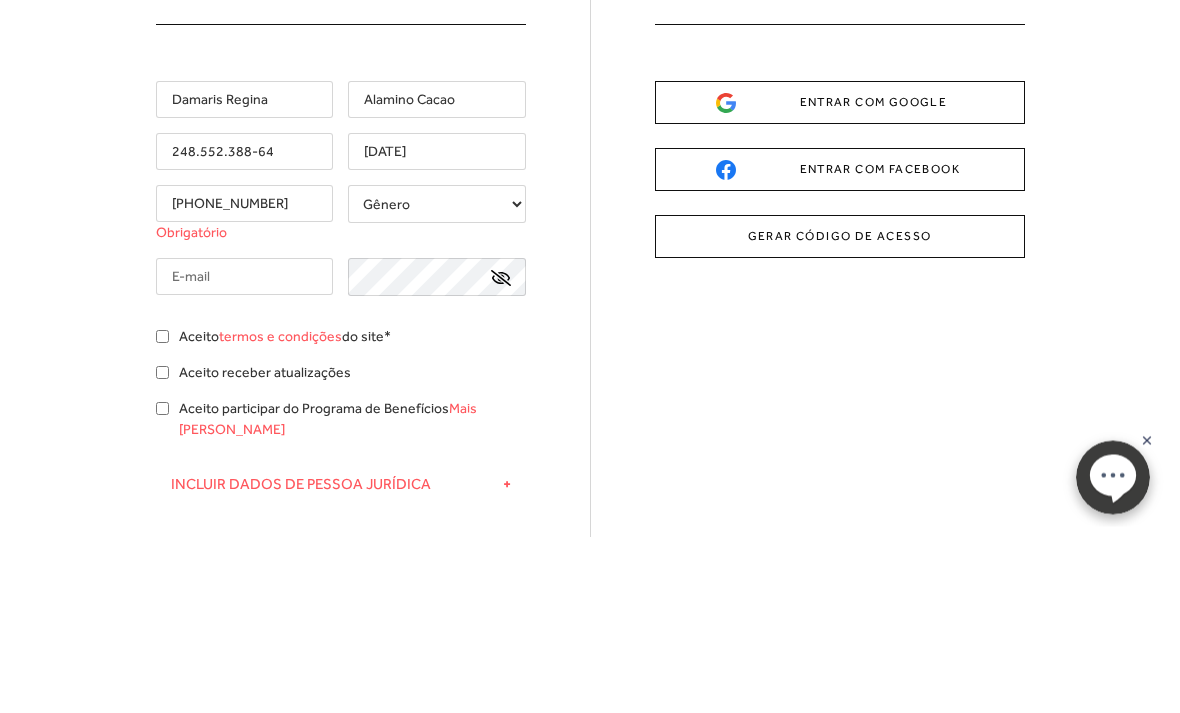 type on "(15) 99649-1919" 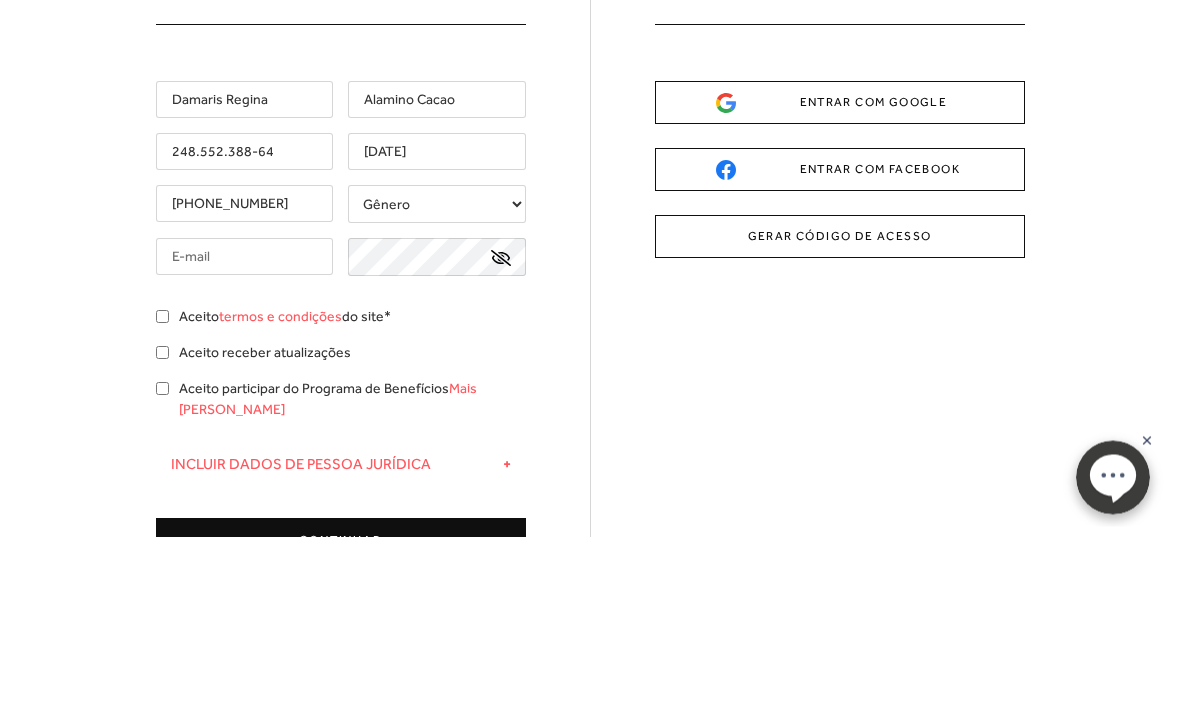 click on "Gênero Feminino Masculino" at bounding box center (437, 381) 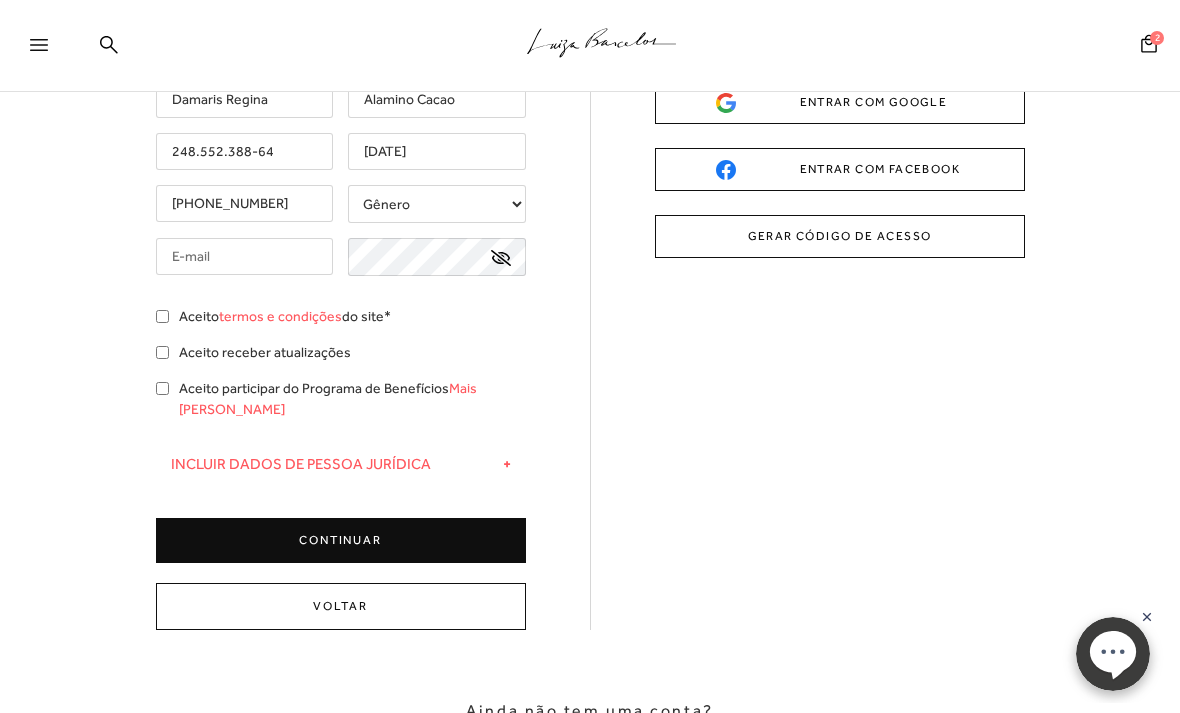 select 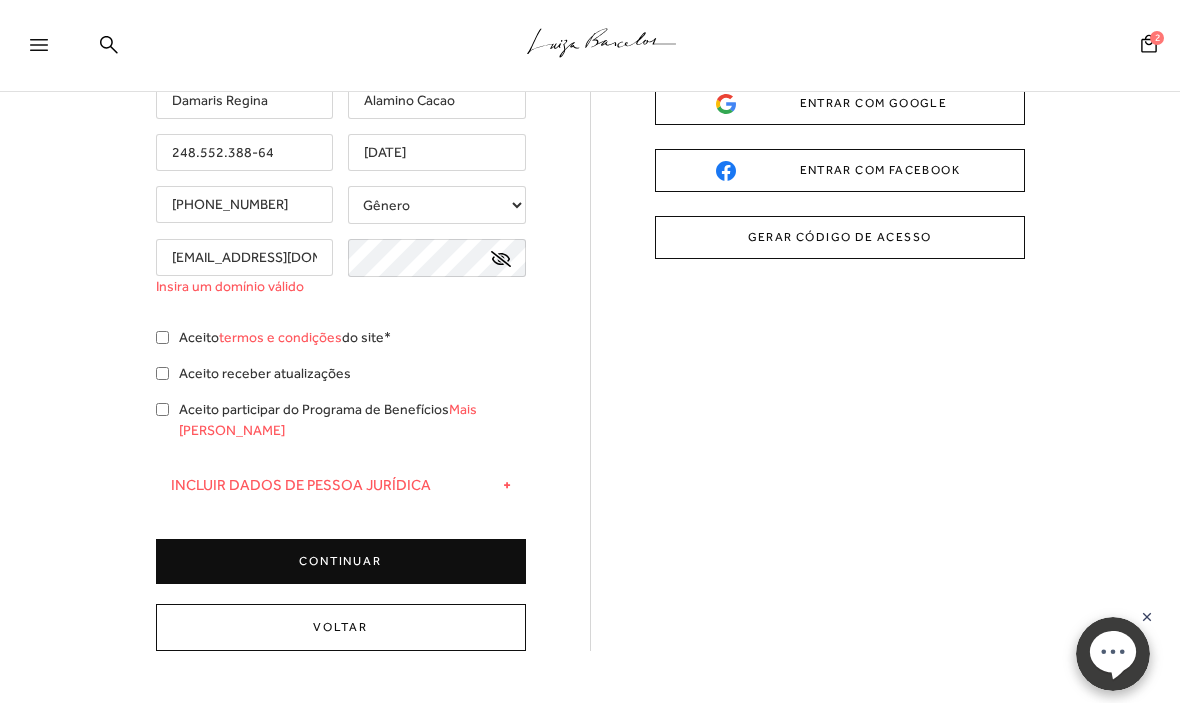 type on "[EMAIL_ADDRESS][DOMAIN_NAME]" 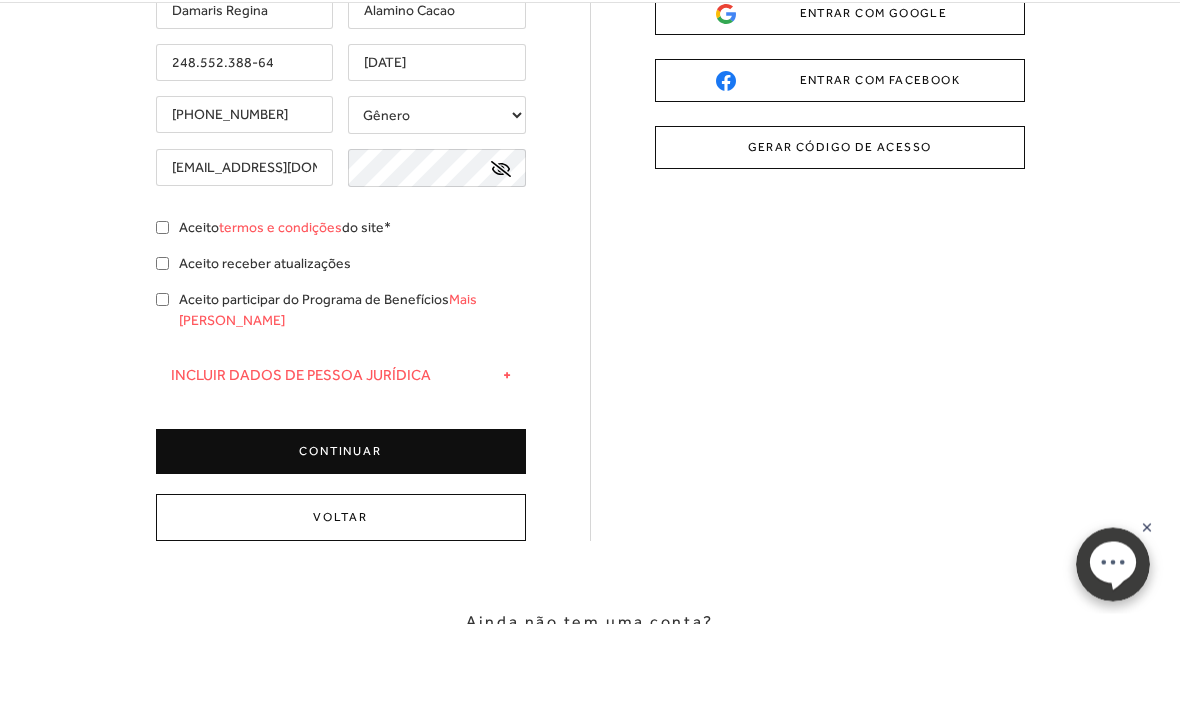 click on "Aceito  termos e condições  do site*" at bounding box center (162, 317) 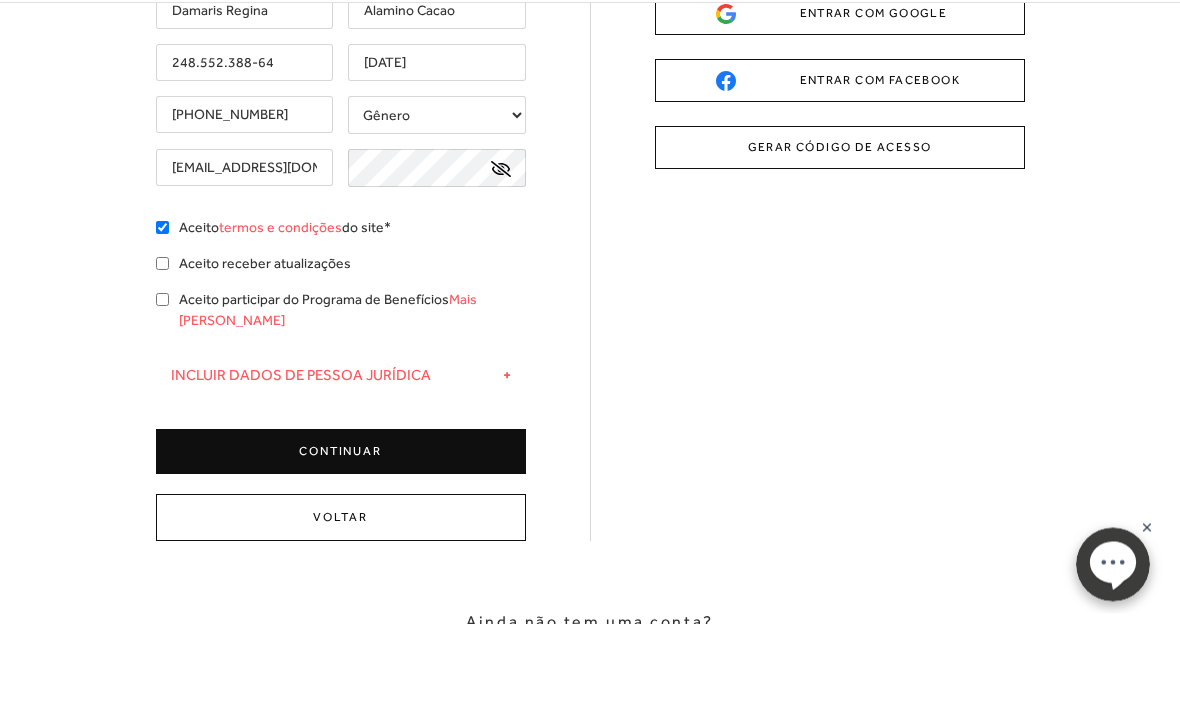 checkbox on "true" 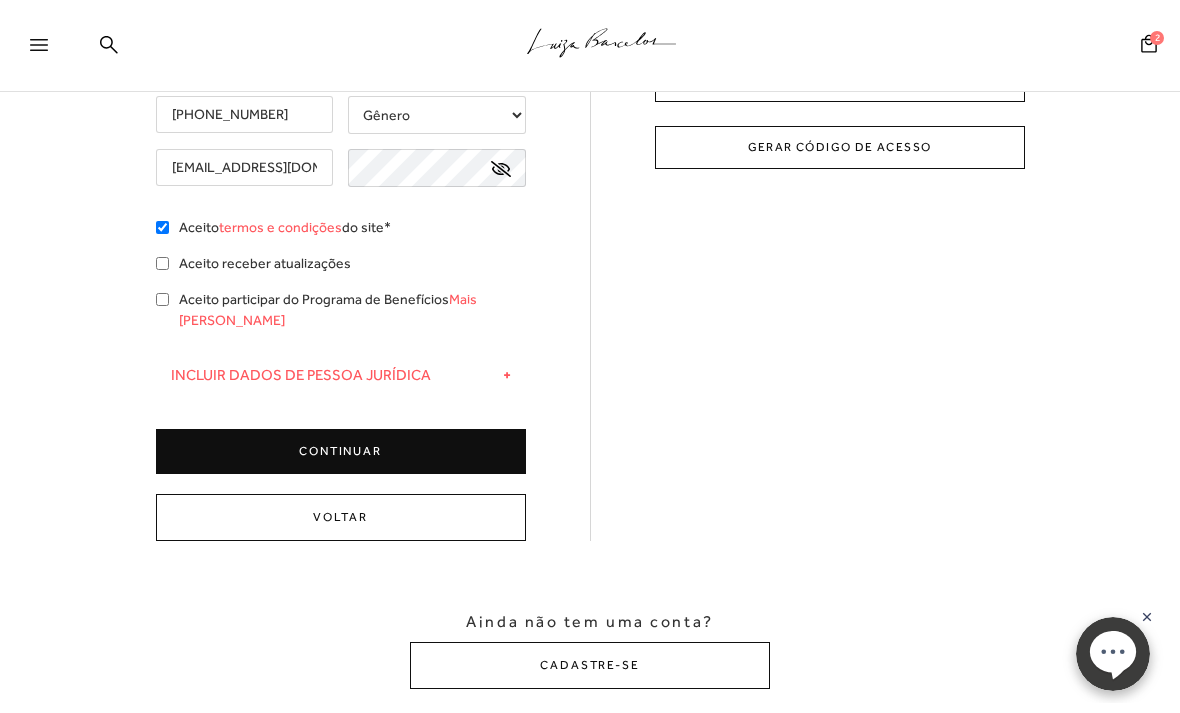 click on "Aceito receber atualizações" at bounding box center [162, 263] 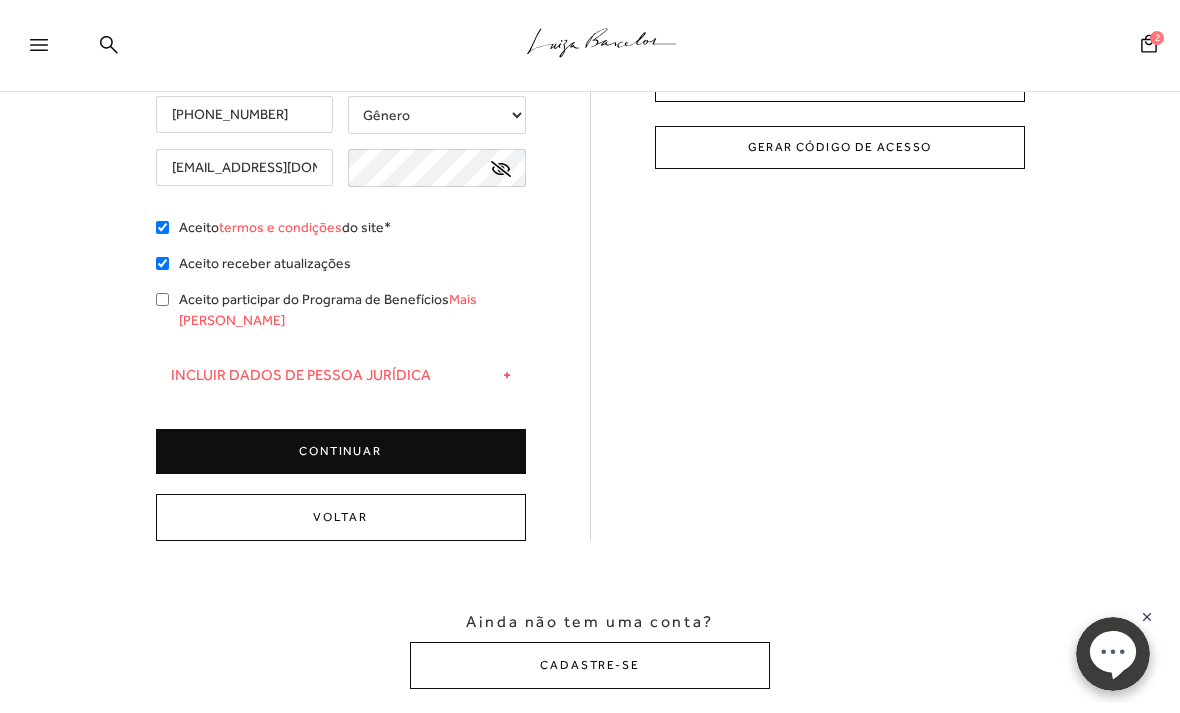 checkbox on "true" 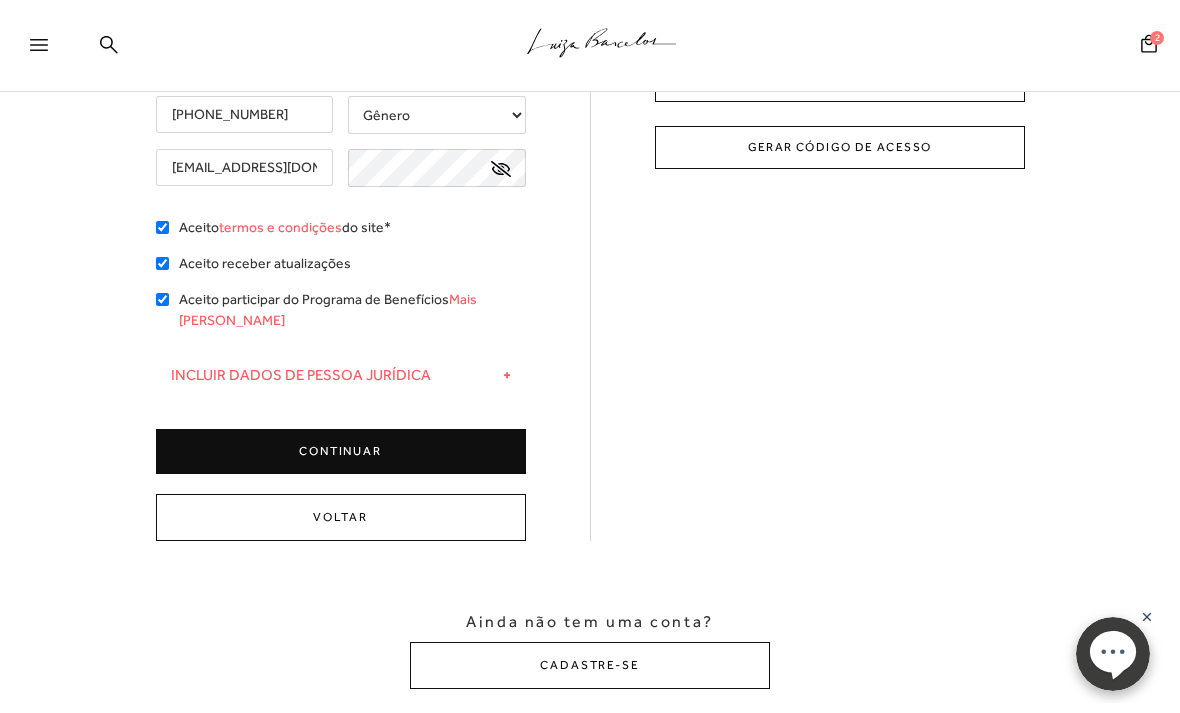 checkbox on "true" 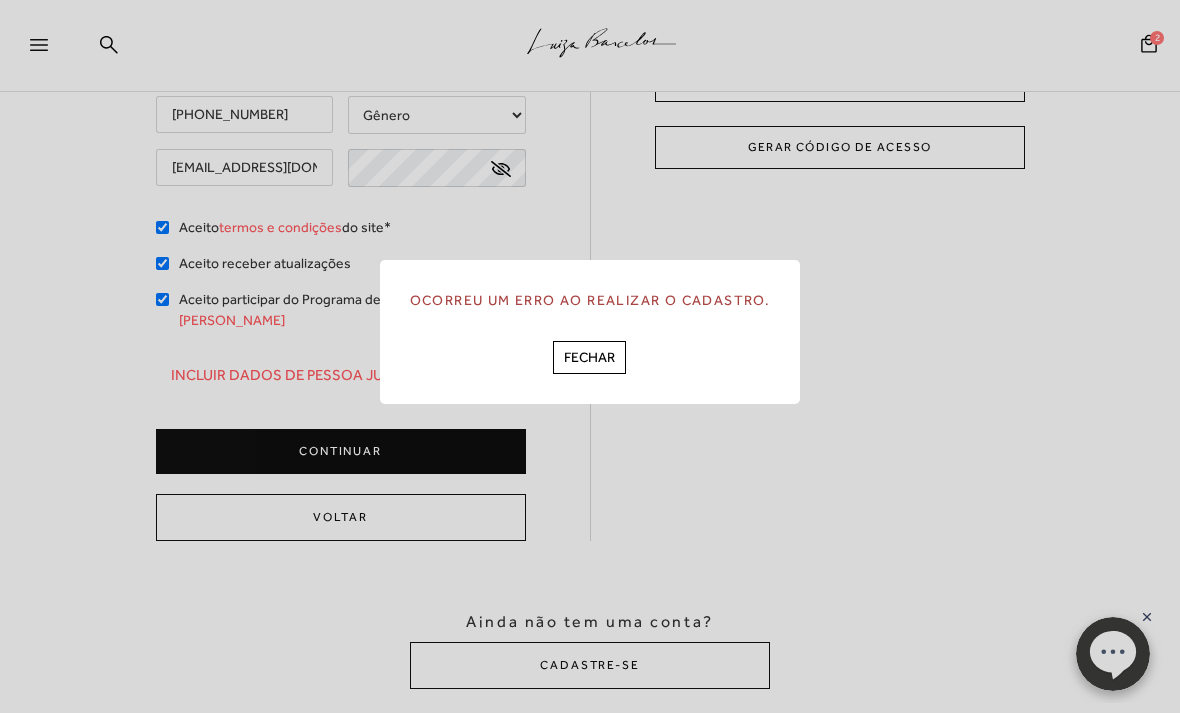 click on "FECHAR" at bounding box center [589, 357] 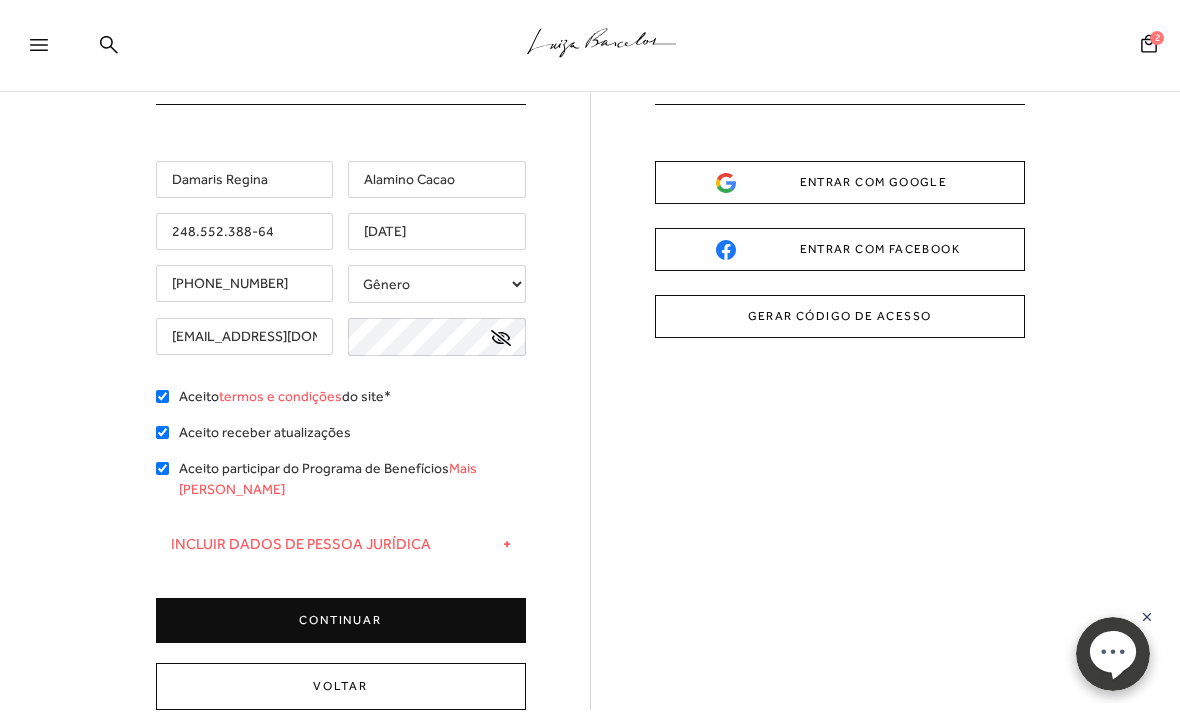 scroll, scrollTop: 108, scrollLeft: 0, axis: vertical 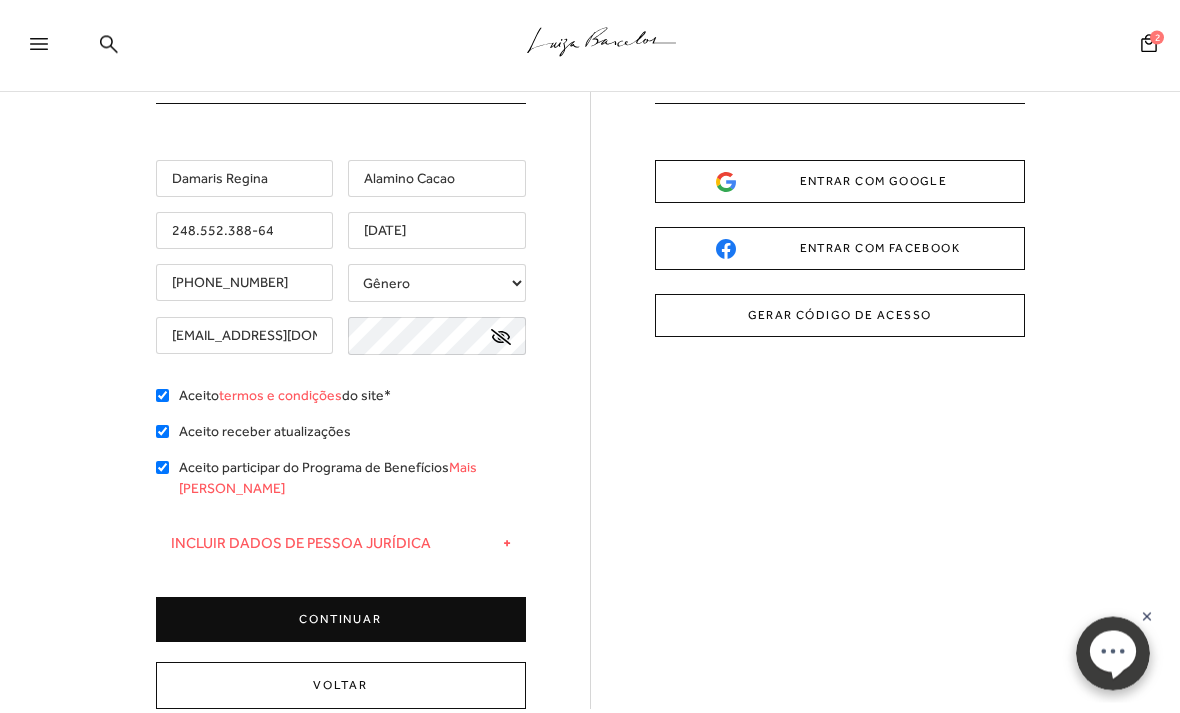 click on "CONTINUAR" at bounding box center (341, 620) 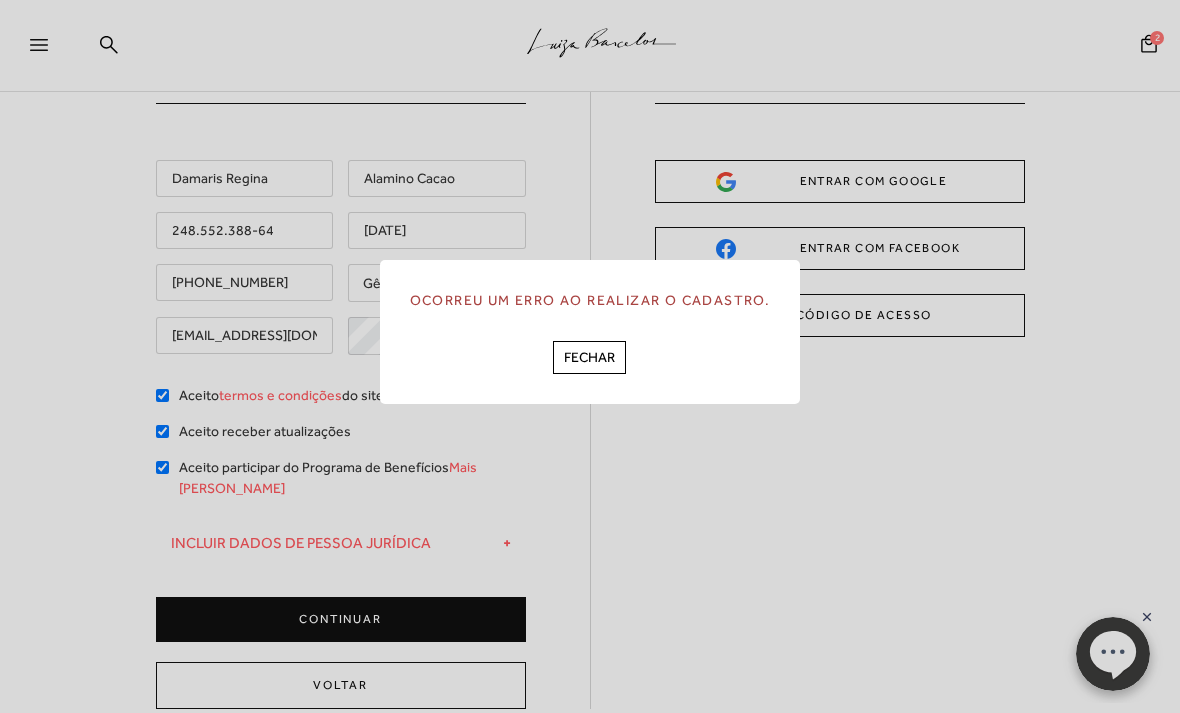 click on "FECHAR" at bounding box center [589, 357] 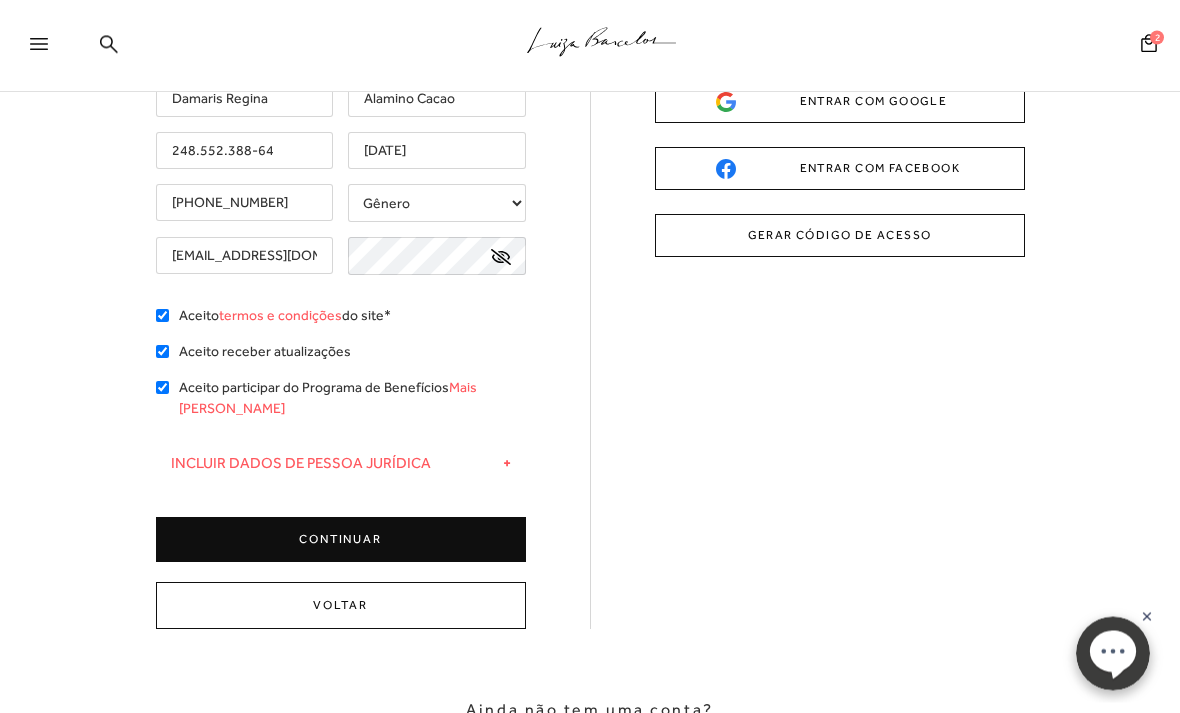 scroll, scrollTop: 193, scrollLeft: 0, axis: vertical 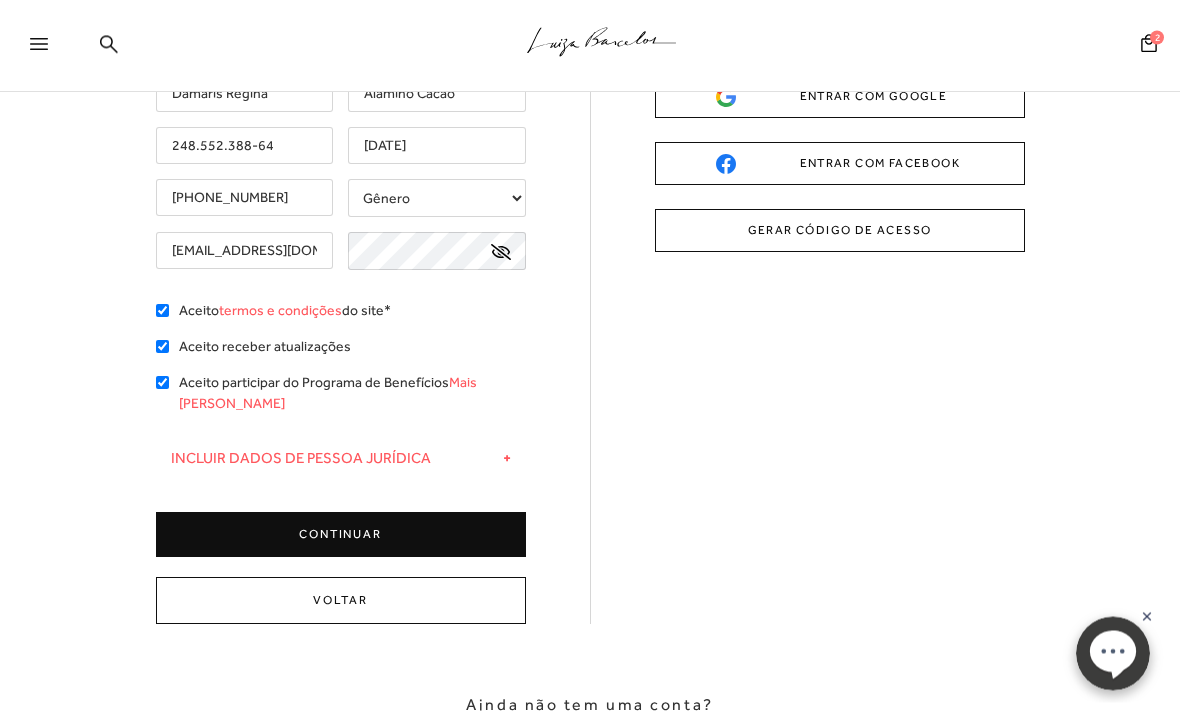 click on "Voltar" at bounding box center (341, 601) 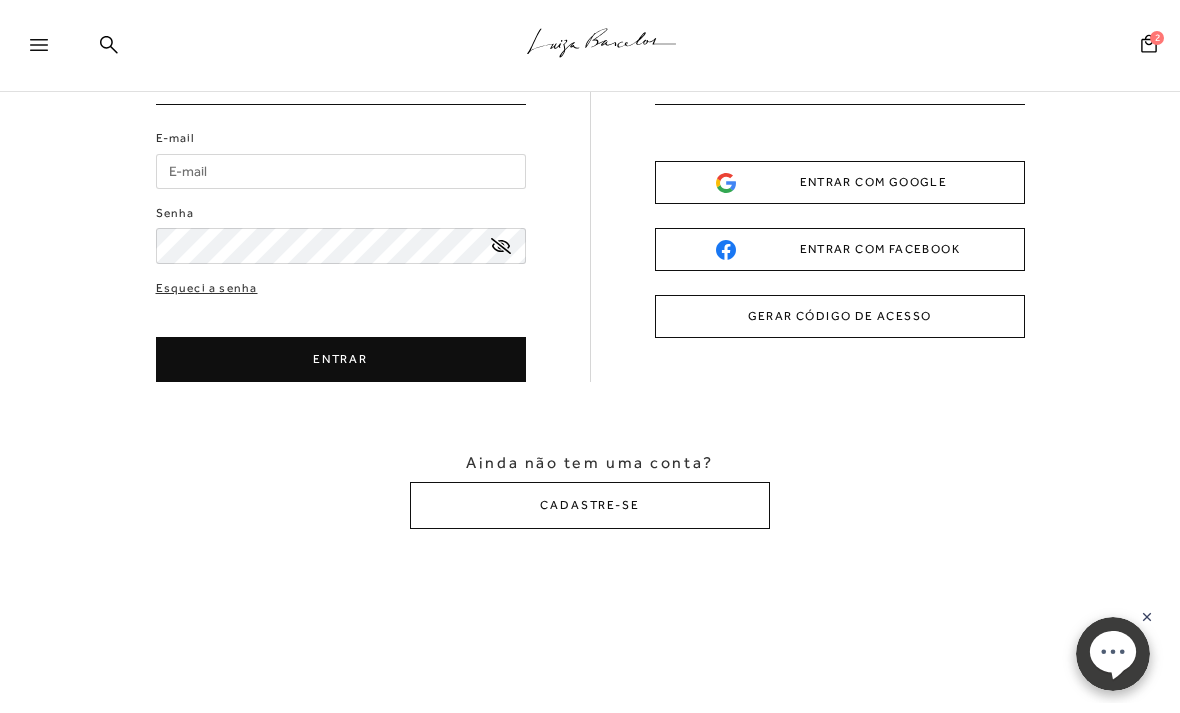 scroll, scrollTop: 110, scrollLeft: 0, axis: vertical 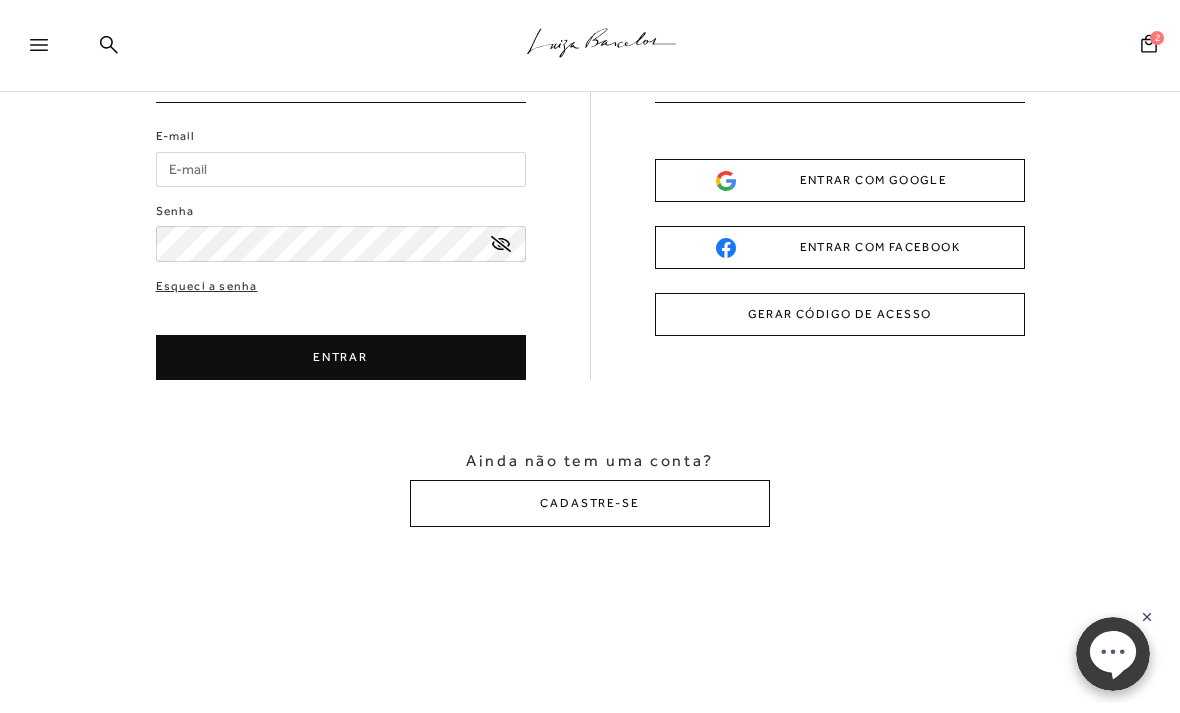 click on "CADASTRE-SE" at bounding box center [590, 503] 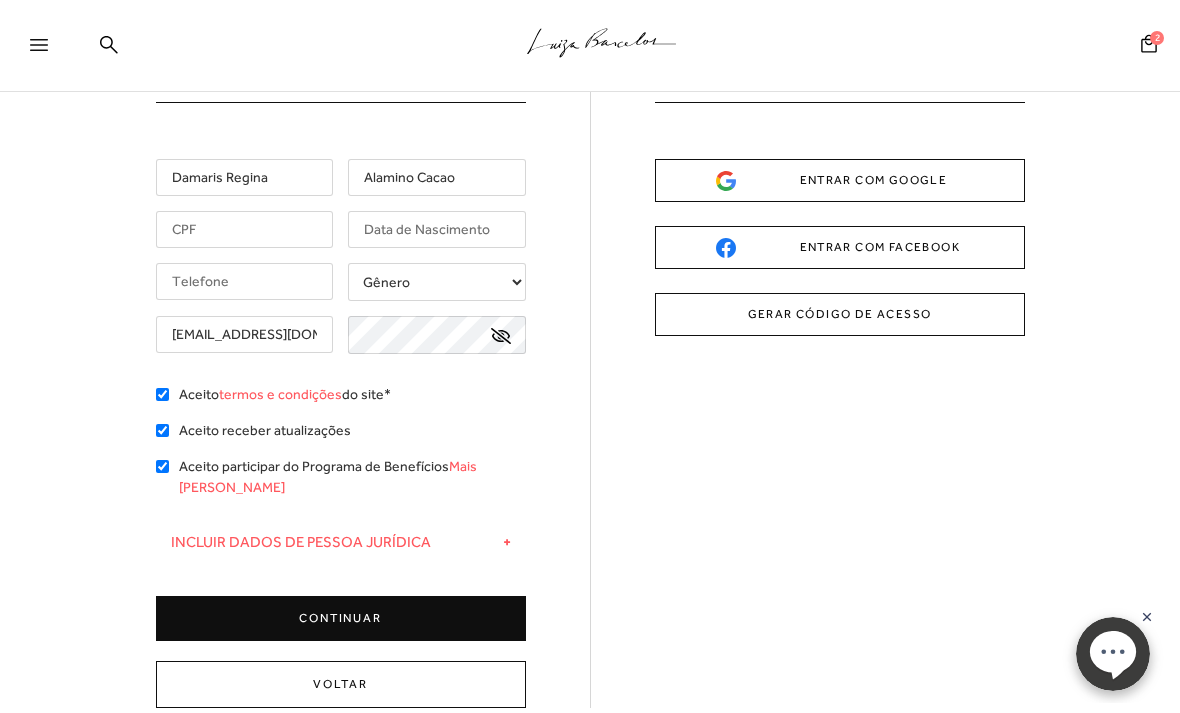 click on "+" at bounding box center [507, 542] 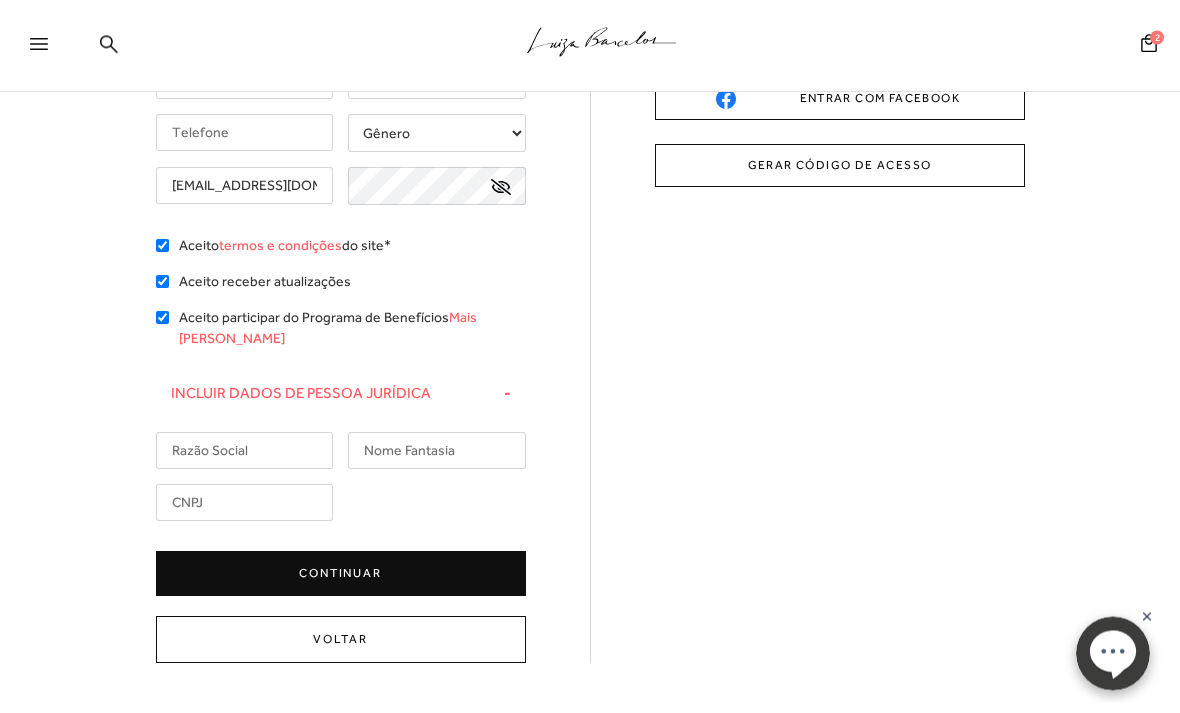 click on "CONTINUAR" at bounding box center (341, 574) 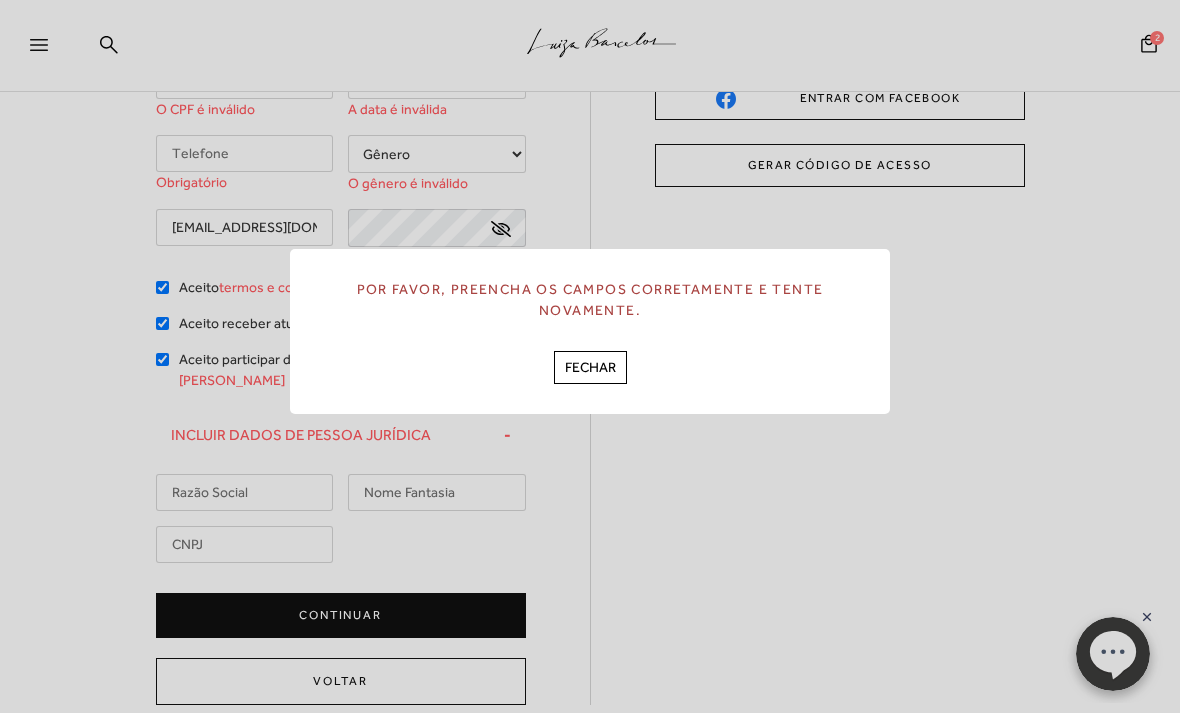 click on "FECHAR" at bounding box center (590, 367) 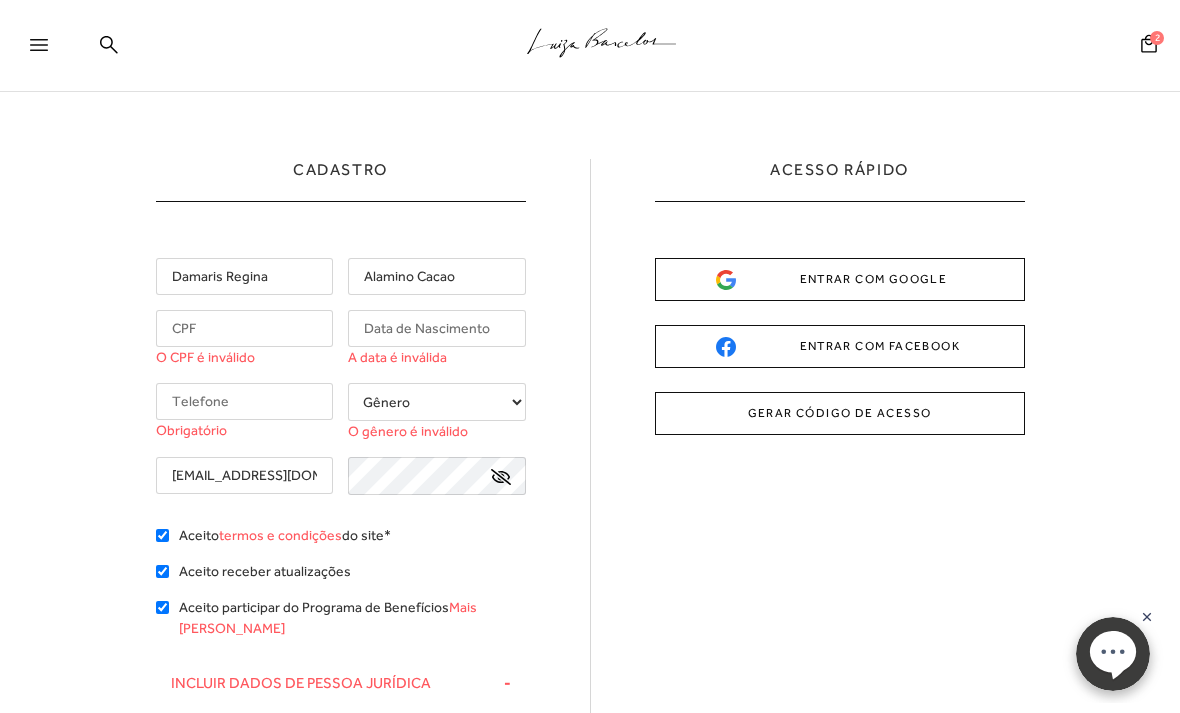scroll, scrollTop: 10, scrollLeft: 0, axis: vertical 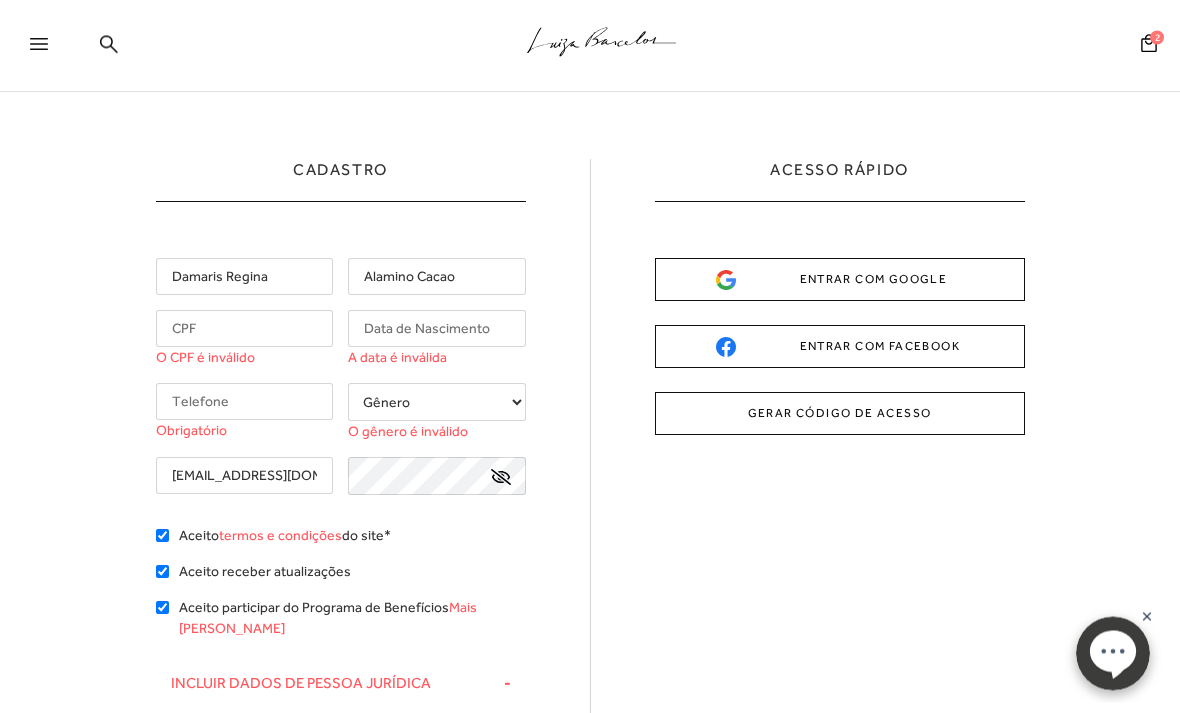 click at bounding box center (245, 329) 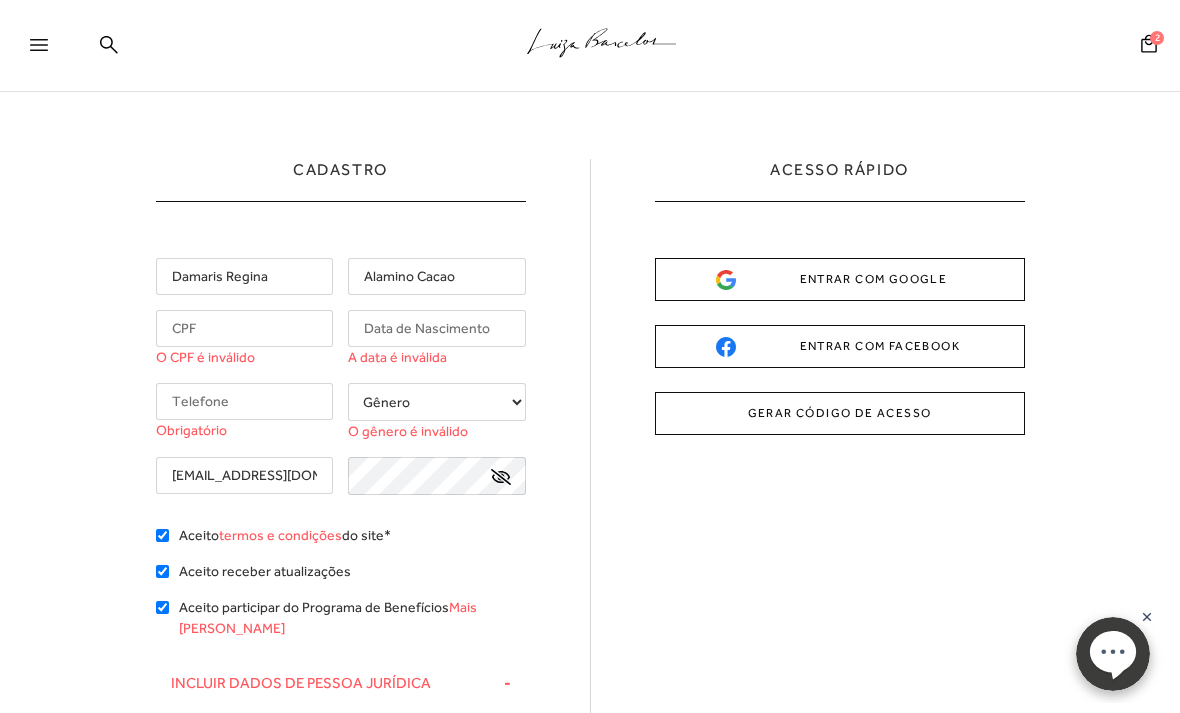 scroll, scrollTop: 10, scrollLeft: 0, axis: vertical 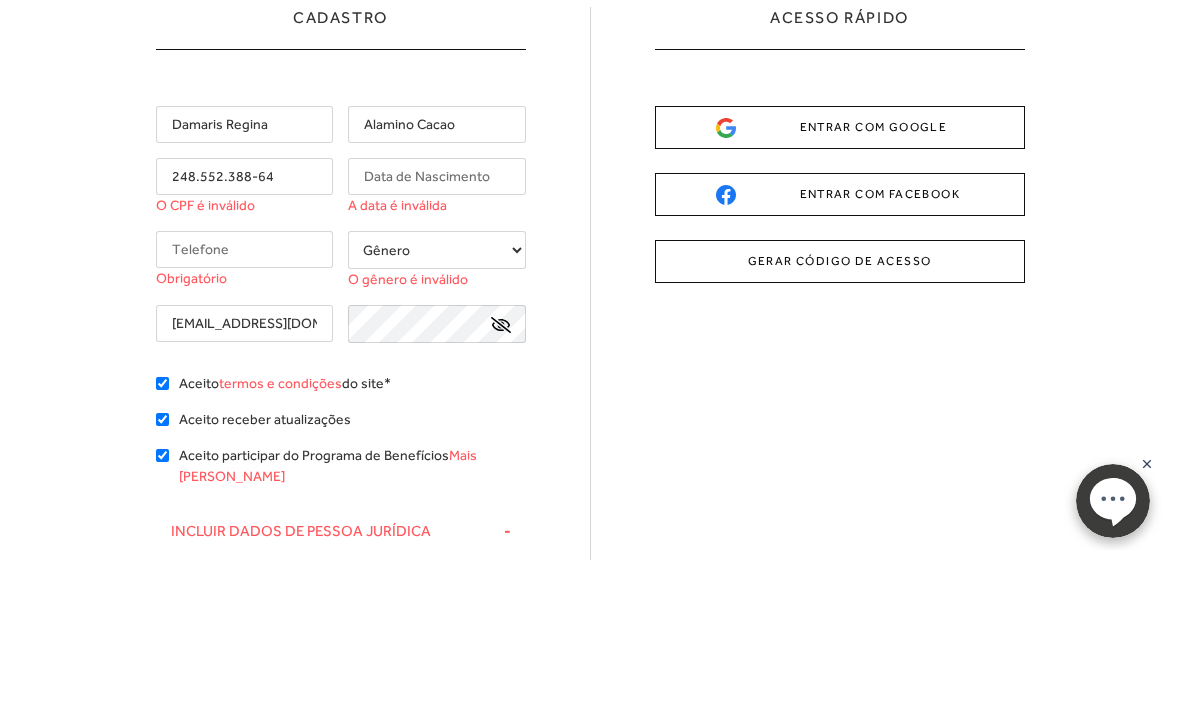 type on "248.552.388-64" 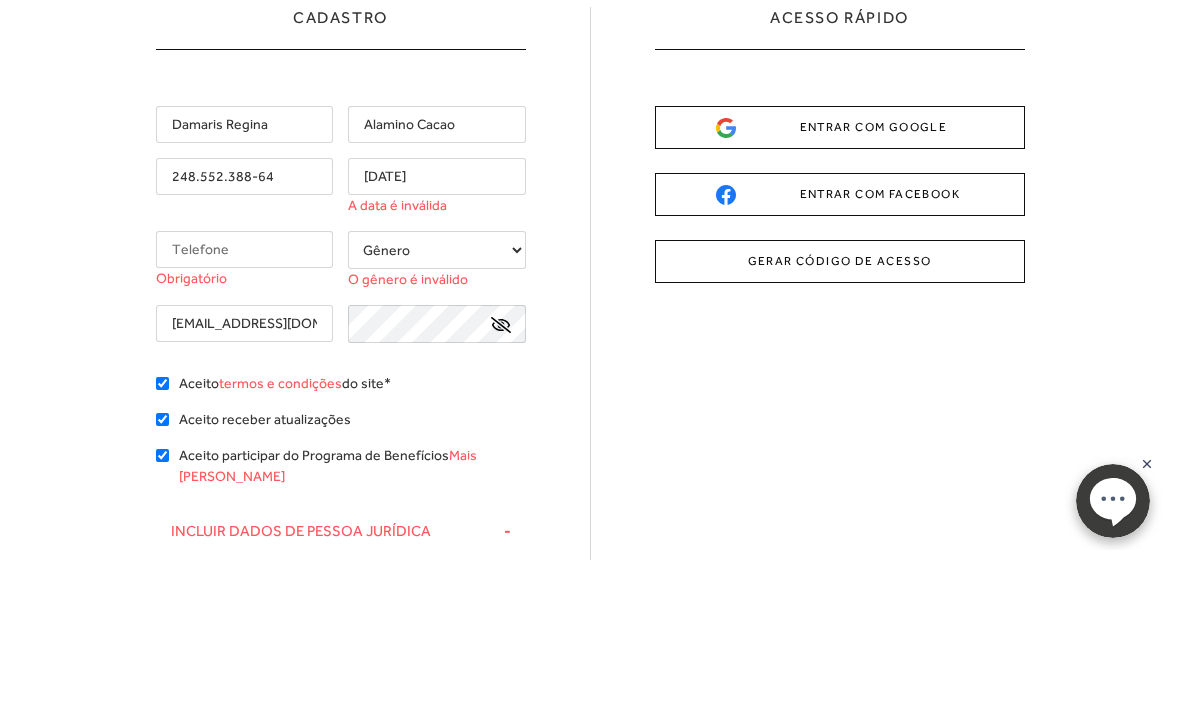 type on "17/03/1973" 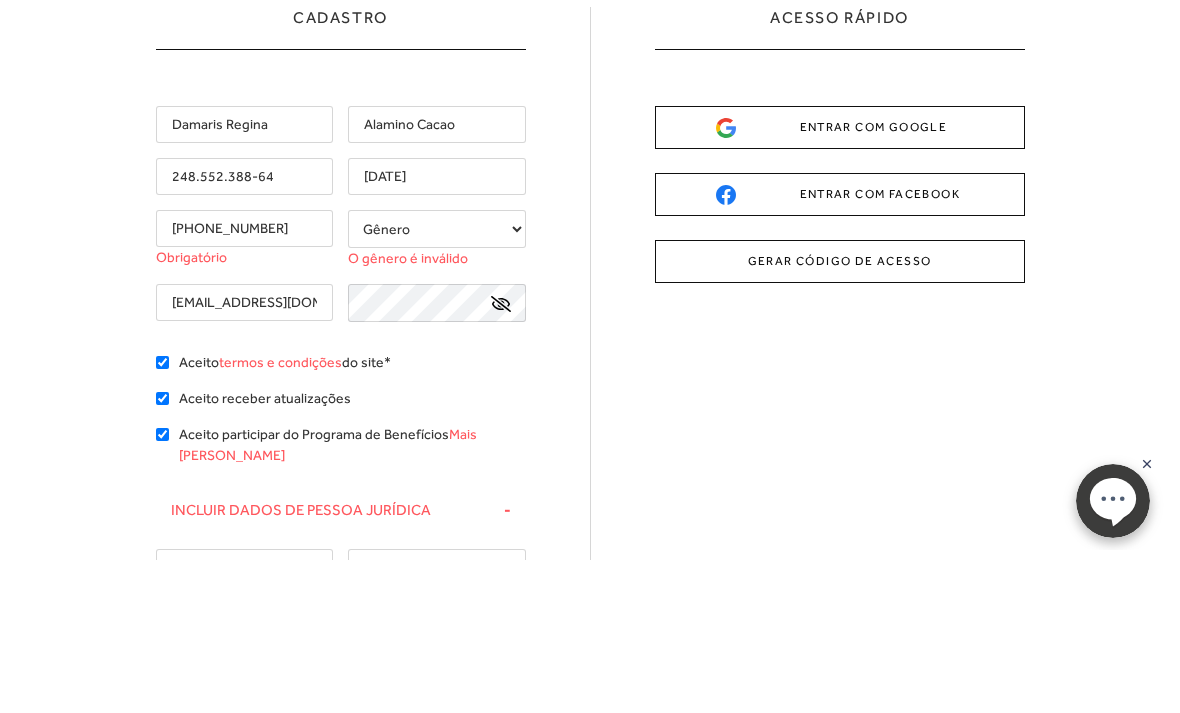 type on "(15) 99649-1919" 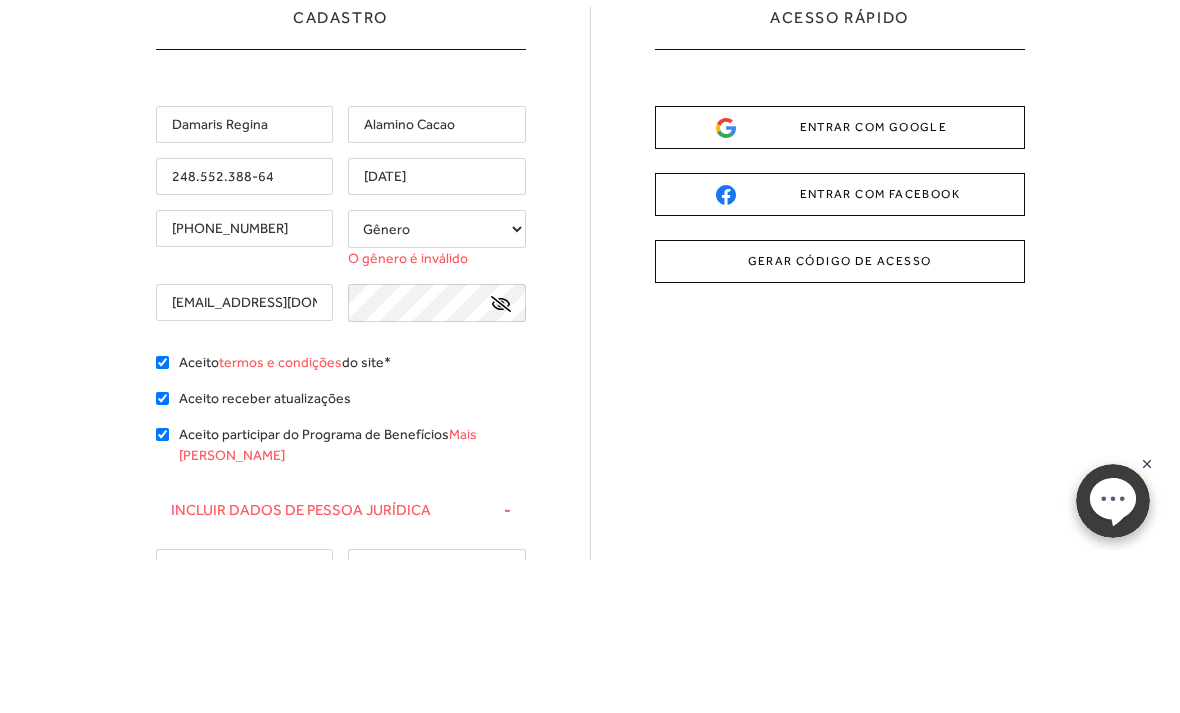 click on "Gênero Feminino Masculino" at bounding box center (437, 382) 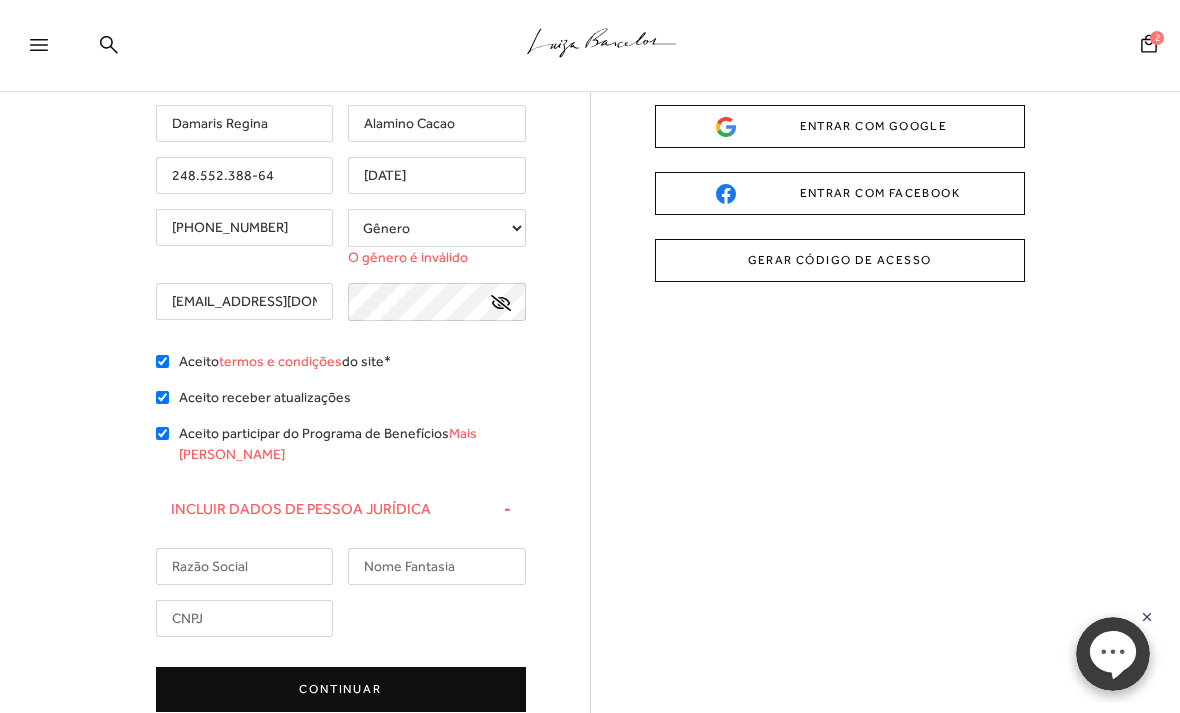 select 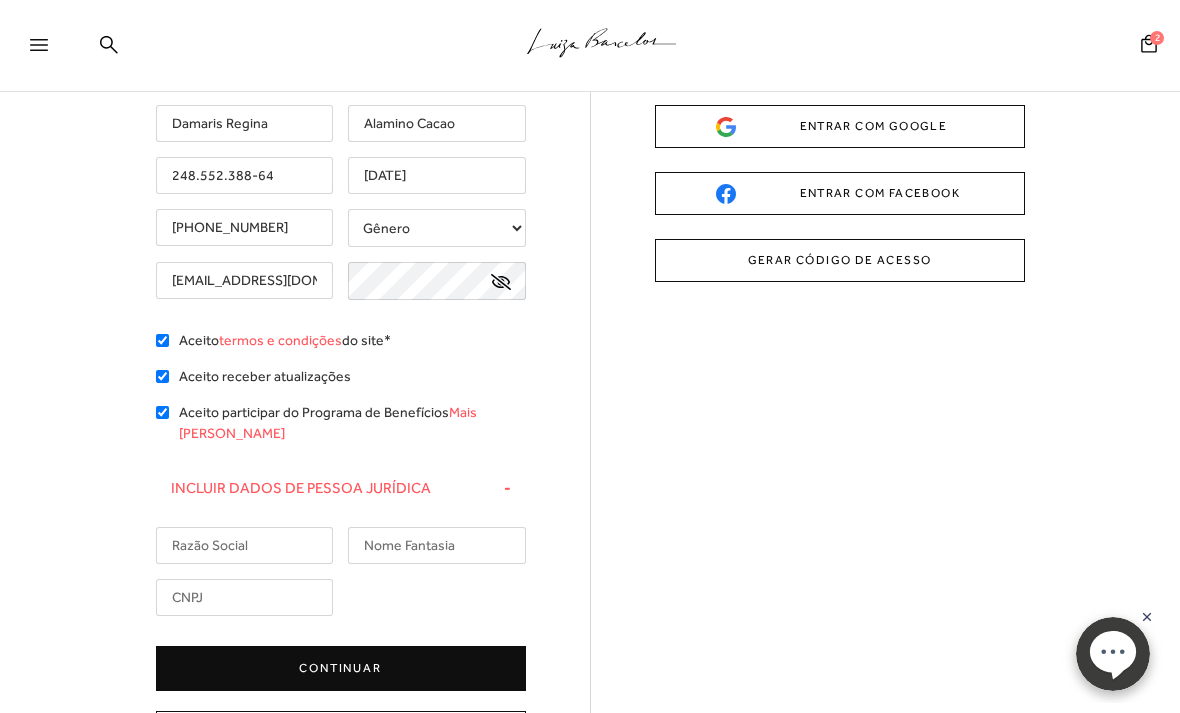 click on "CONTINUAR" at bounding box center (341, 668) 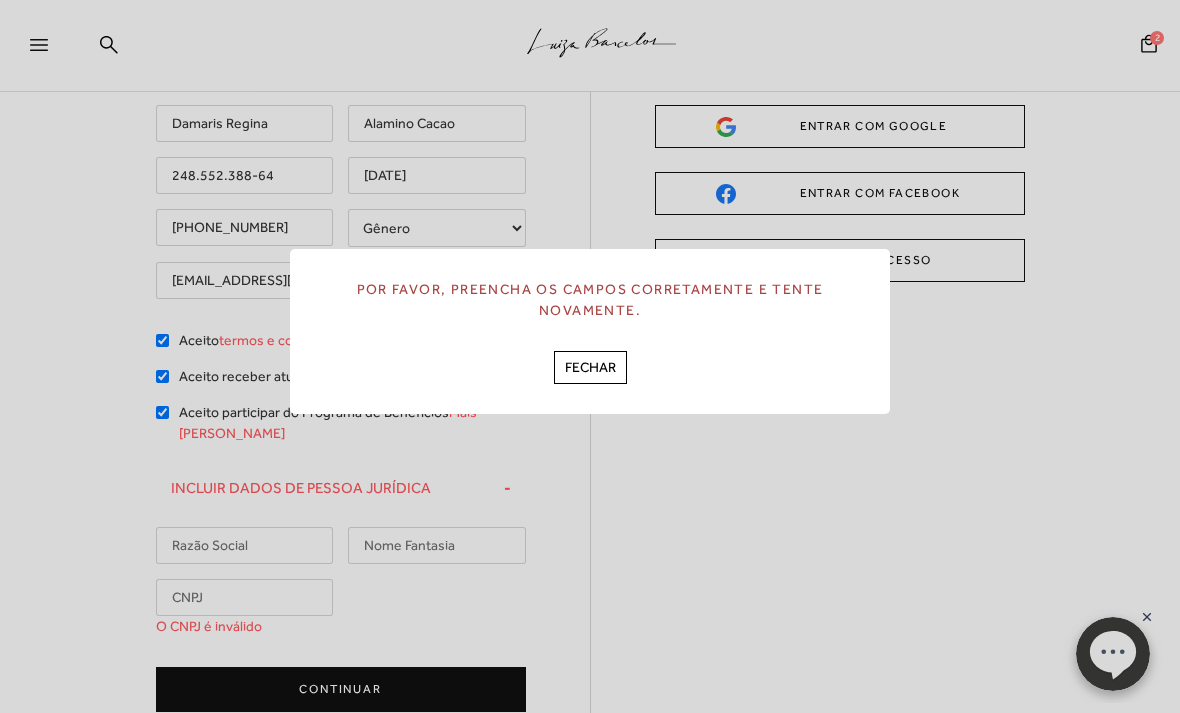 click on "FECHAR" at bounding box center (590, 367) 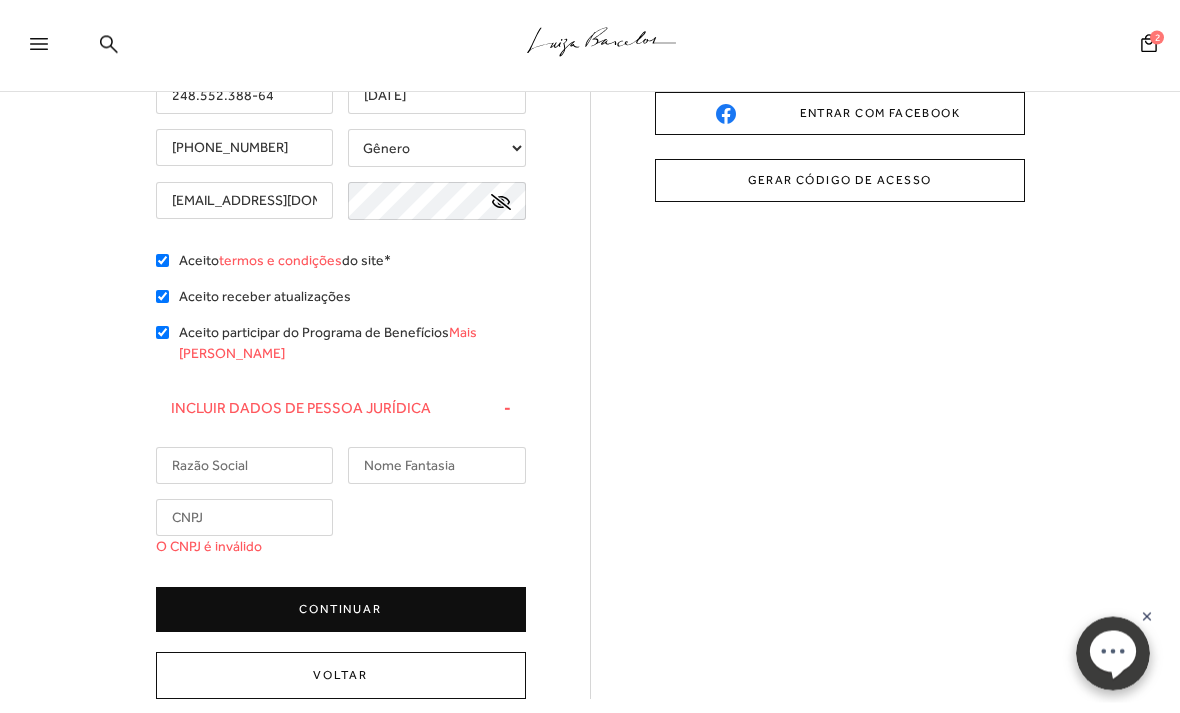 scroll, scrollTop: 244, scrollLeft: 0, axis: vertical 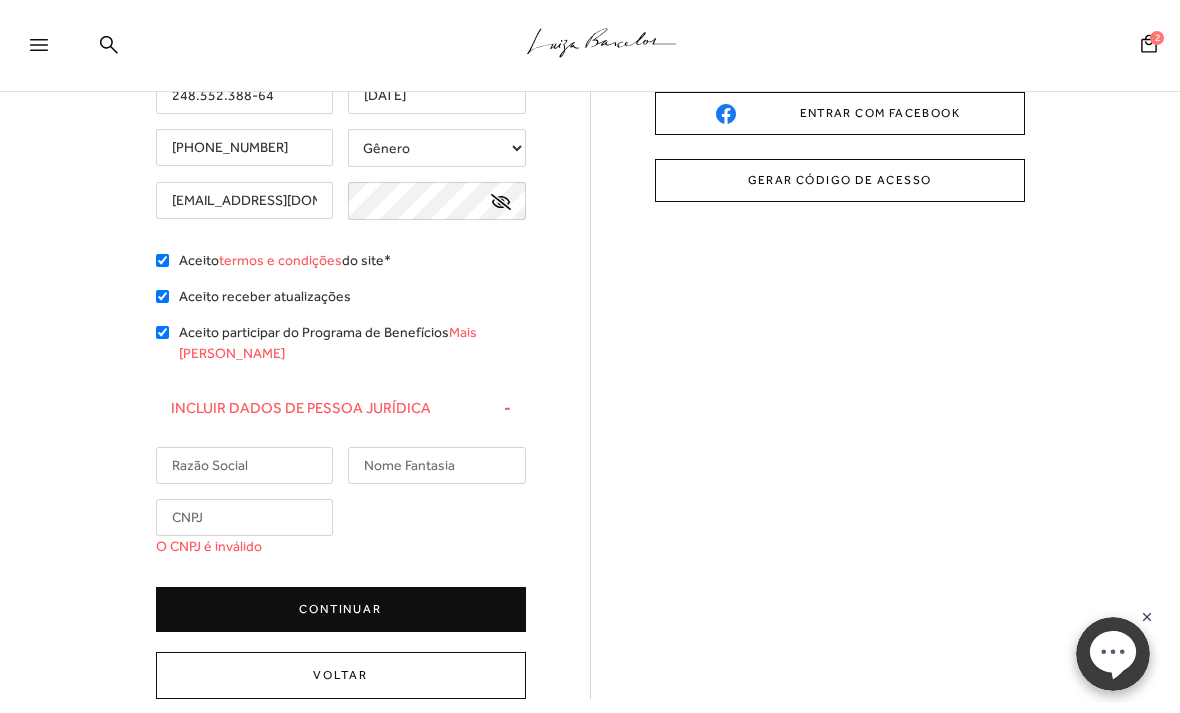 click on "Incluir dados de pessoa jurídica    -" at bounding box center (341, 408) 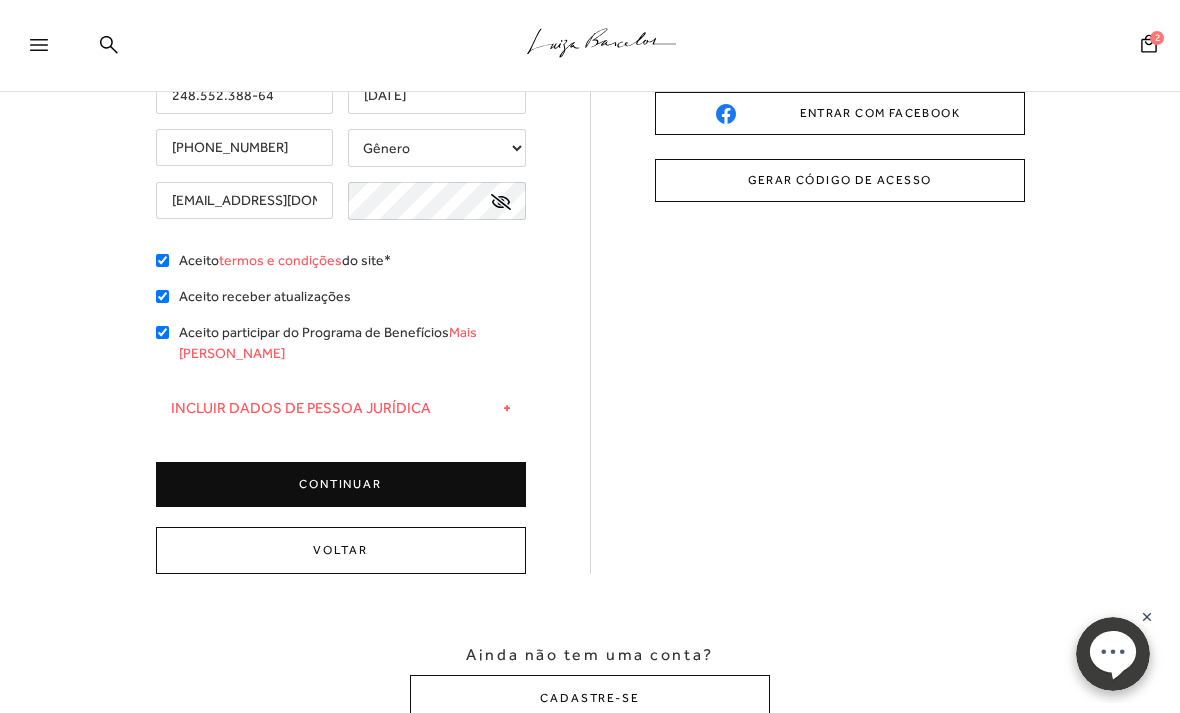 click on "CONTINUAR" at bounding box center (341, 484) 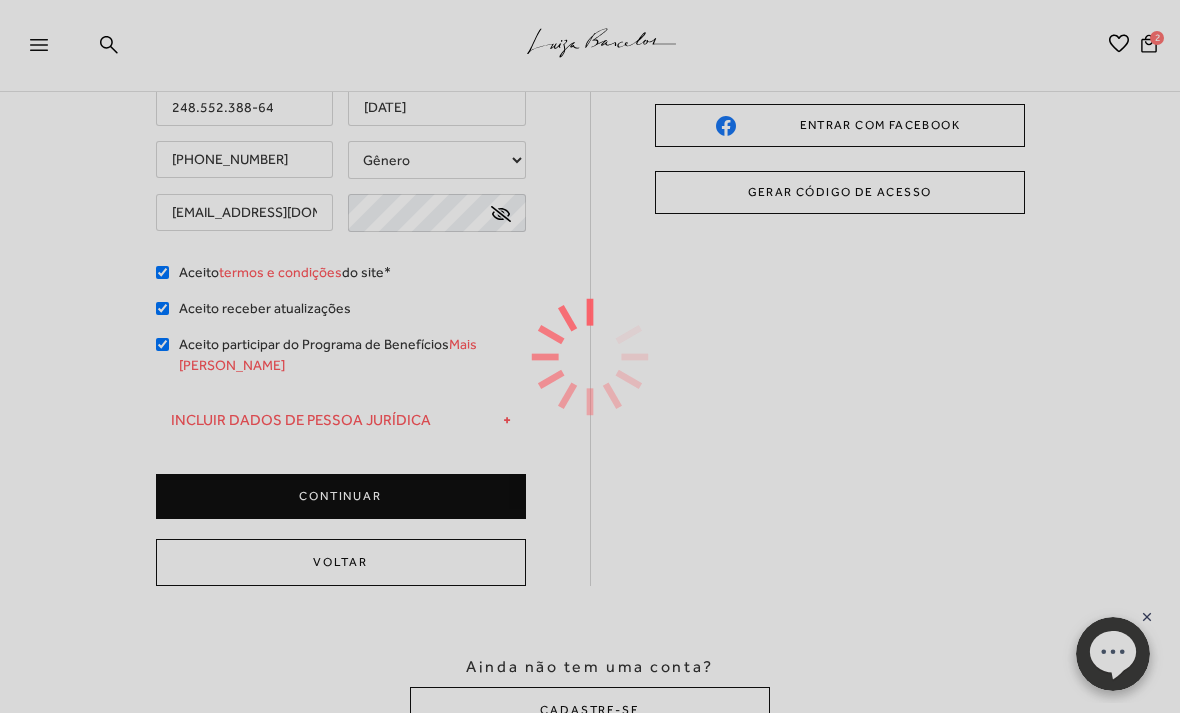 type on "Damaris Regina" 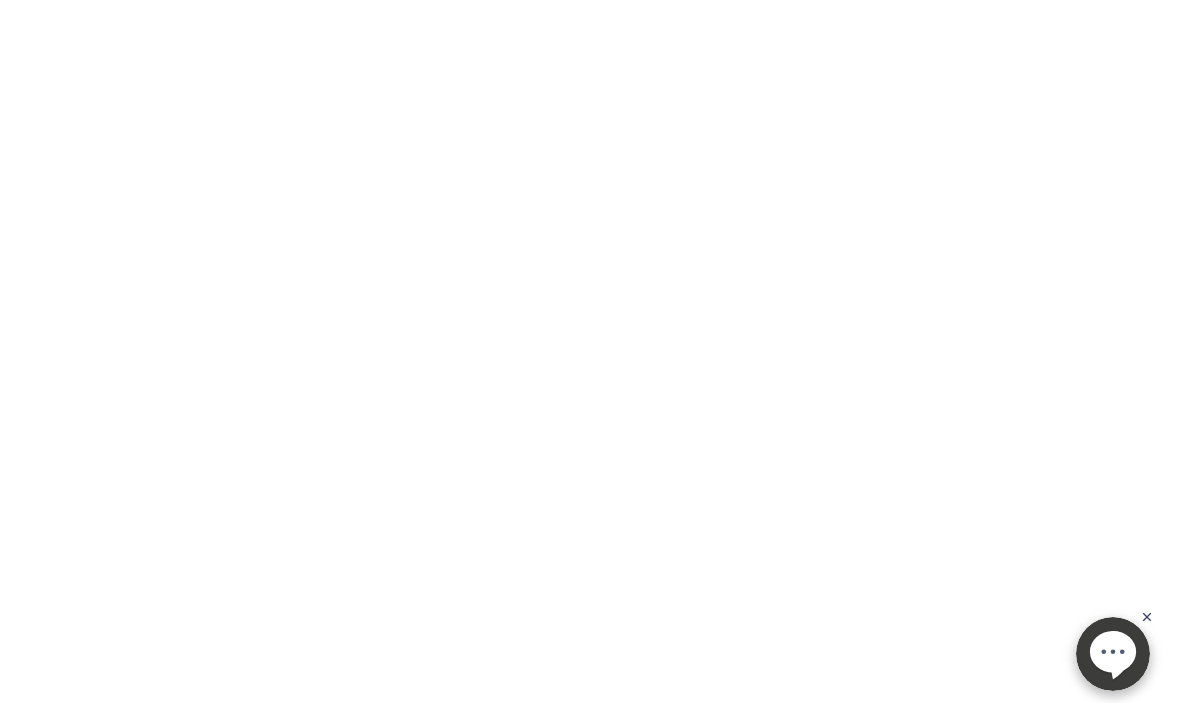 scroll, scrollTop: 0, scrollLeft: 0, axis: both 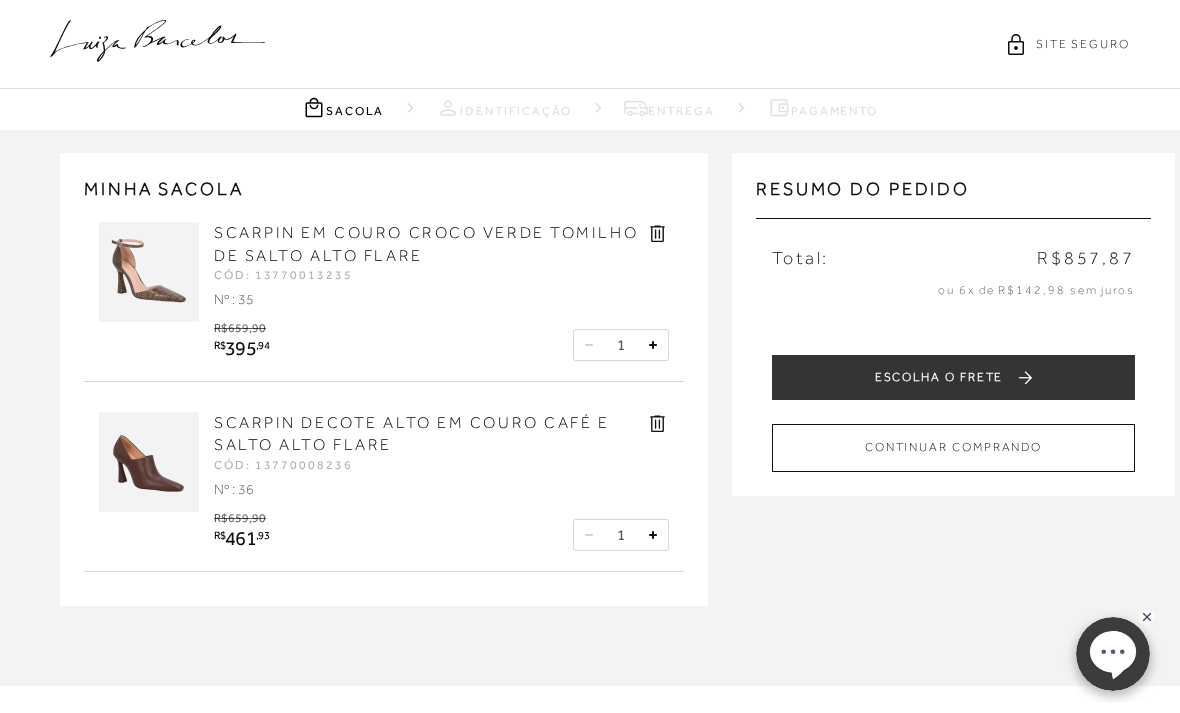 click on "ESCOLHA O FRETE" at bounding box center [953, 377] 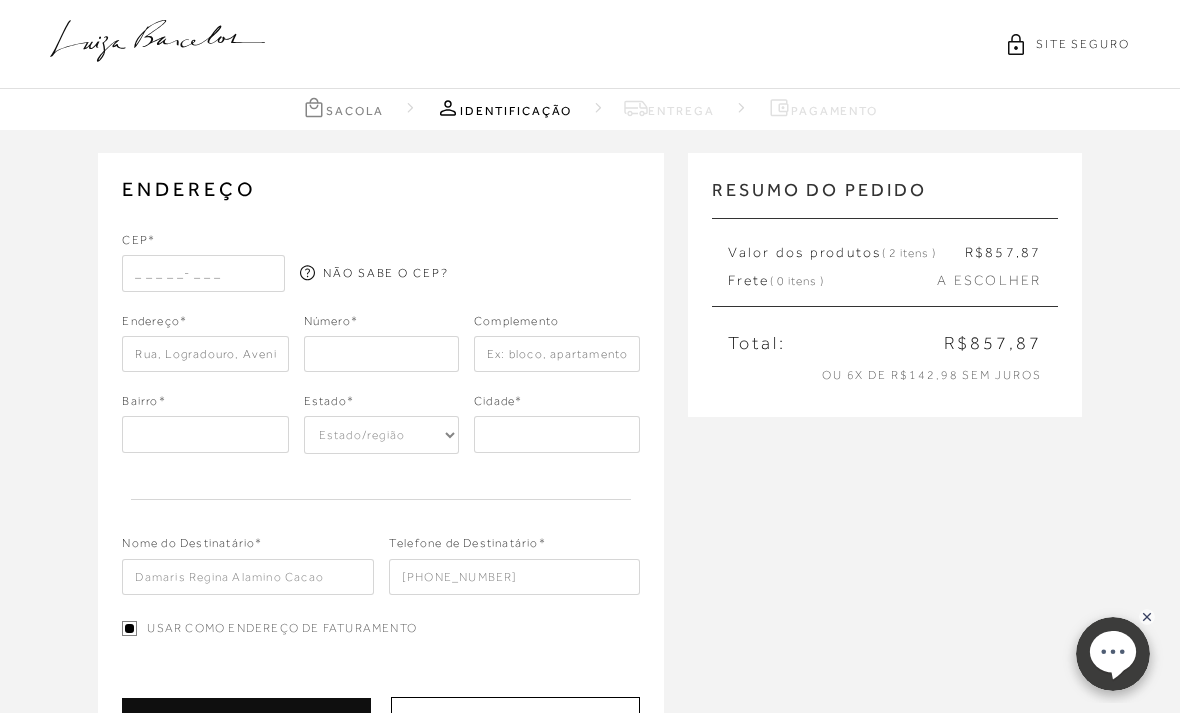 click at bounding box center [203, 273] 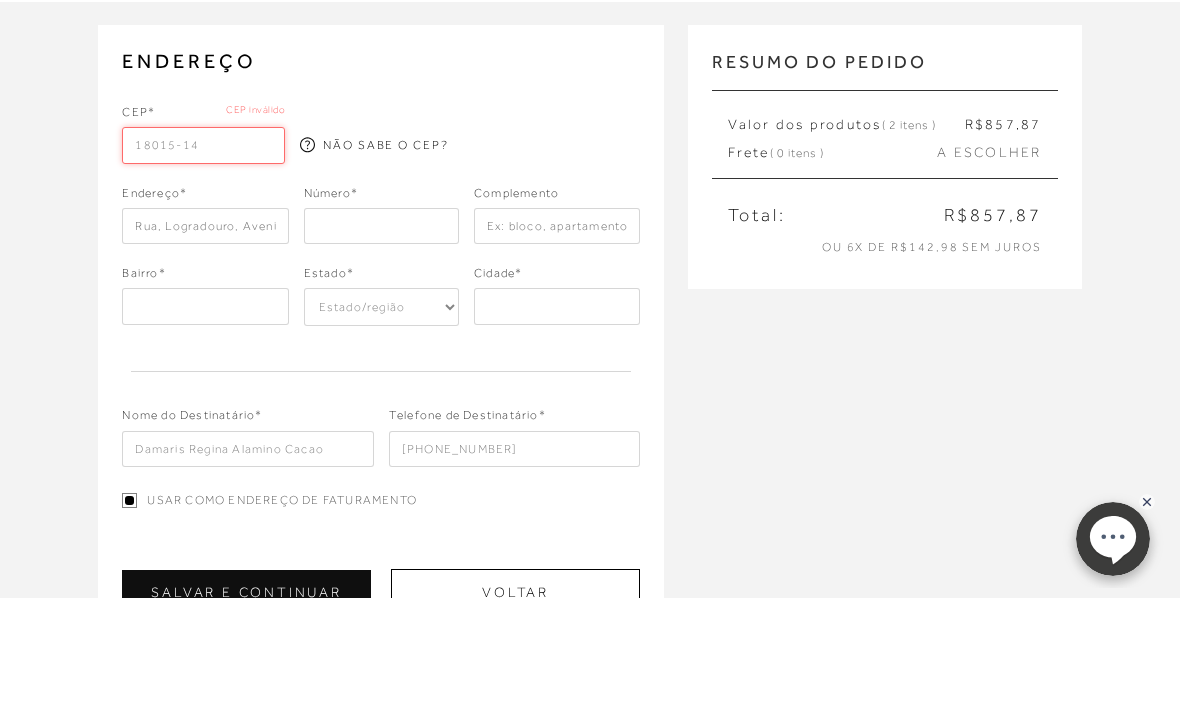 type on "18015-140" 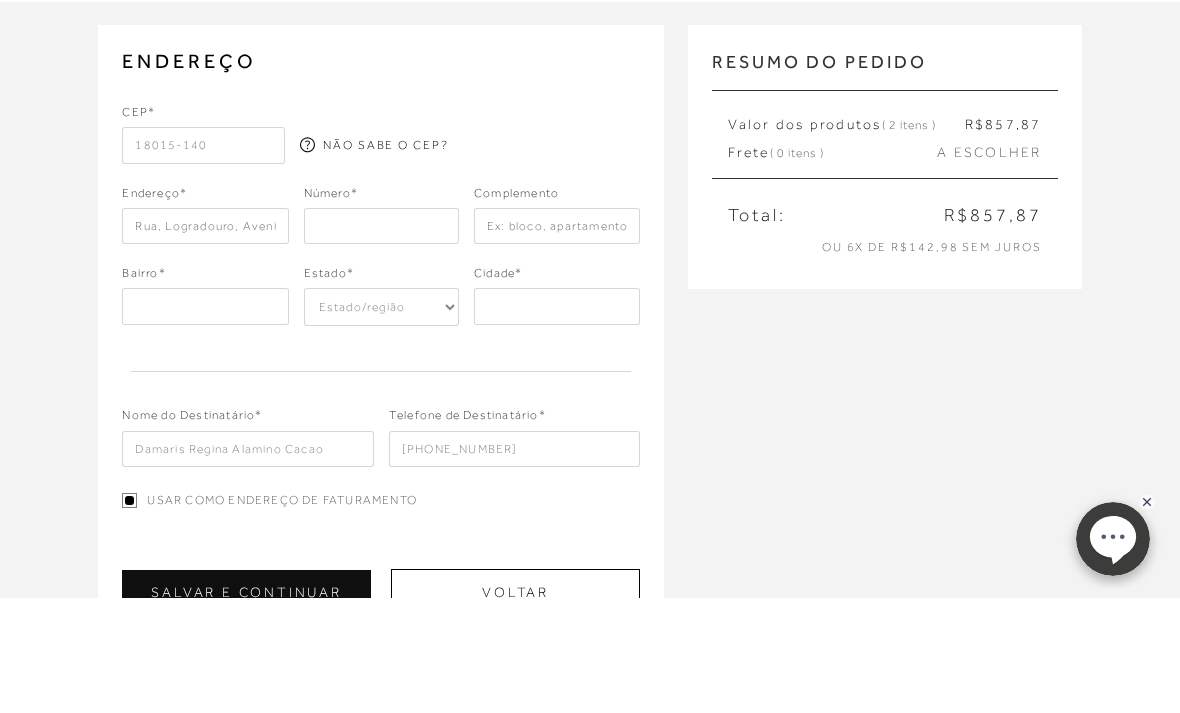 type on "Rua Ramon Haro Martini" 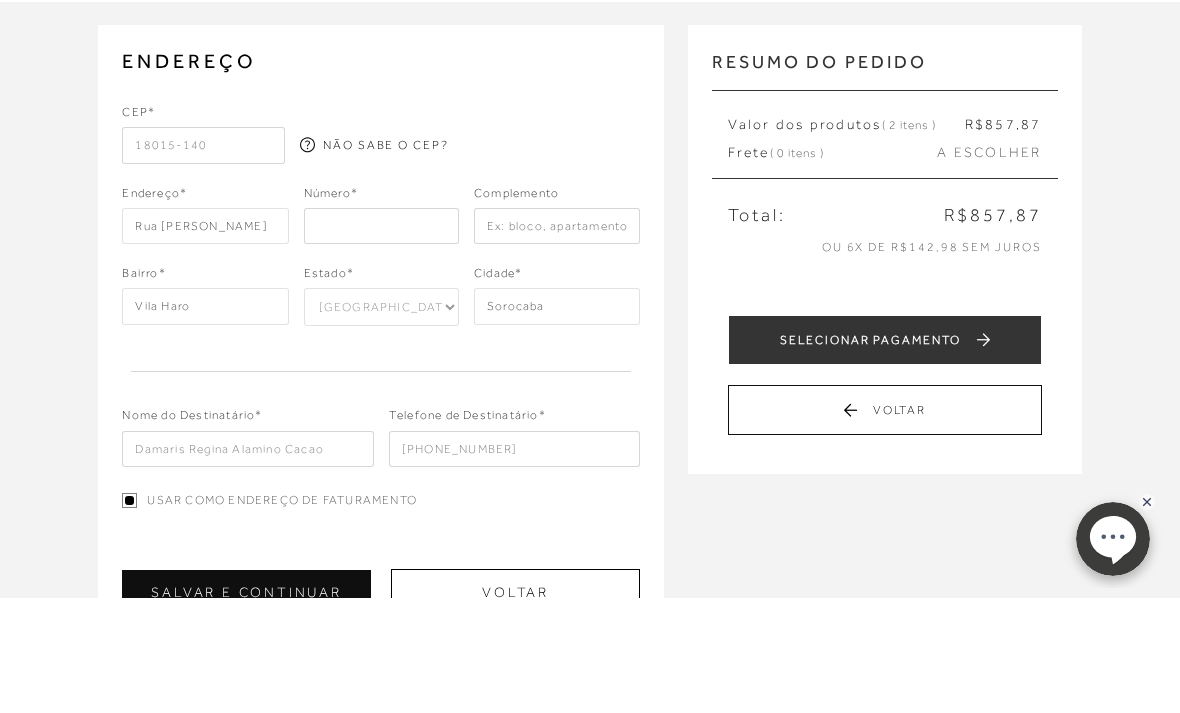 type on "18015-140" 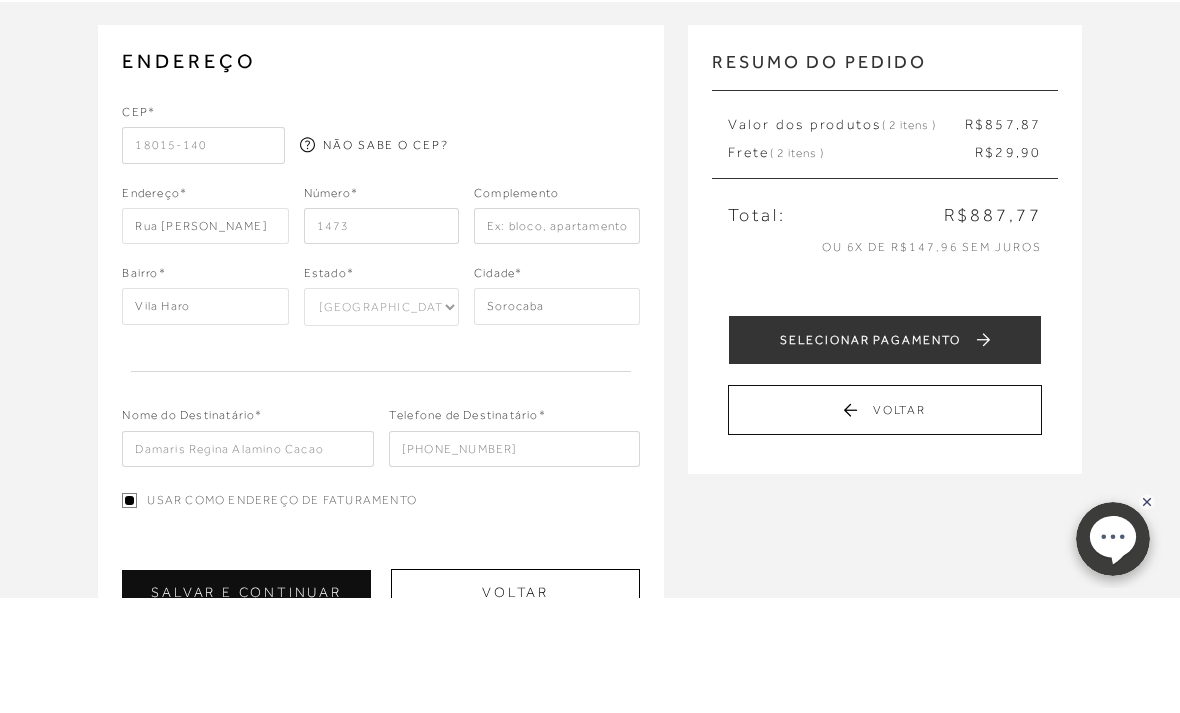 type on "1473" 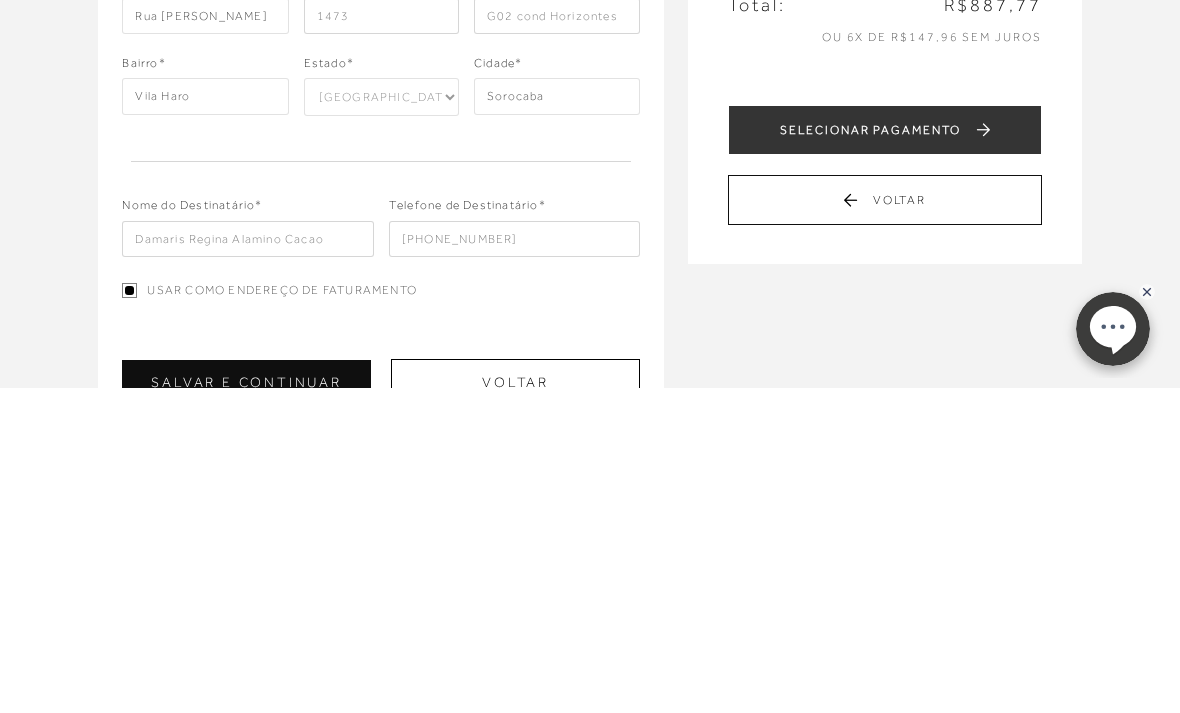 type on "G02 cond Horizontes" 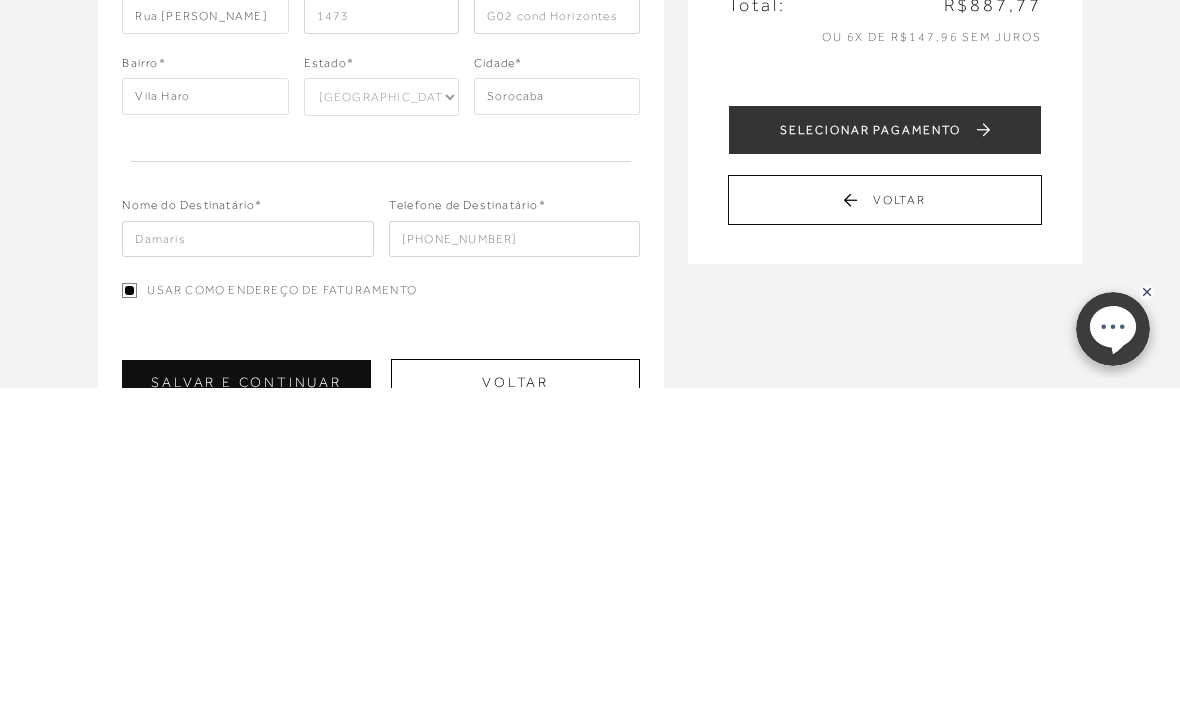 click on "Usar como endereço de faturamento
Definir como endereço padrão" at bounding box center [381, 618] 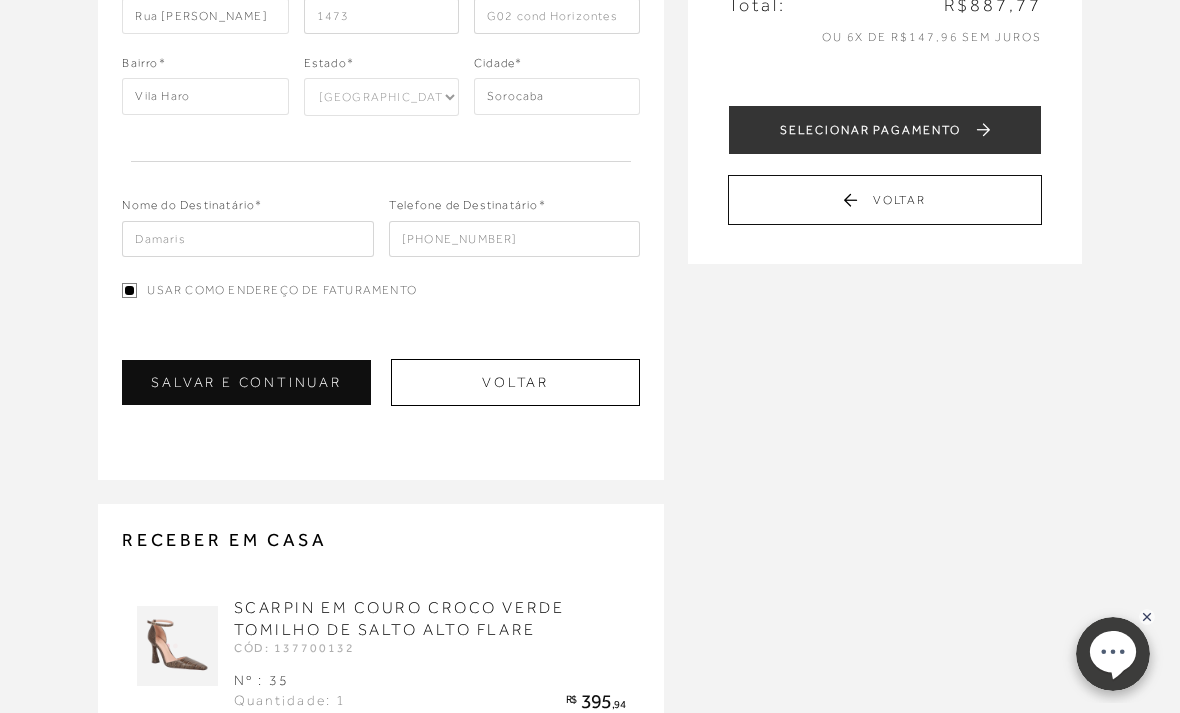 click on "SALVAR E CONTINUAR" at bounding box center (246, 382) 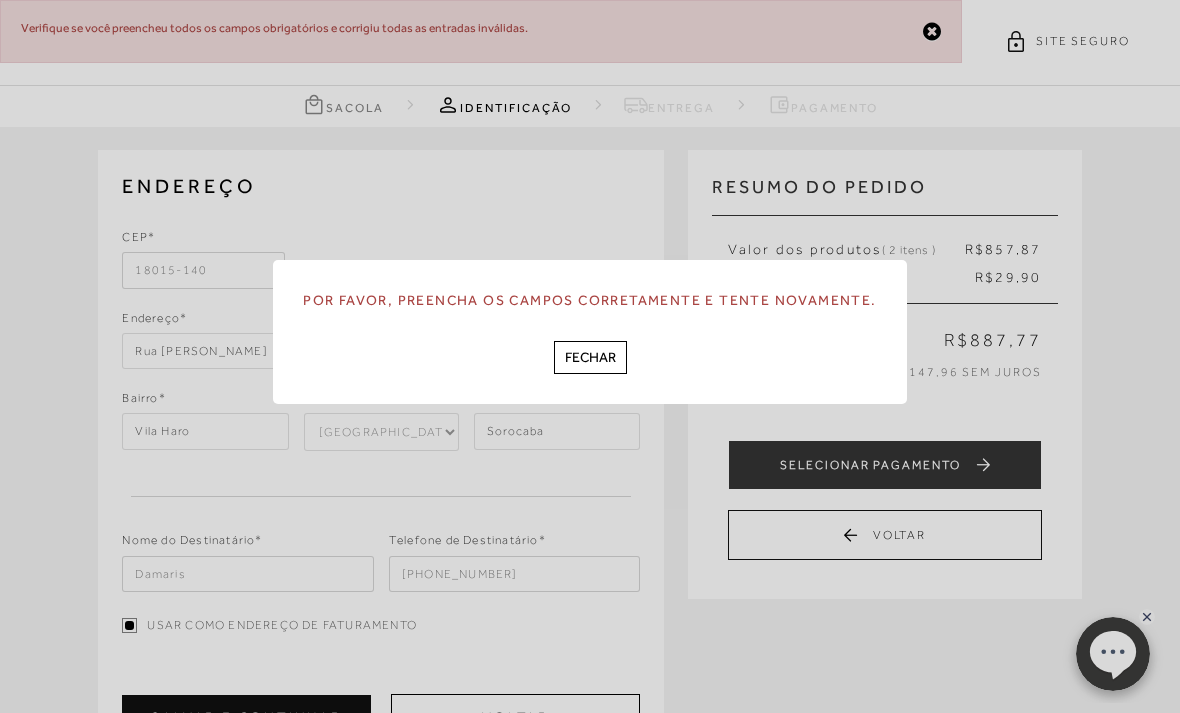 scroll, scrollTop: 0, scrollLeft: 0, axis: both 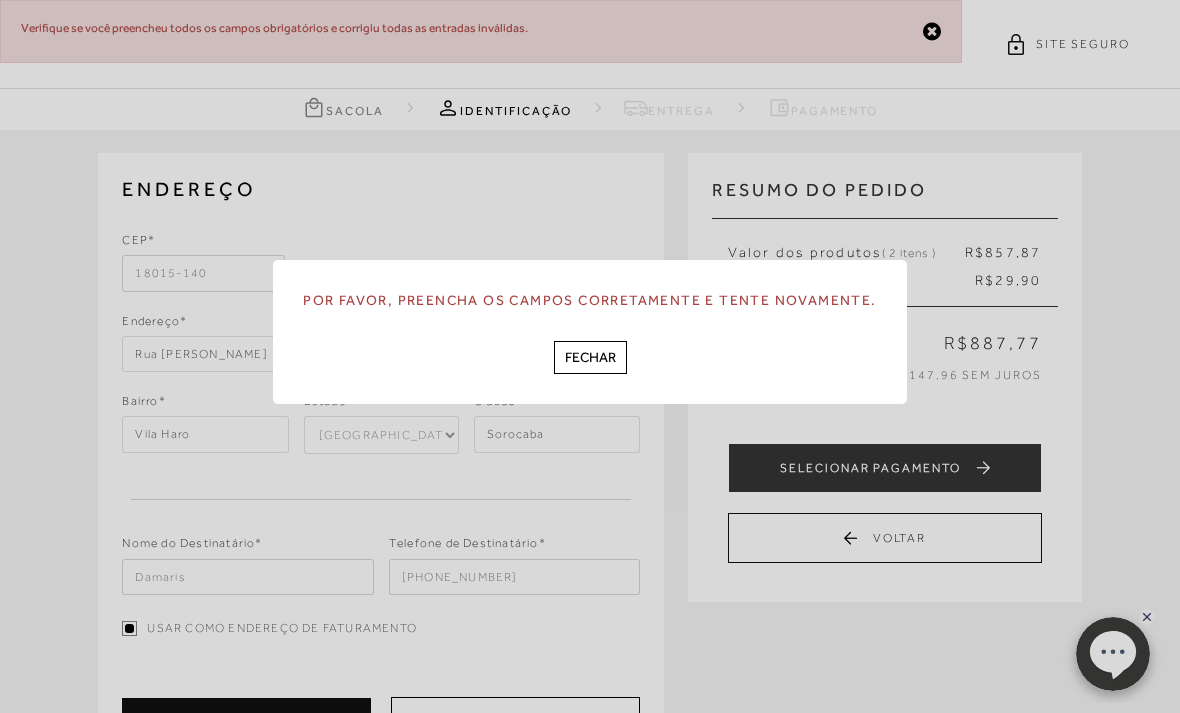 click on "FECHAR" at bounding box center [590, 357] 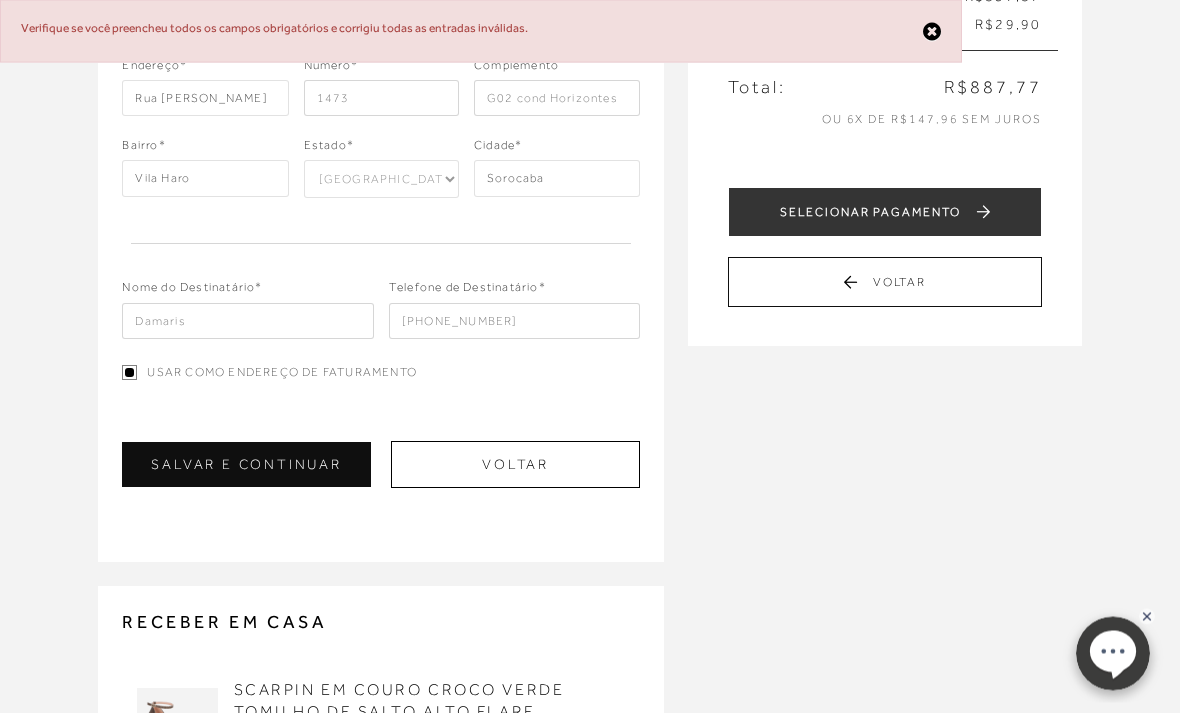 scroll, scrollTop: 257, scrollLeft: 0, axis: vertical 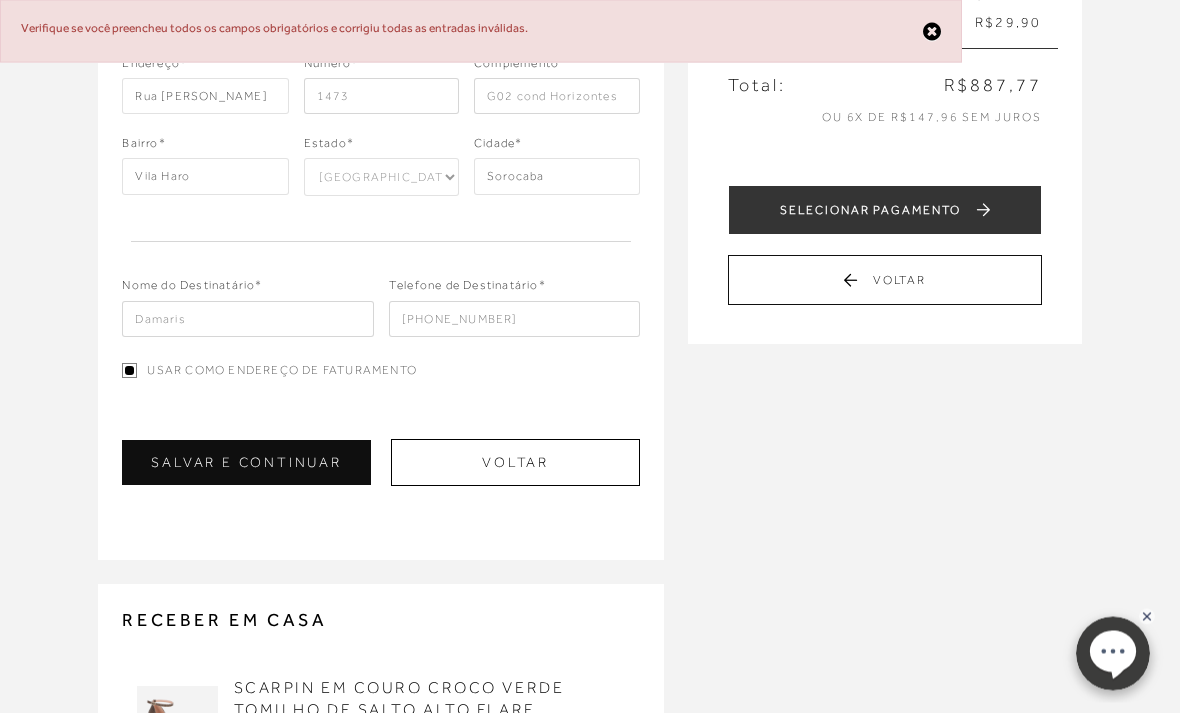 click on "Damaris" at bounding box center (248, 320) 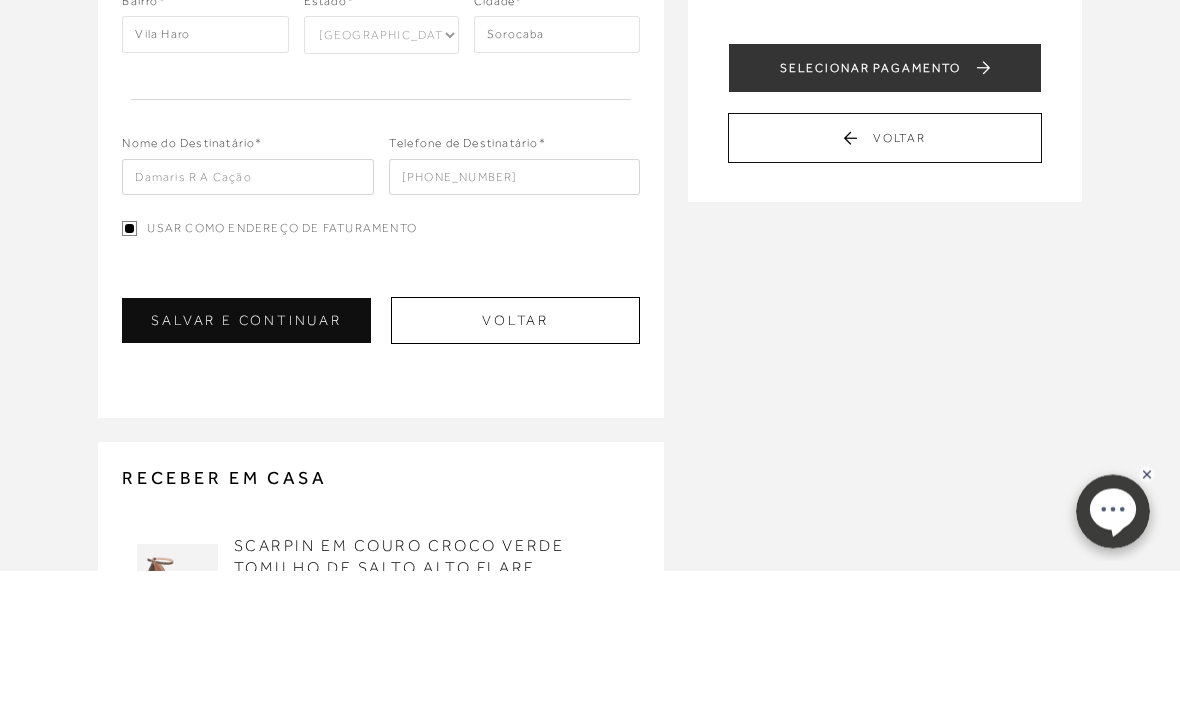 type on "Damaris R A Cação" 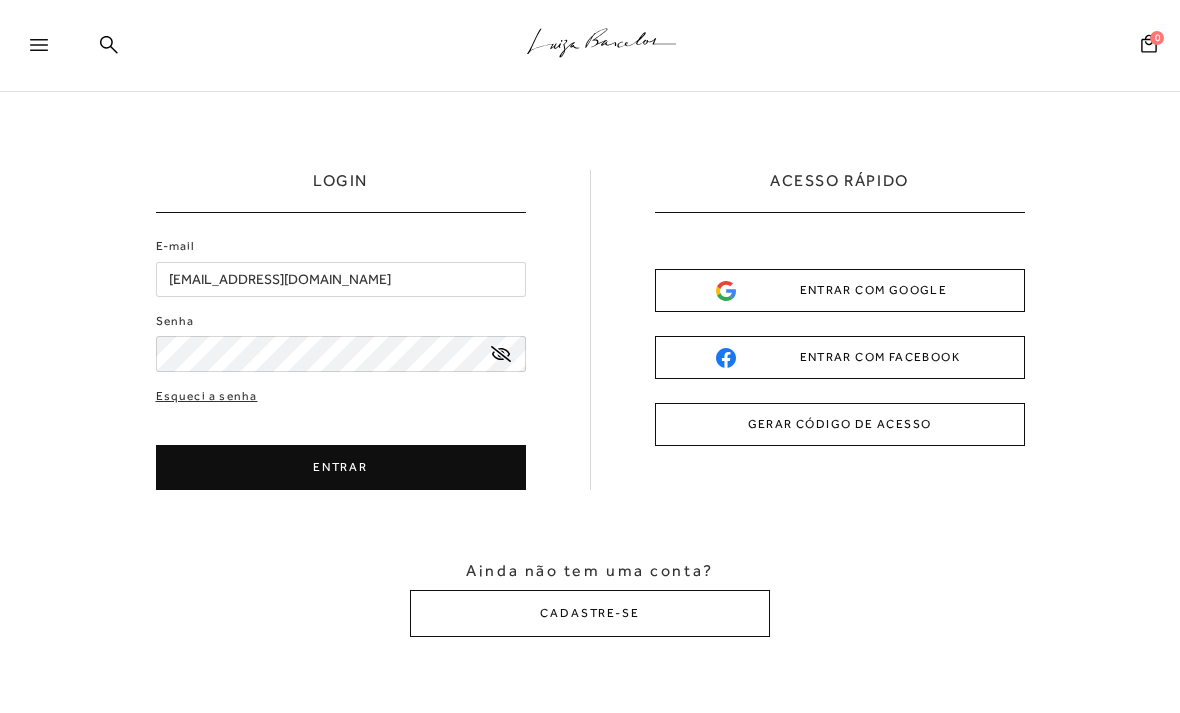 scroll, scrollTop: 56, scrollLeft: 0, axis: vertical 